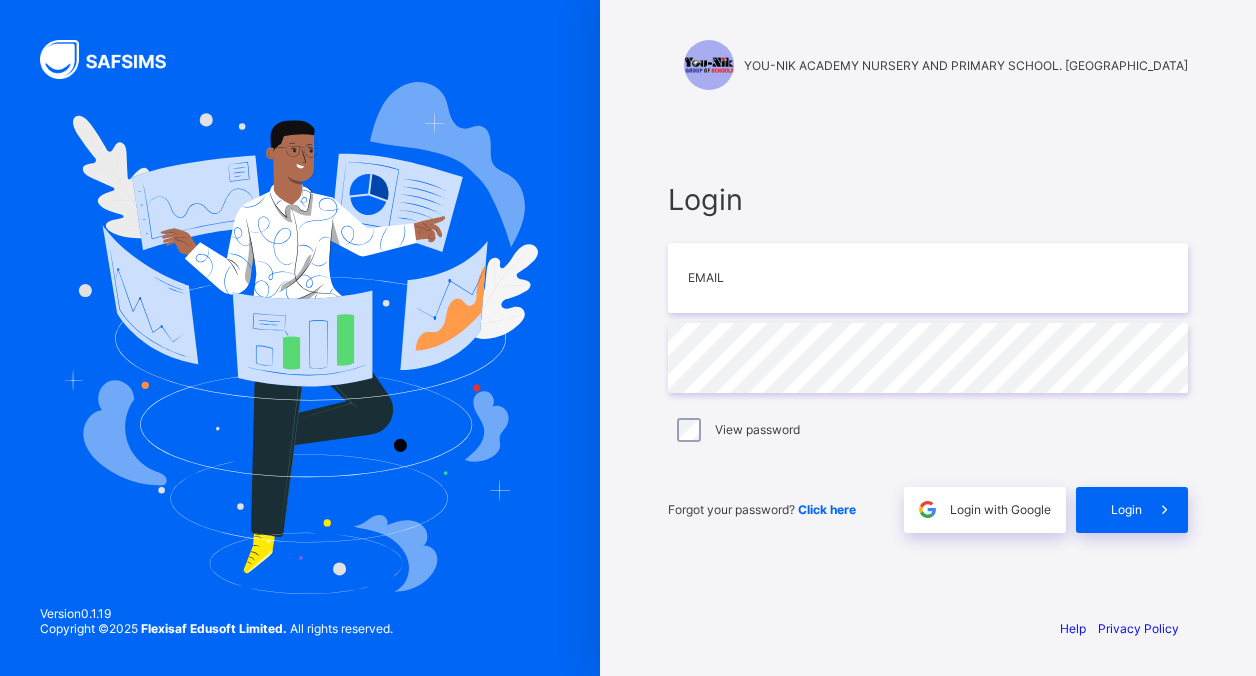 scroll, scrollTop: 0, scrollLeft: 0, axis: both 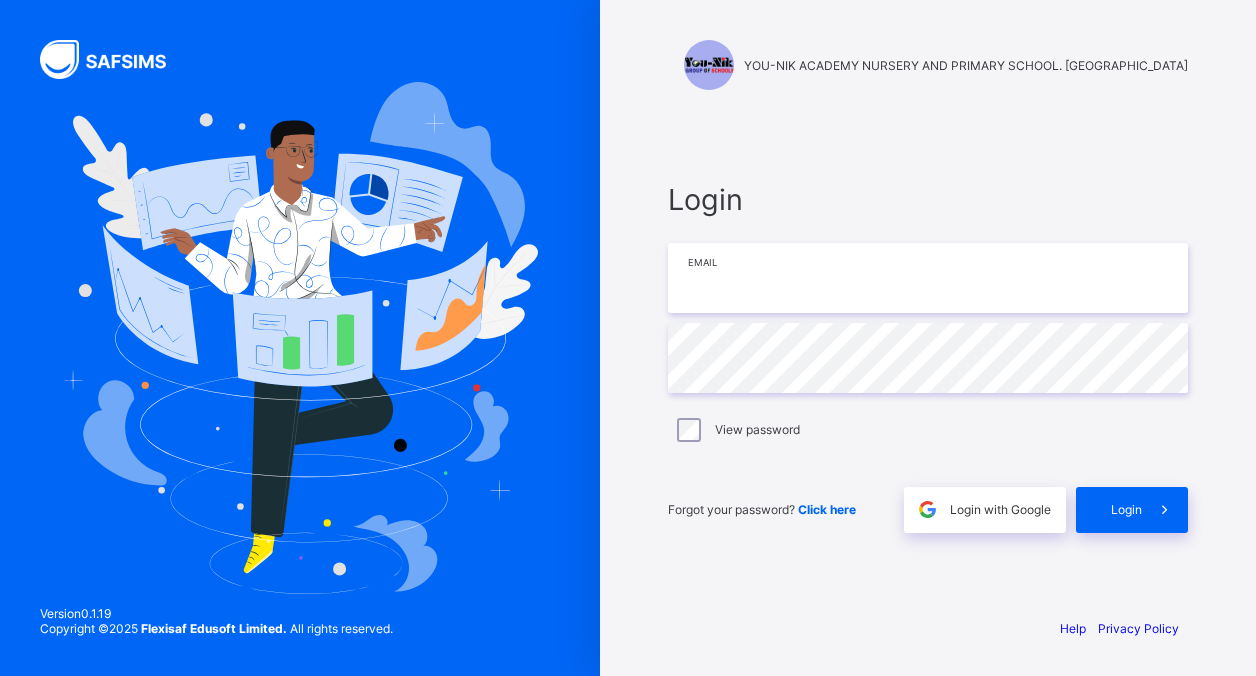 click at bounding box center (928, 278) 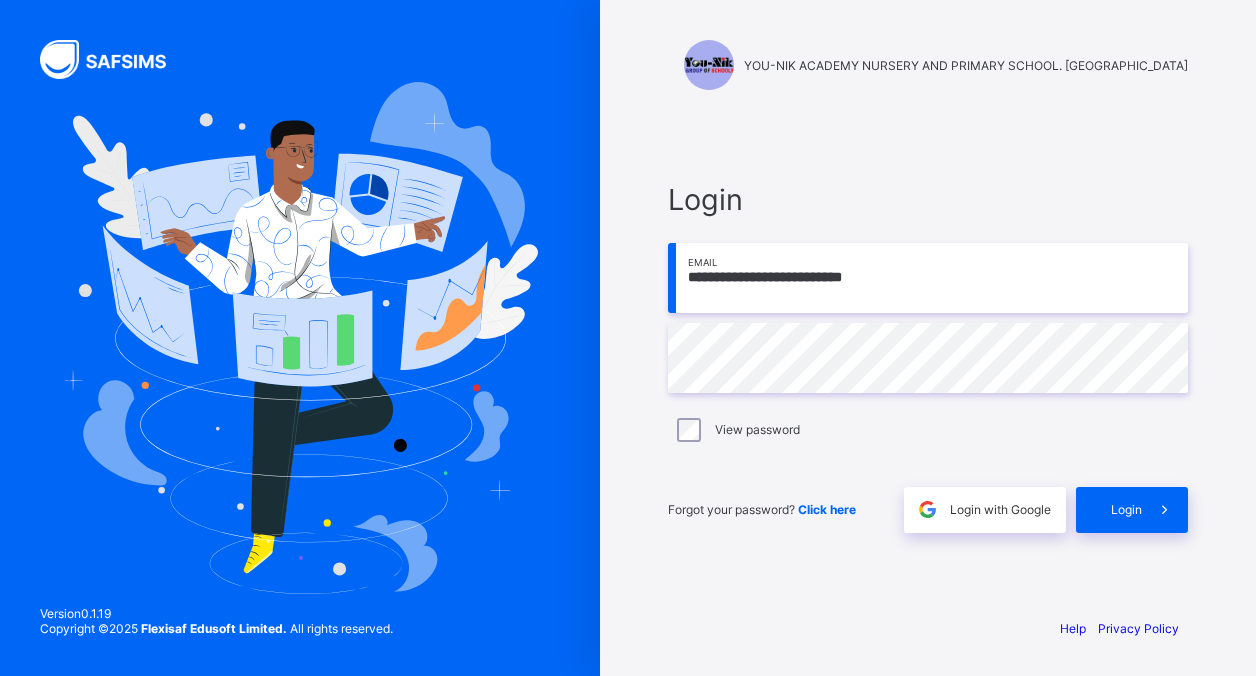 click on "**********" at bounding box center (928, 278) 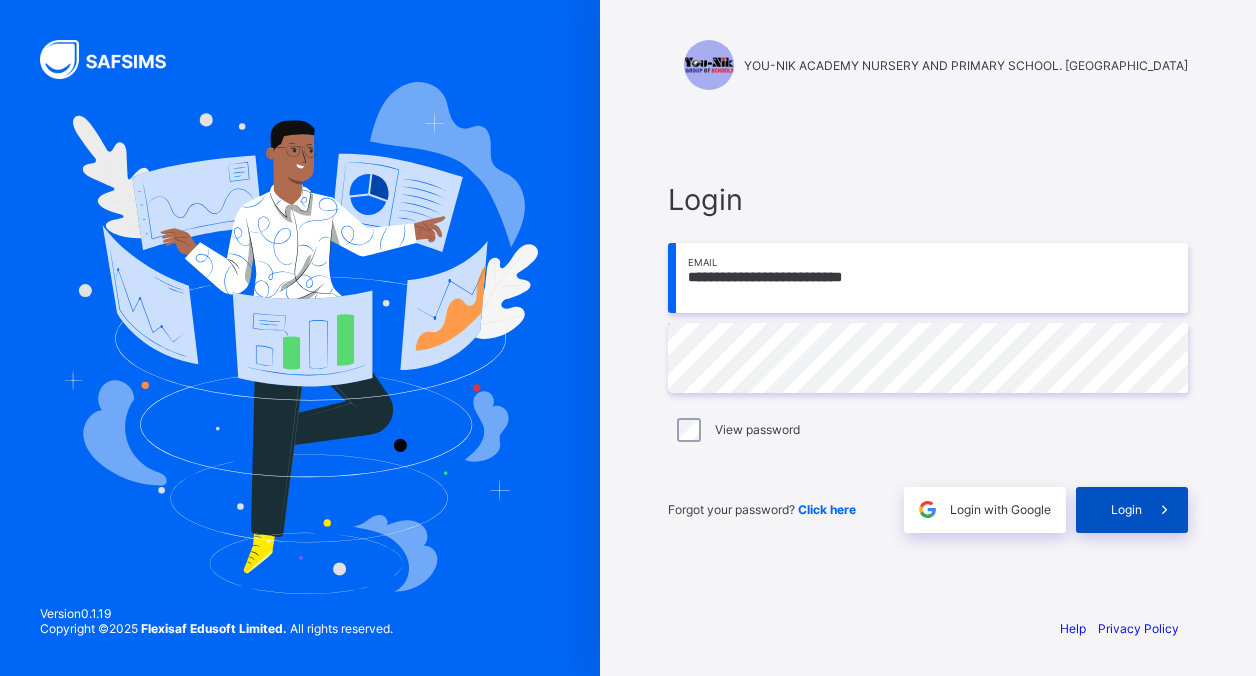 click on "Login" at bounding box center (1132, 510) 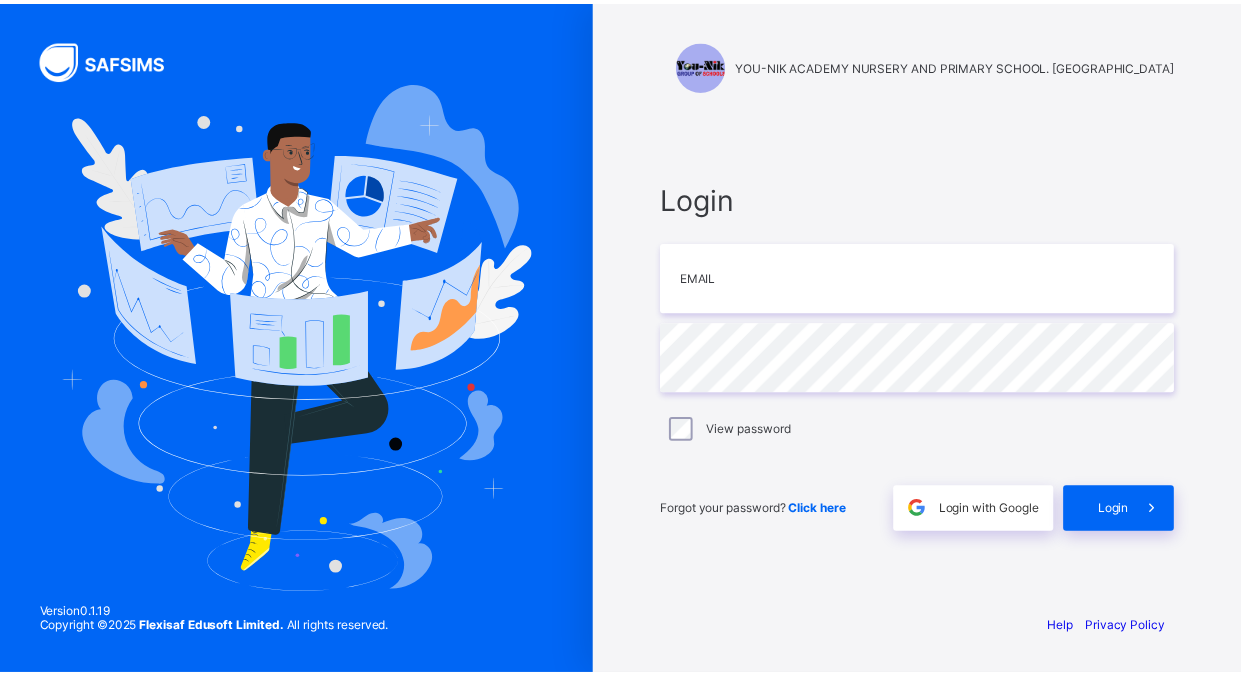 scroll, scrollTop: 0, scrollLeft: 0, axis: both 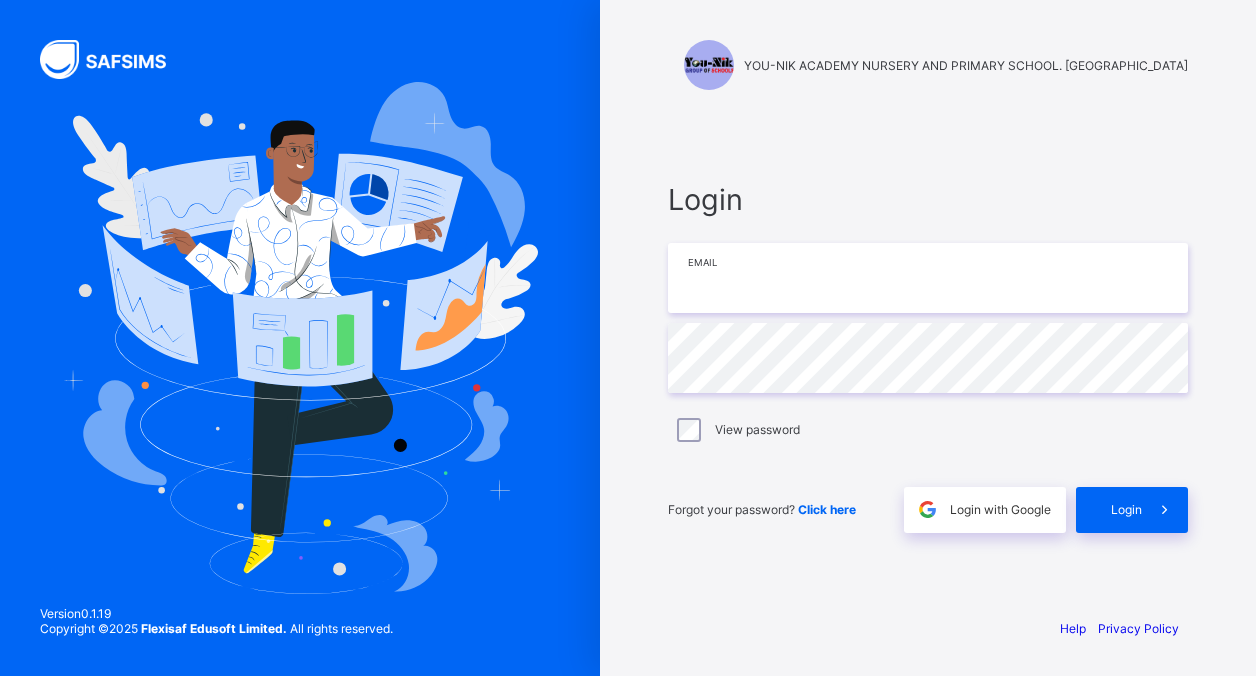 click at bounding box center (928, 278) 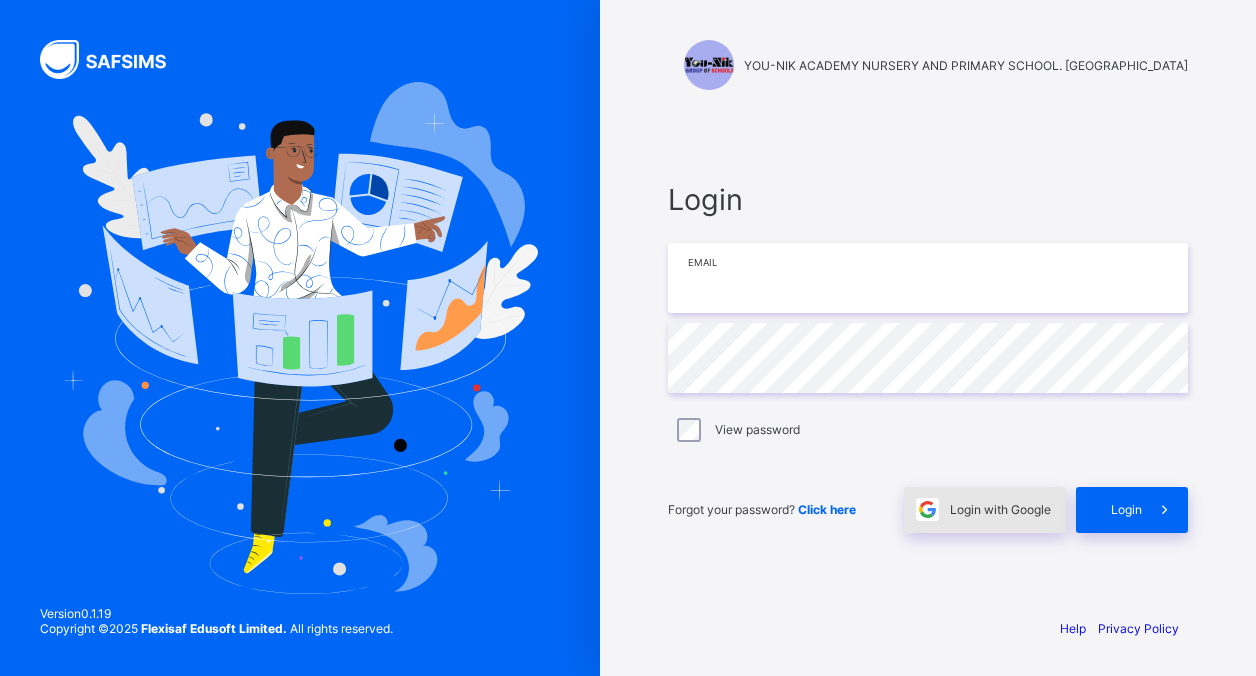 type on "**********" 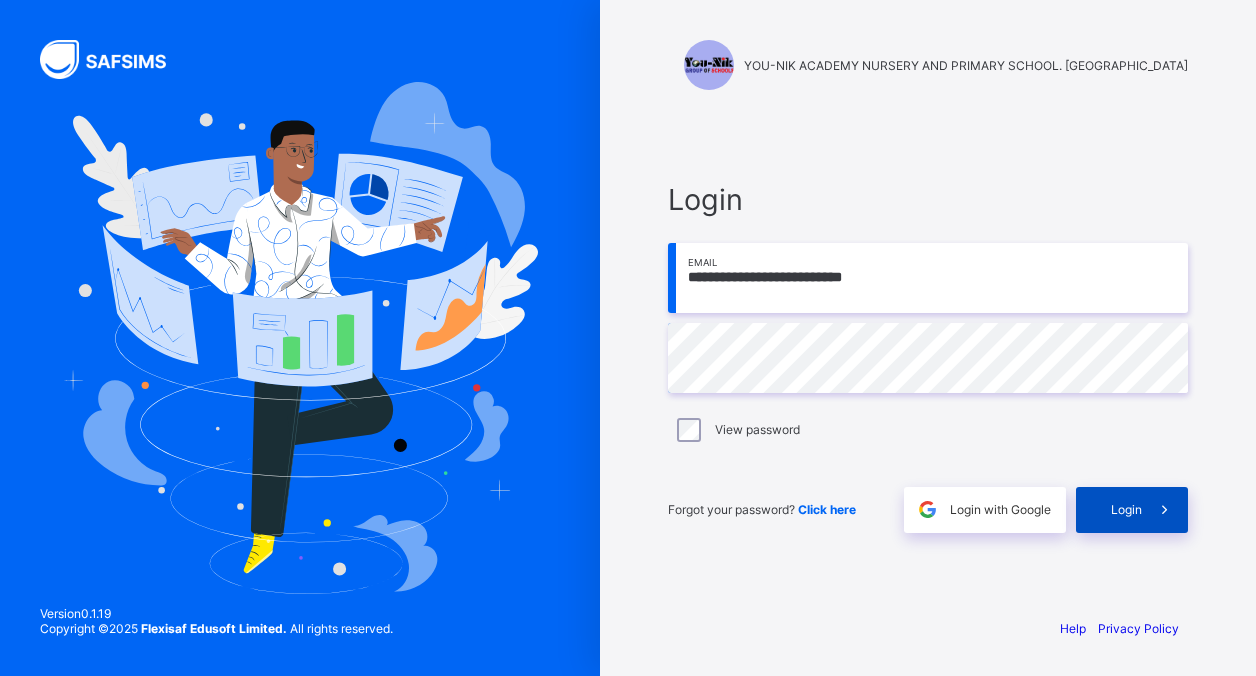 click at bounding box center (1165, 510) 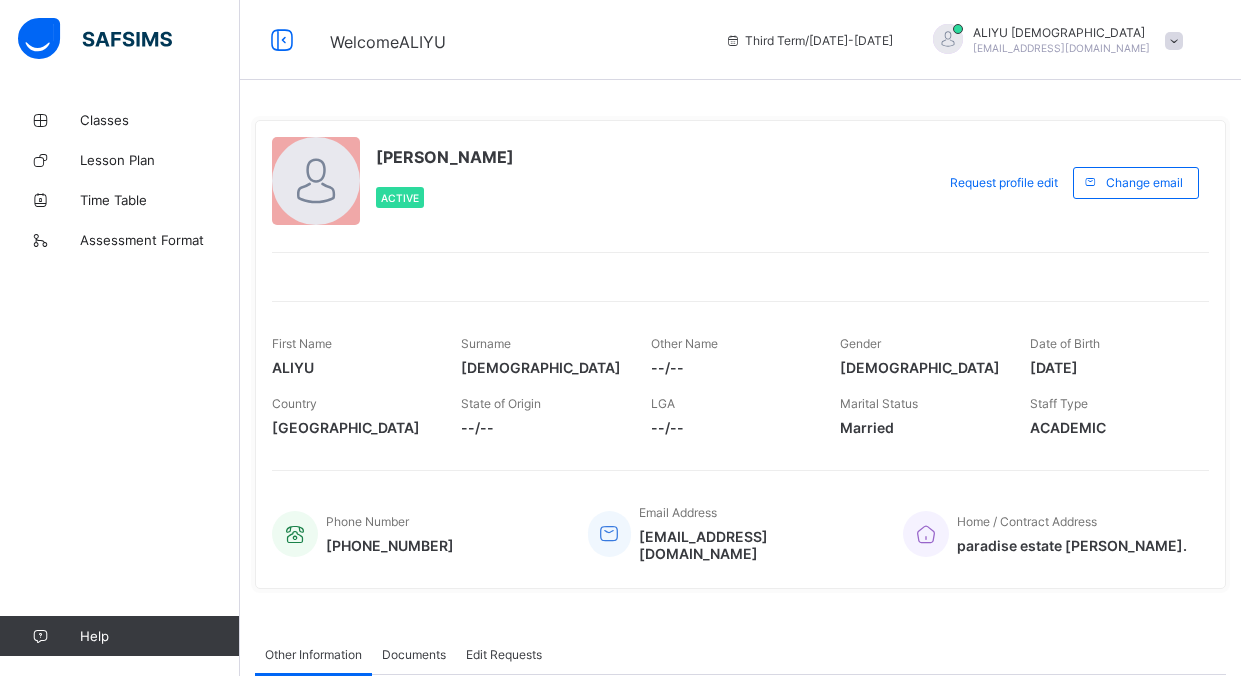 drag, startPoint x: 939, startPoint y: 308, endPoint x: 951, endPoint y: 306, distance: 12.165525 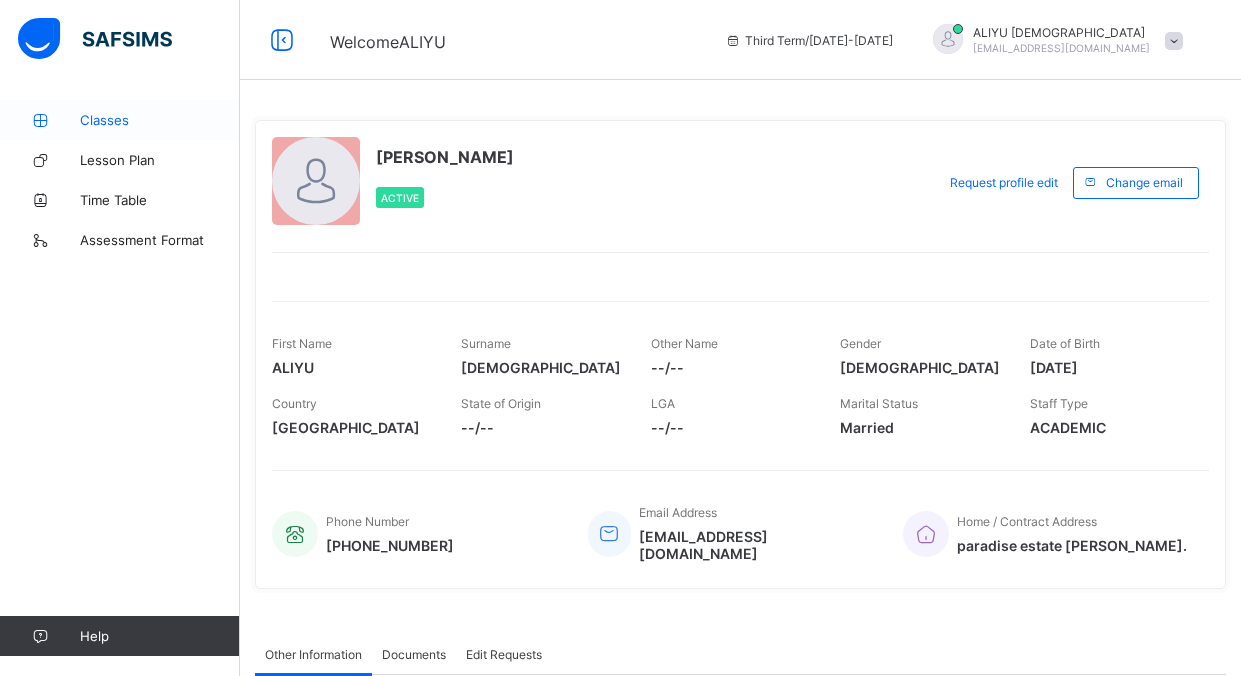 click on "Classes" at bounding box center (120, 120) 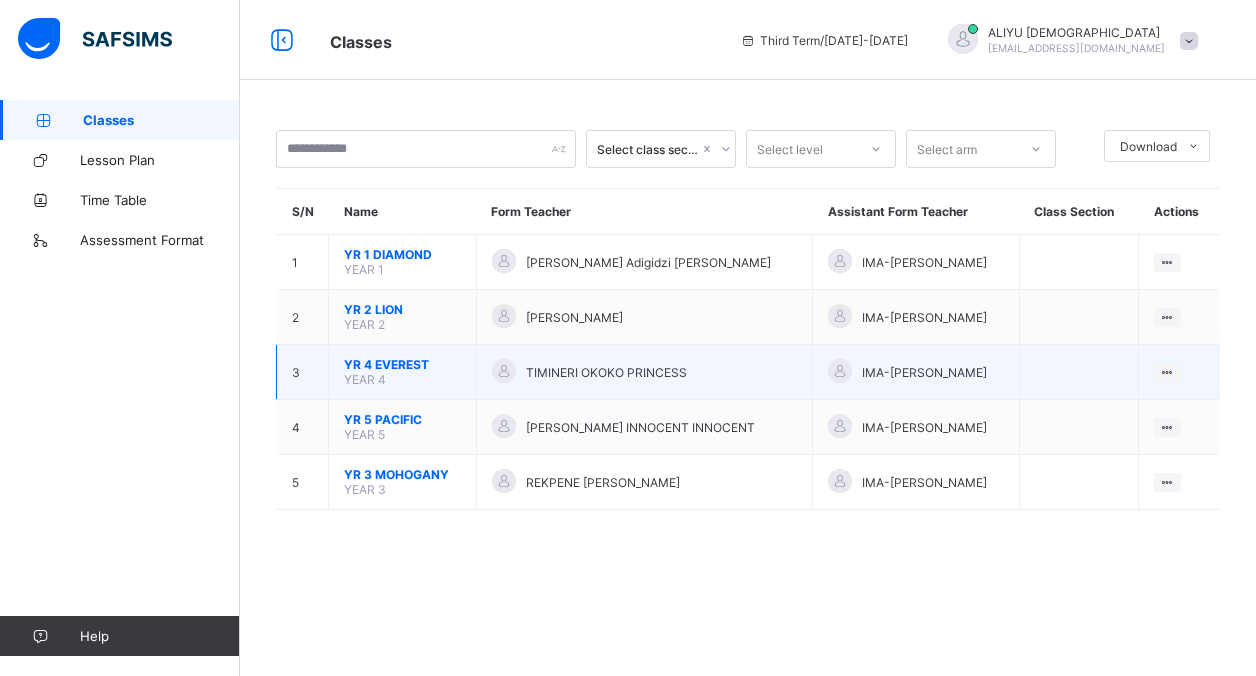 click on "YR 4   EVEREST" at bounding box center (402, 364) 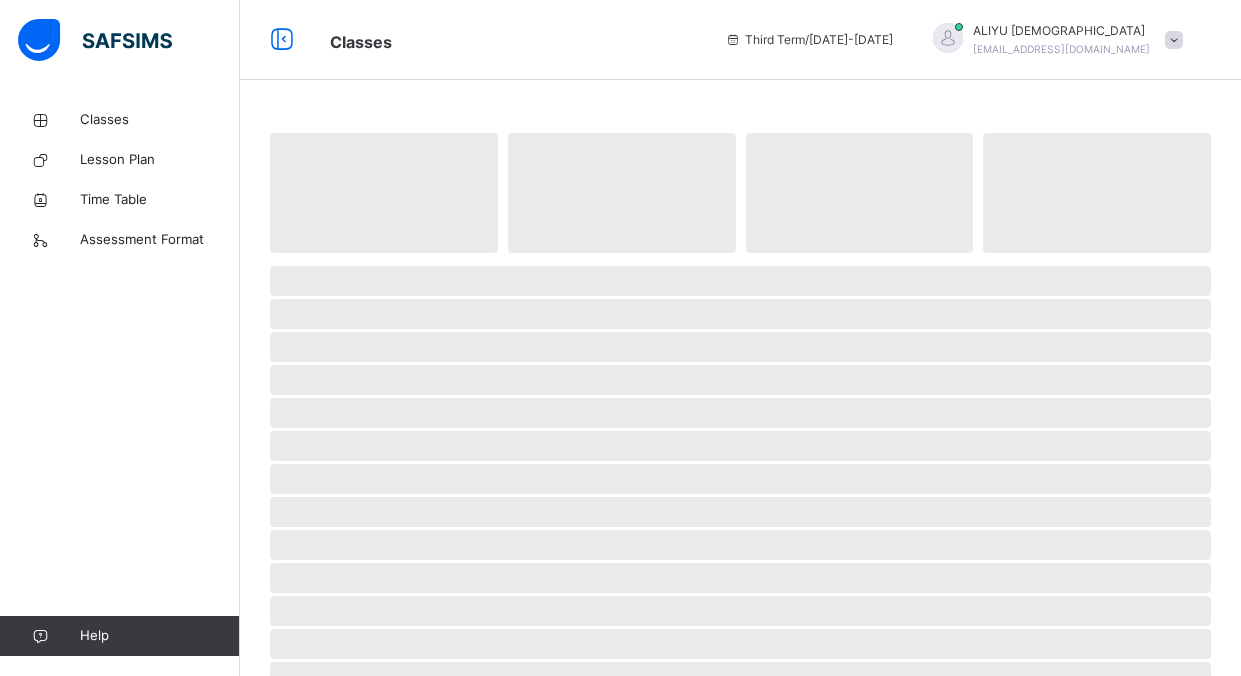 click on "‌" at bounding box center (740, 347) 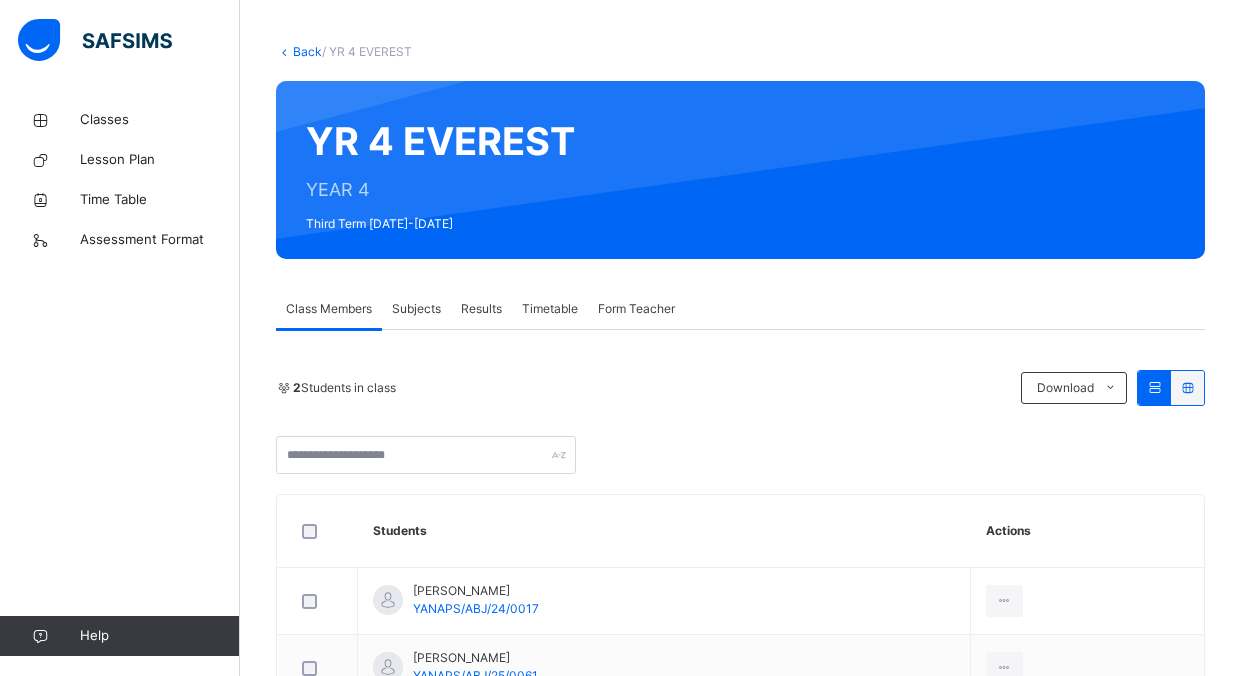 scroll, scrollTop: 200, scrollLeft: 0, axis: vertical 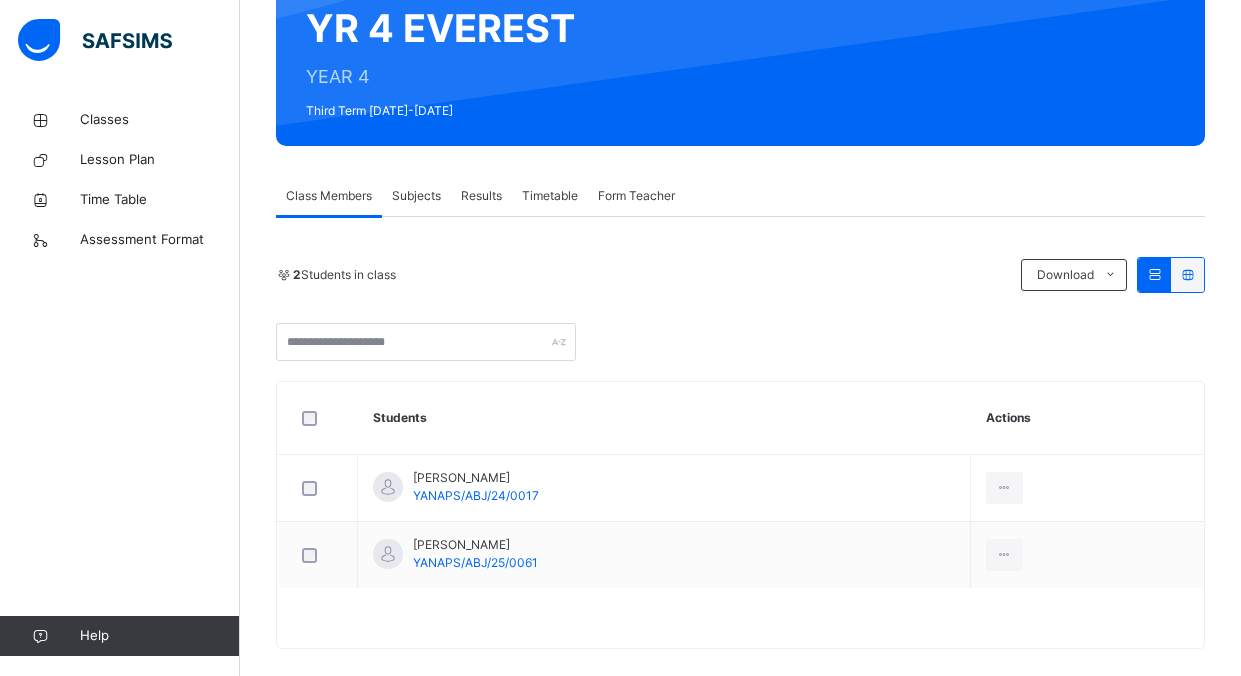 click on "Subjects" at bounding box center (416, 196) 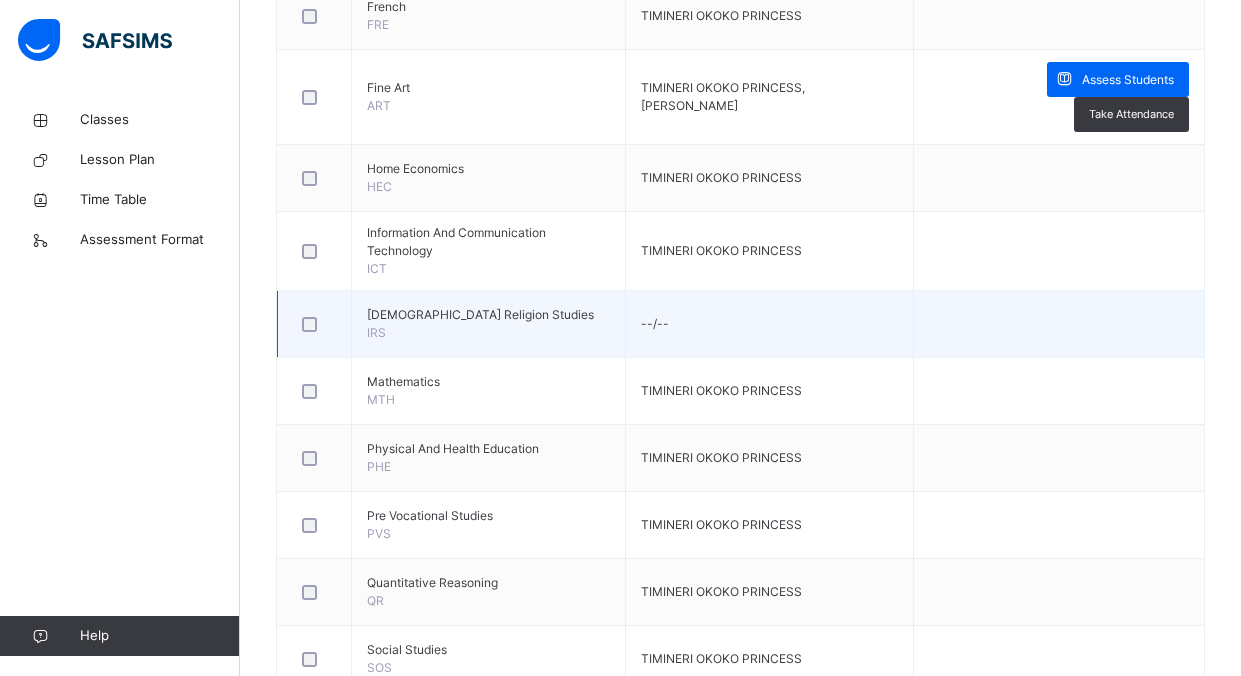 scroll, scrollTop: 1094, scrollLeft: 0, axis: vertical 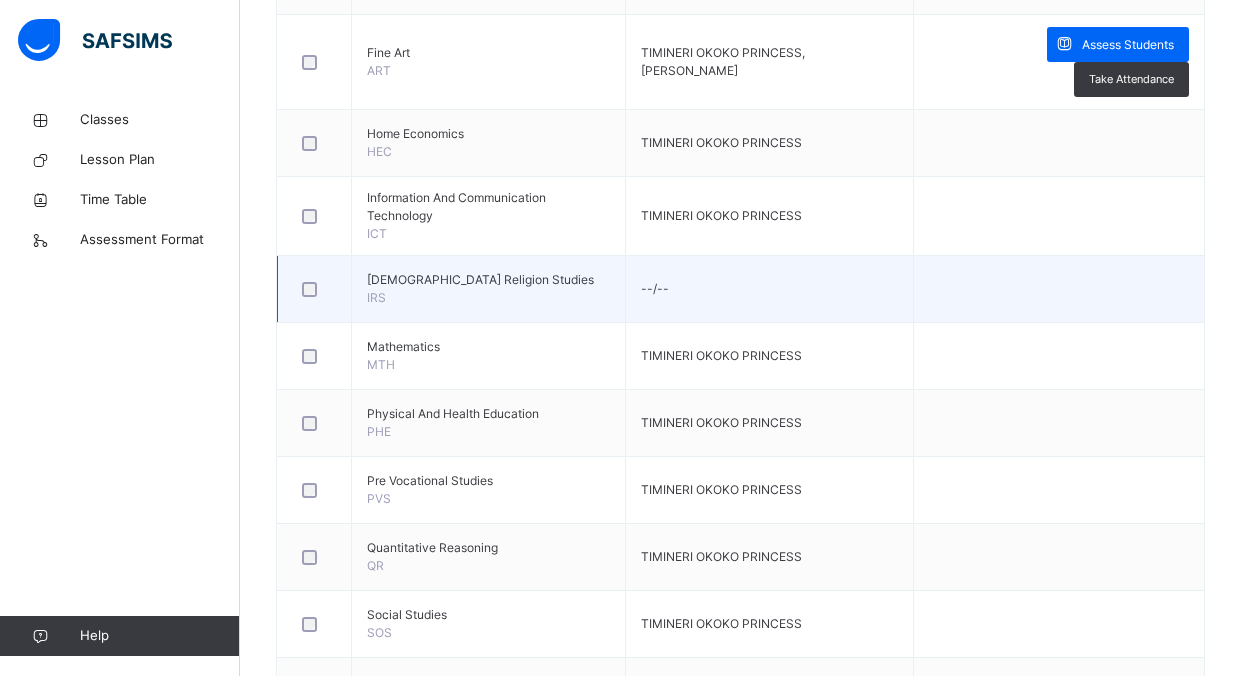 click on "[DEMOGRAPHIC_DATA] Religion Studies   IRS" at bounding box center (489, 289) 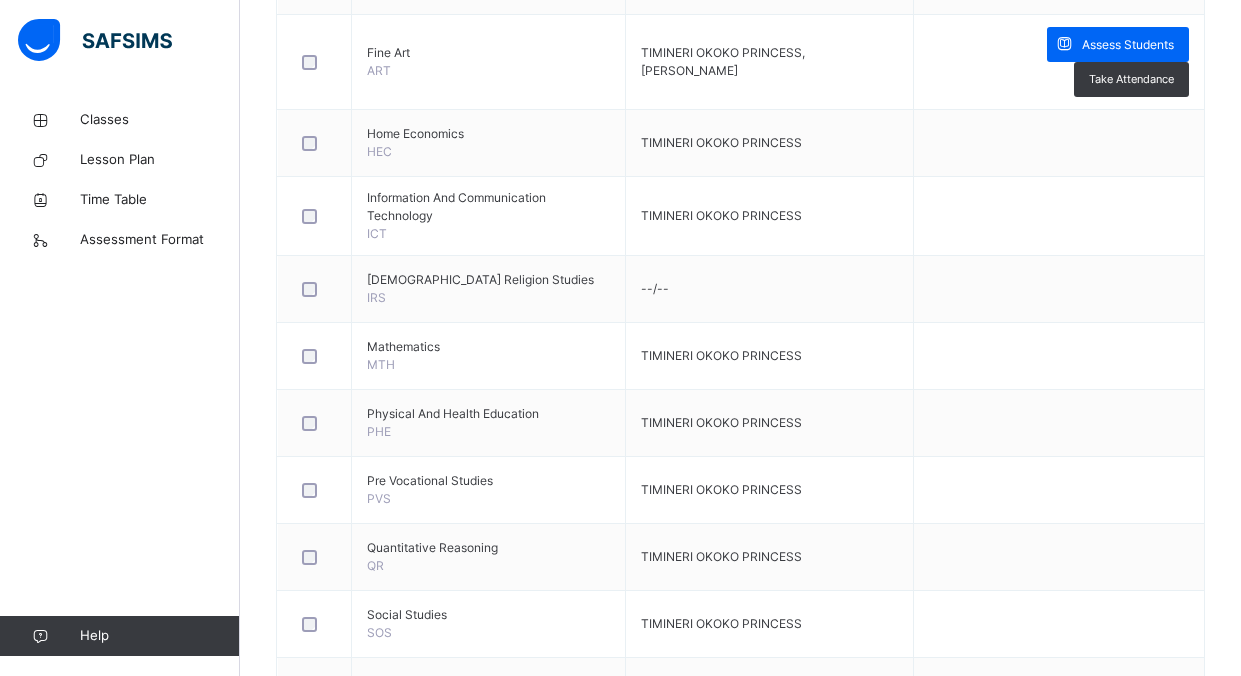 click at bounding box center [1064, 44] 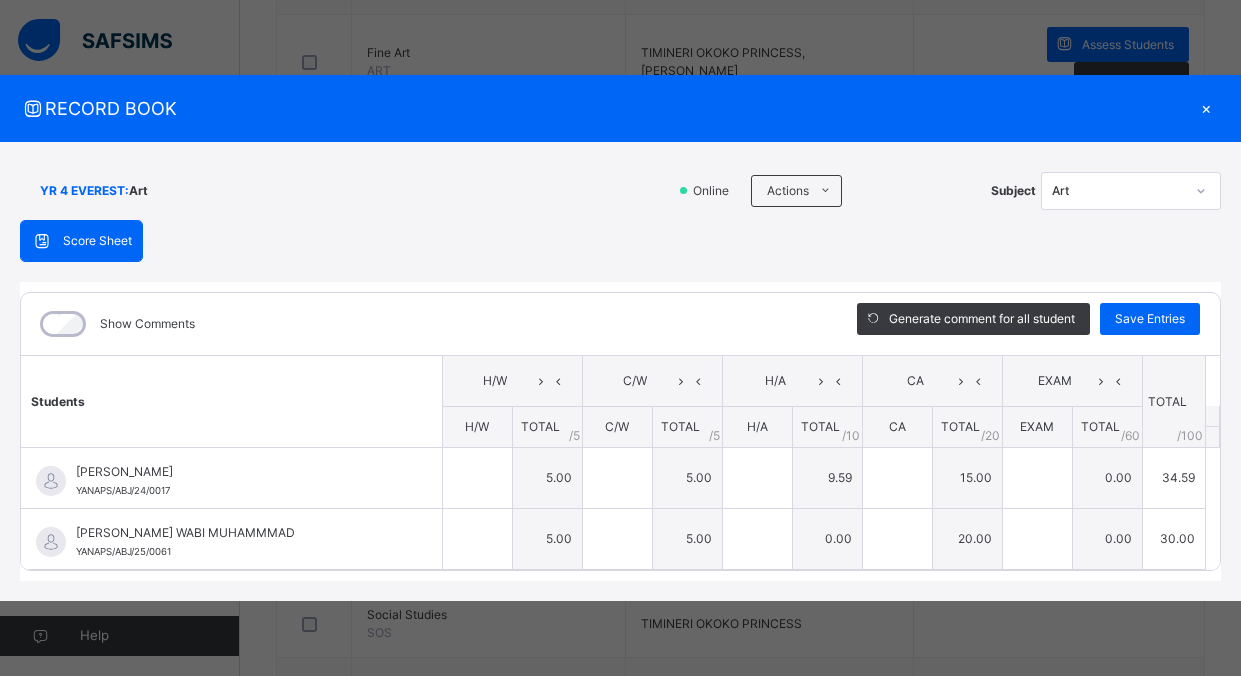 type on "*" 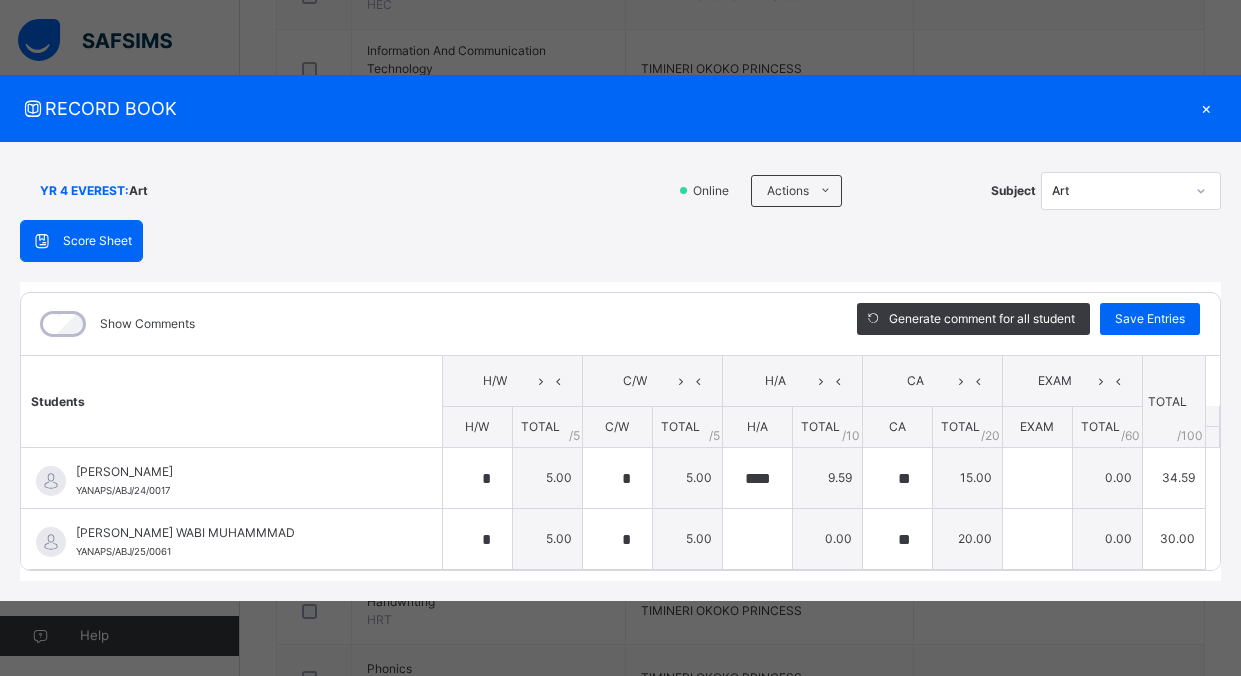 scroll, scrollTop: 1194, scrollLeft: 0, axis: vertical 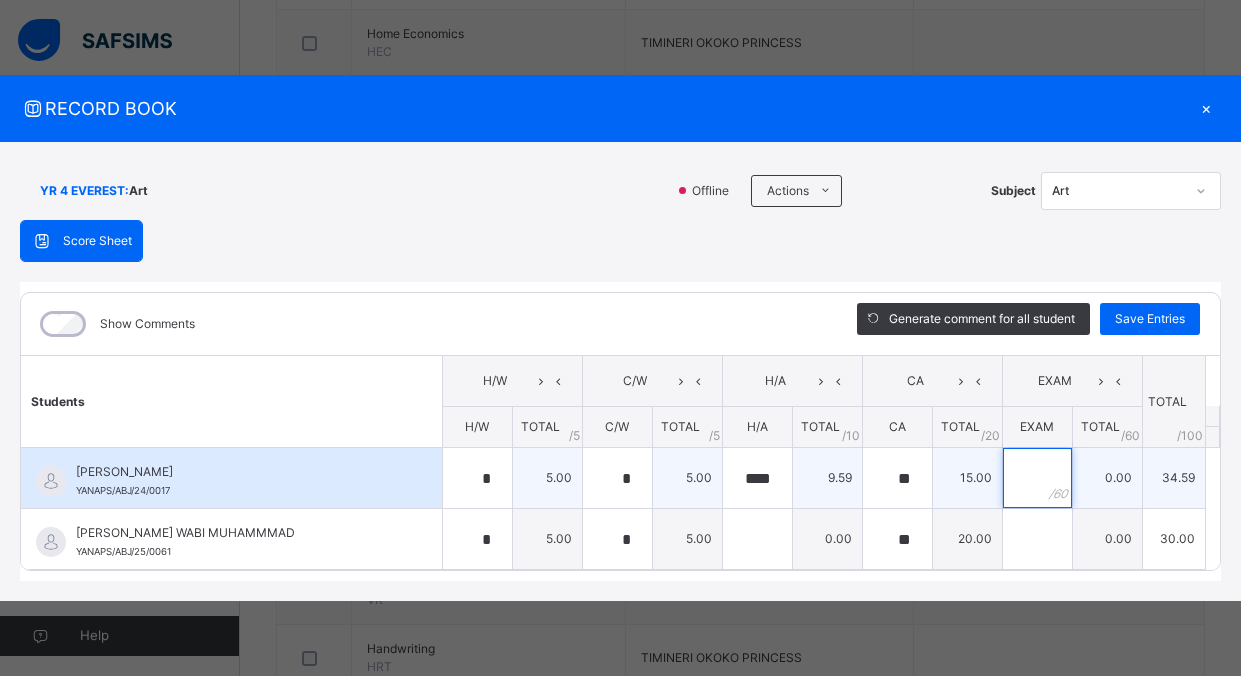 click at bounding box center (1037, 478) 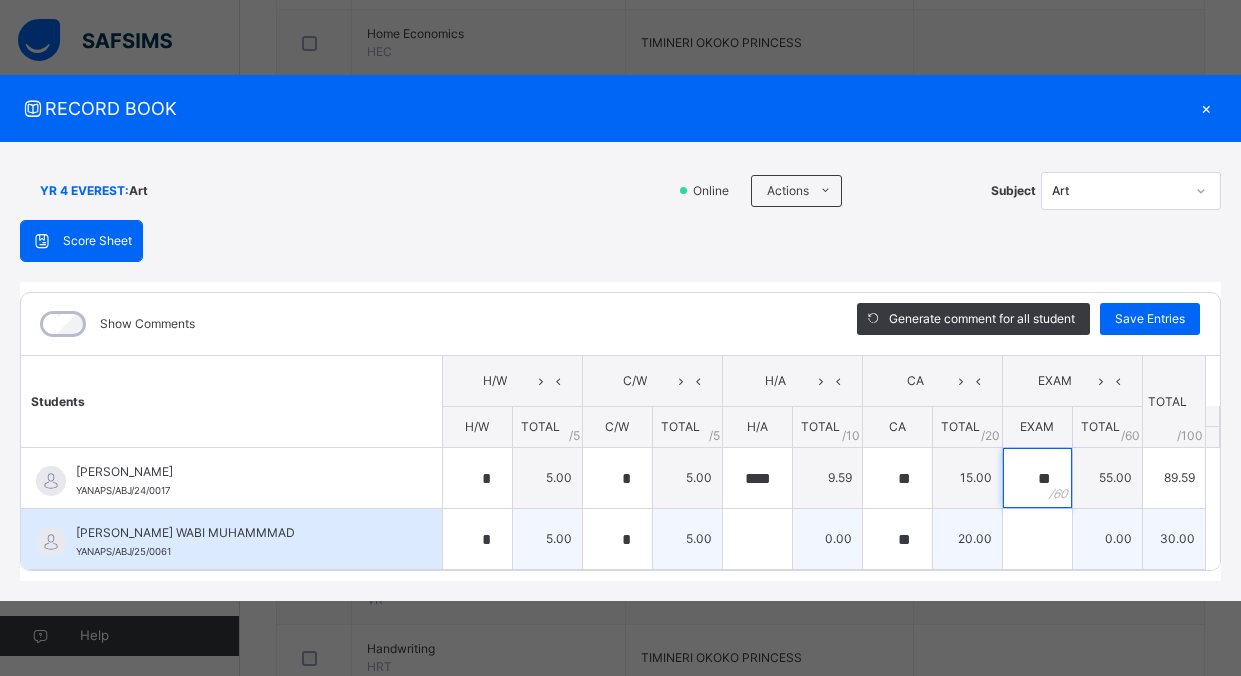 type on "**" 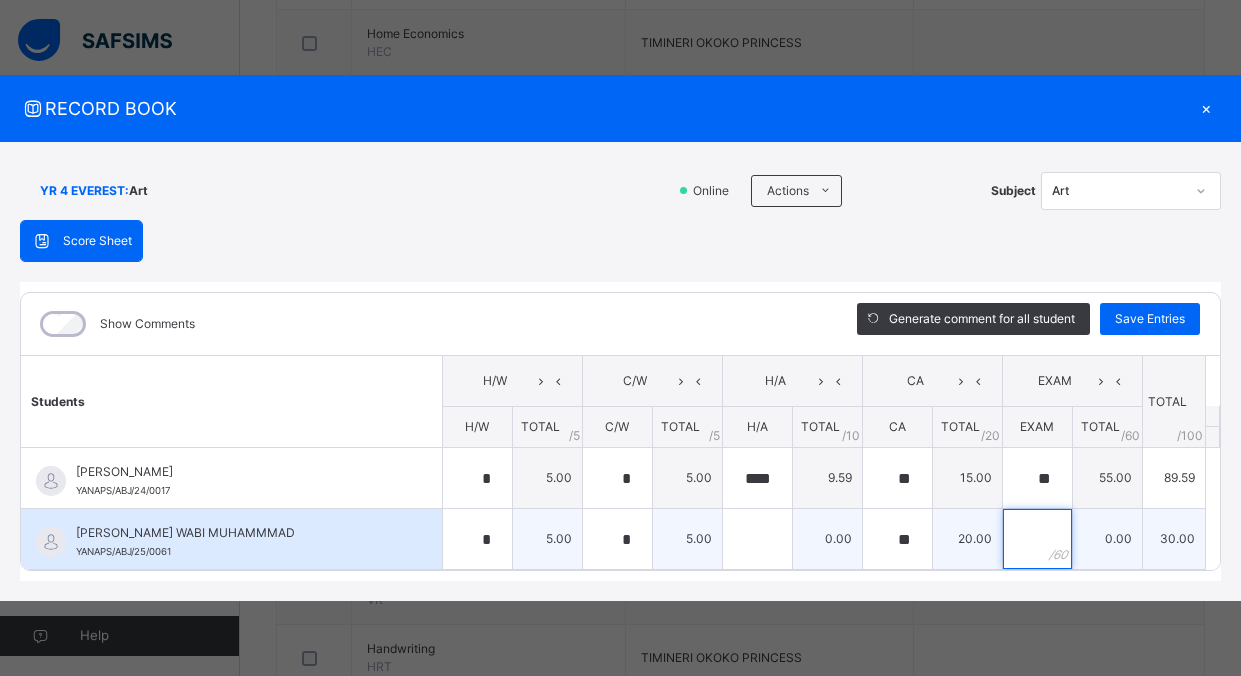 click at bounding box center [1037, 539] 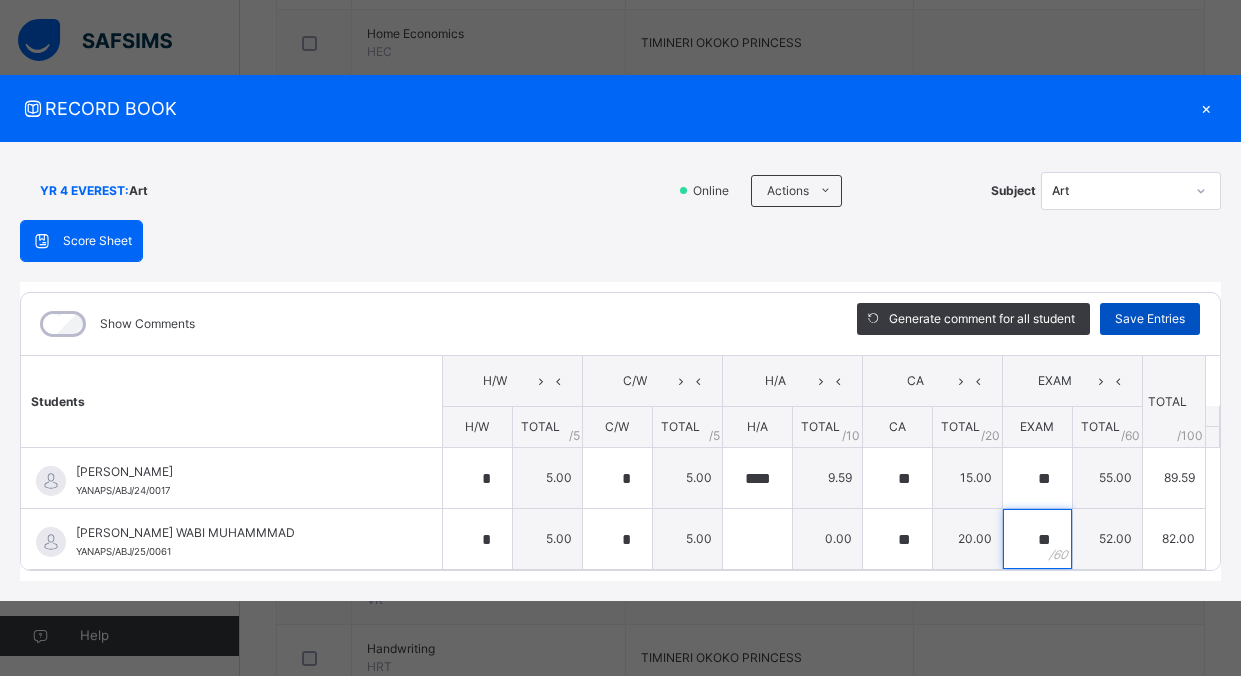 type on "**" 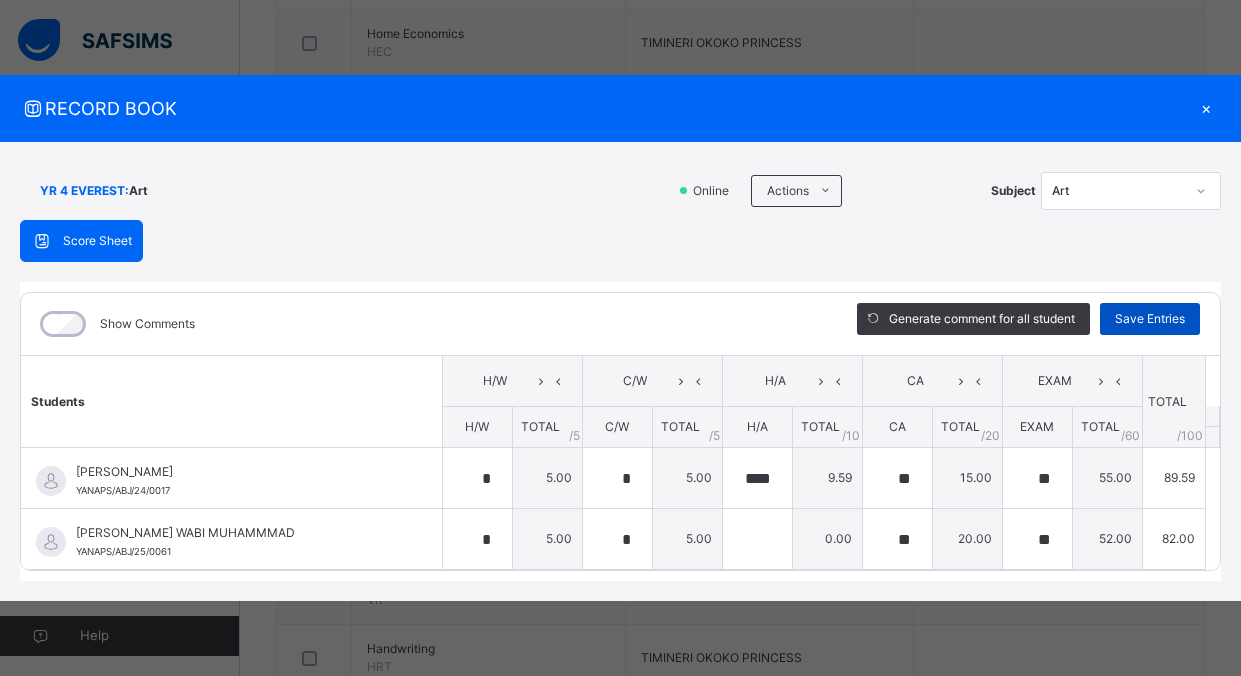 click on "Save Entries" at bounding box center [1150, 319] 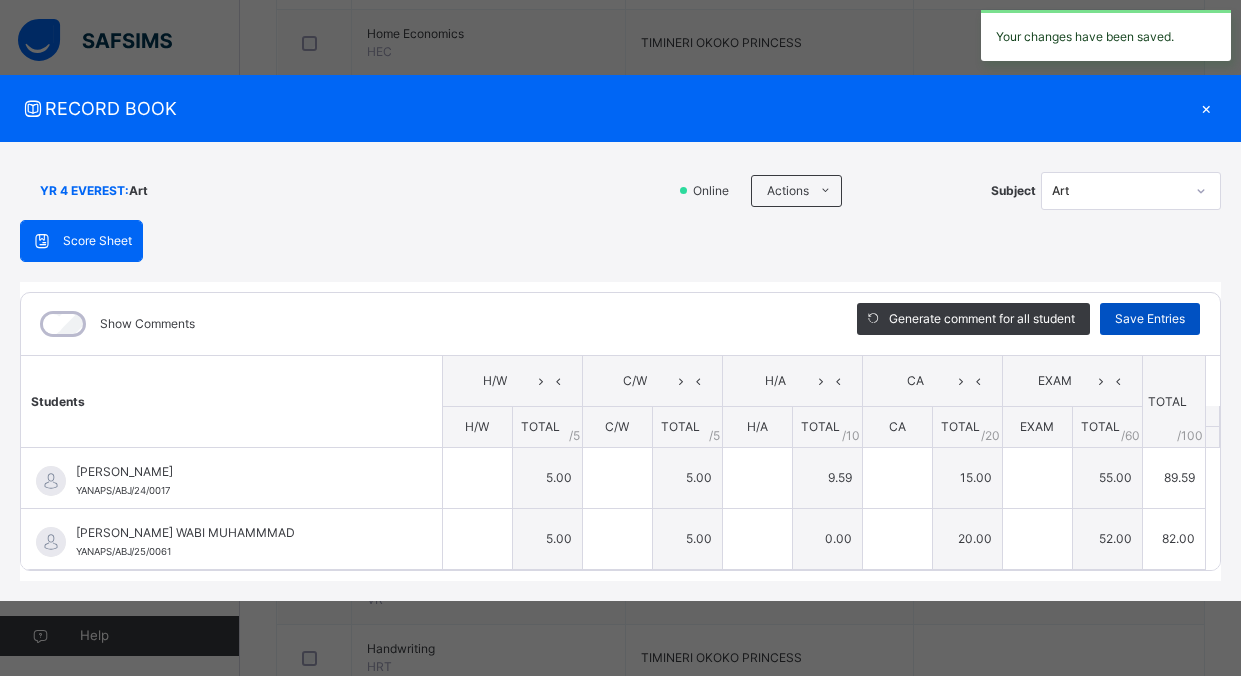 type on "*" 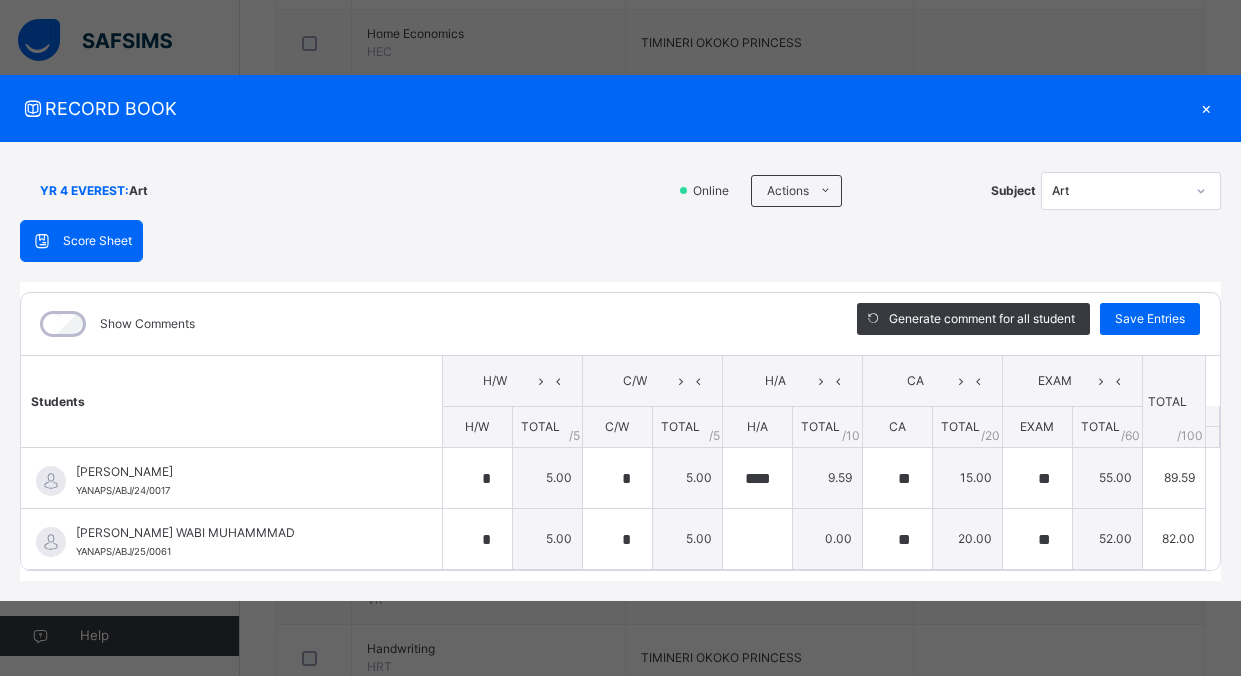 click on "×" at bounding box center [1206, 108] 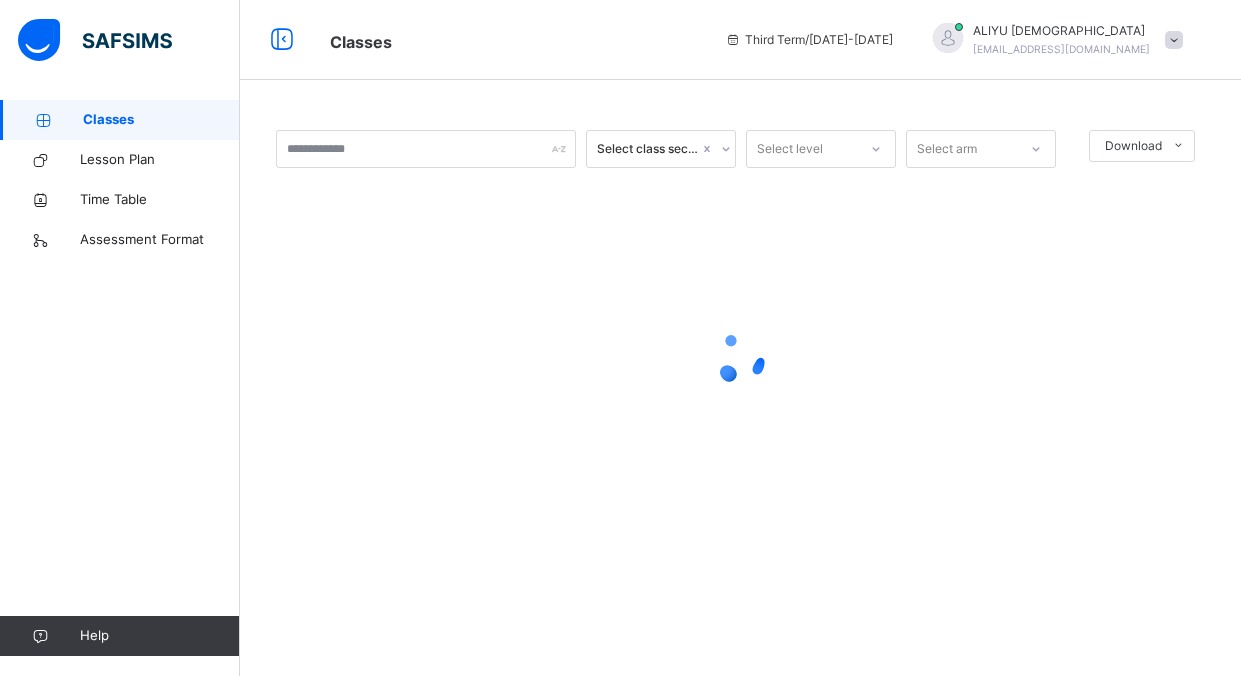 scroll, scrollTop: 0, scrollLeft: 0, axis: both 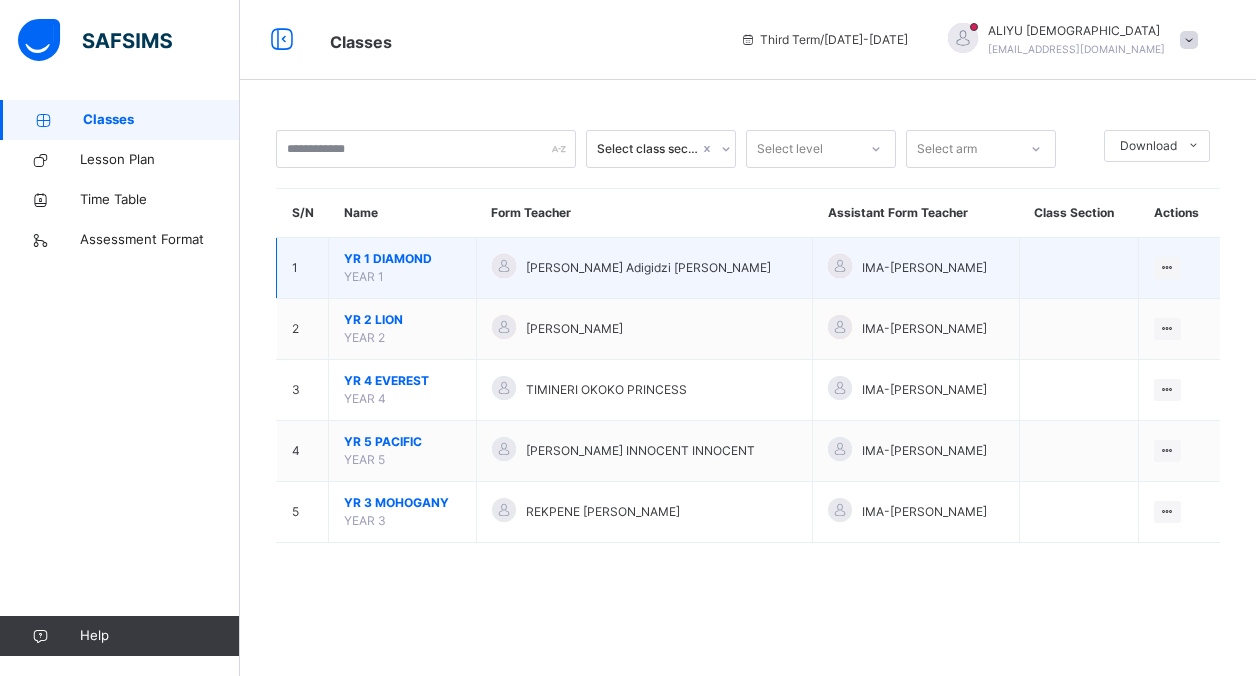 click on "YEAR 1" at bounding box center [364, 276] 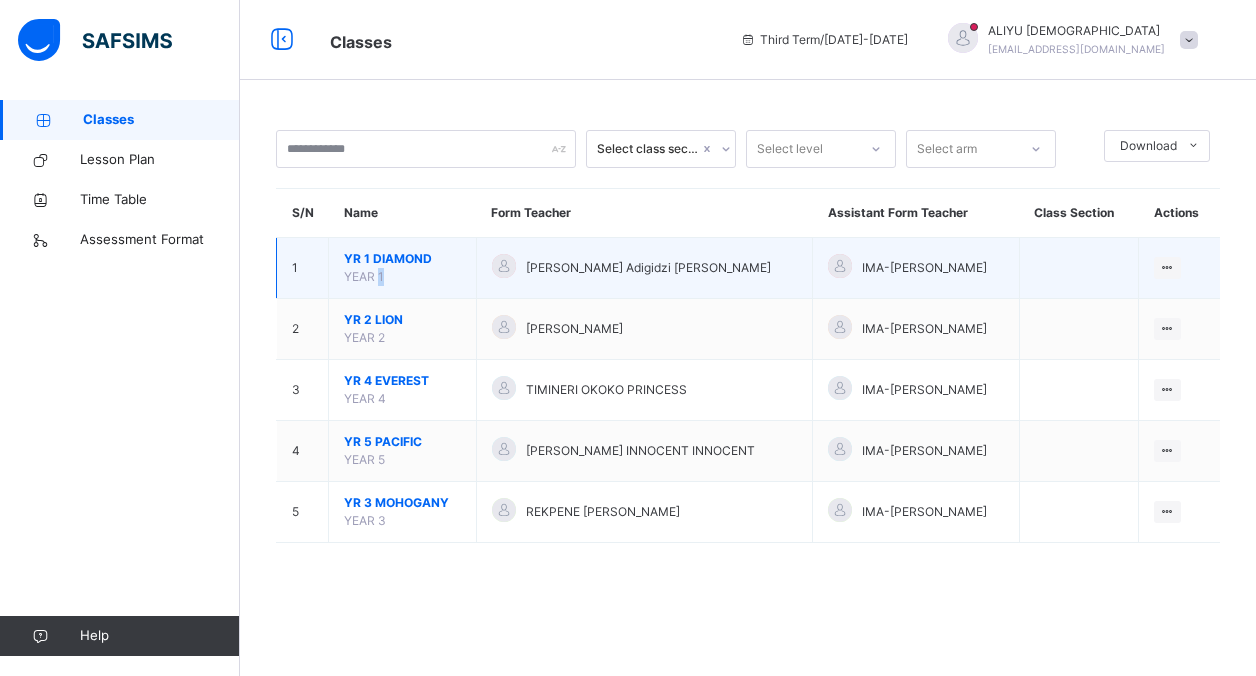 click on "YEAR 1" at bounding box center (364, 276) 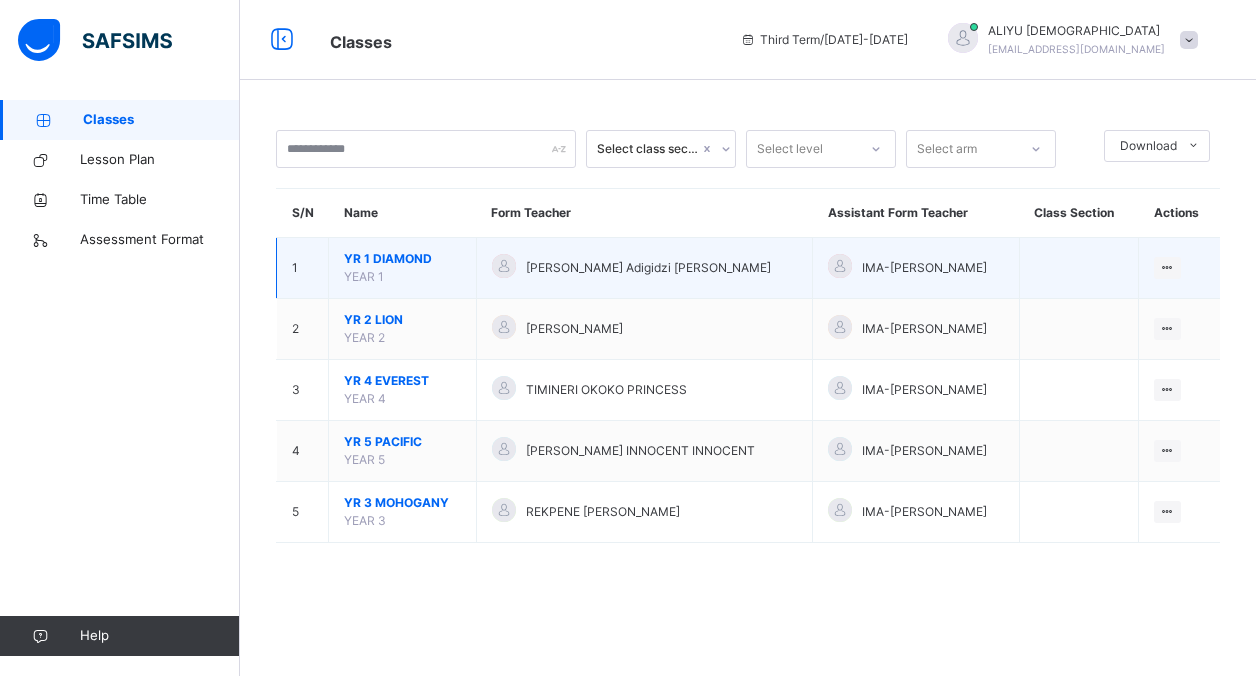click on "YR 1   DIAMOND" at bounding box center [402, 259] 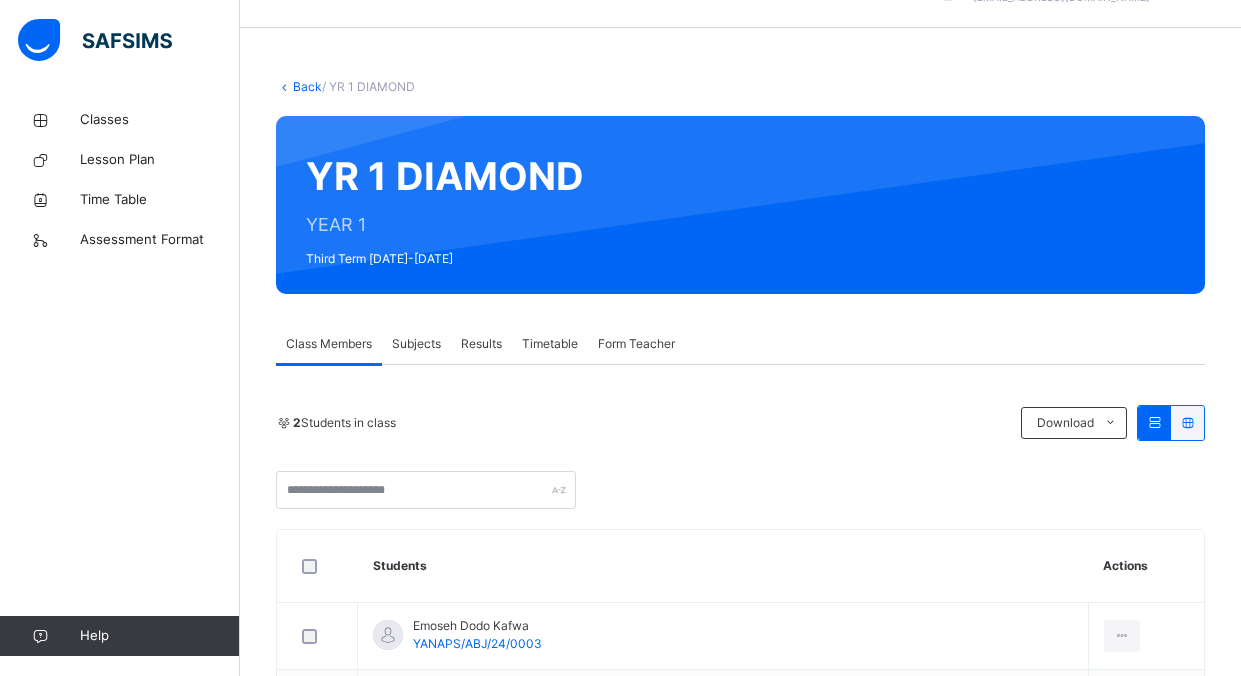 scroll, scrollTop: 100, scrollLeft: 0, axis: vertical 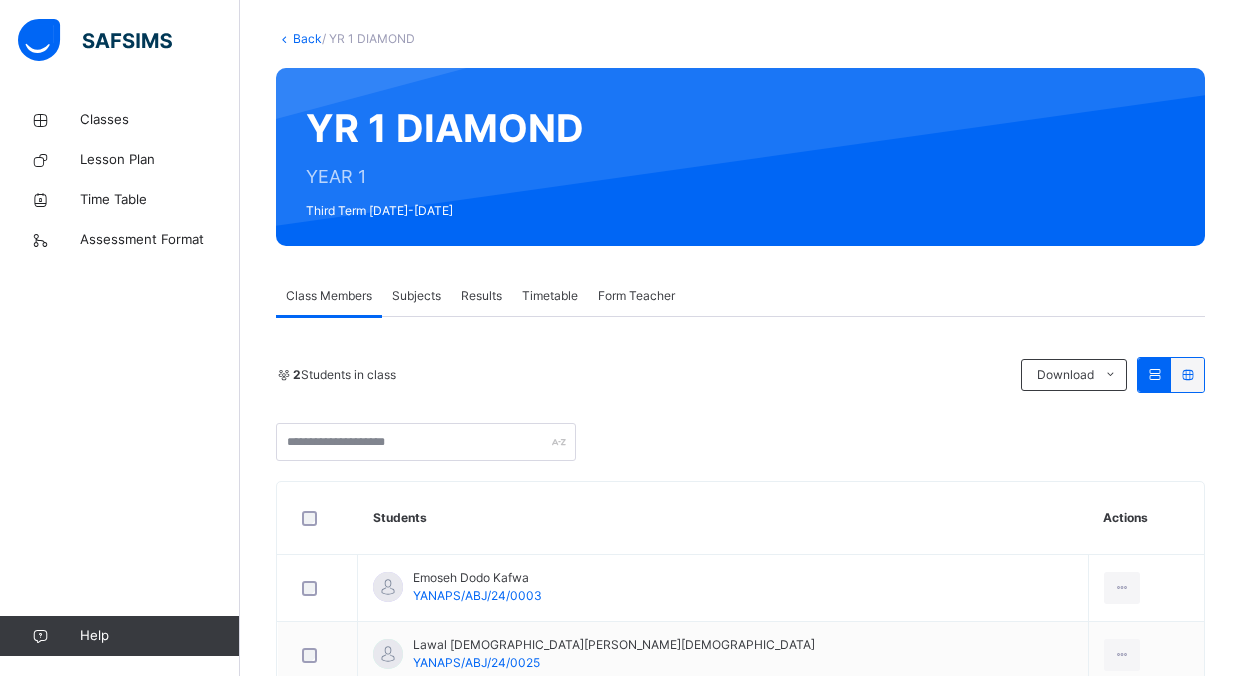 click on "Subjects" at bounding box center (416, 296) 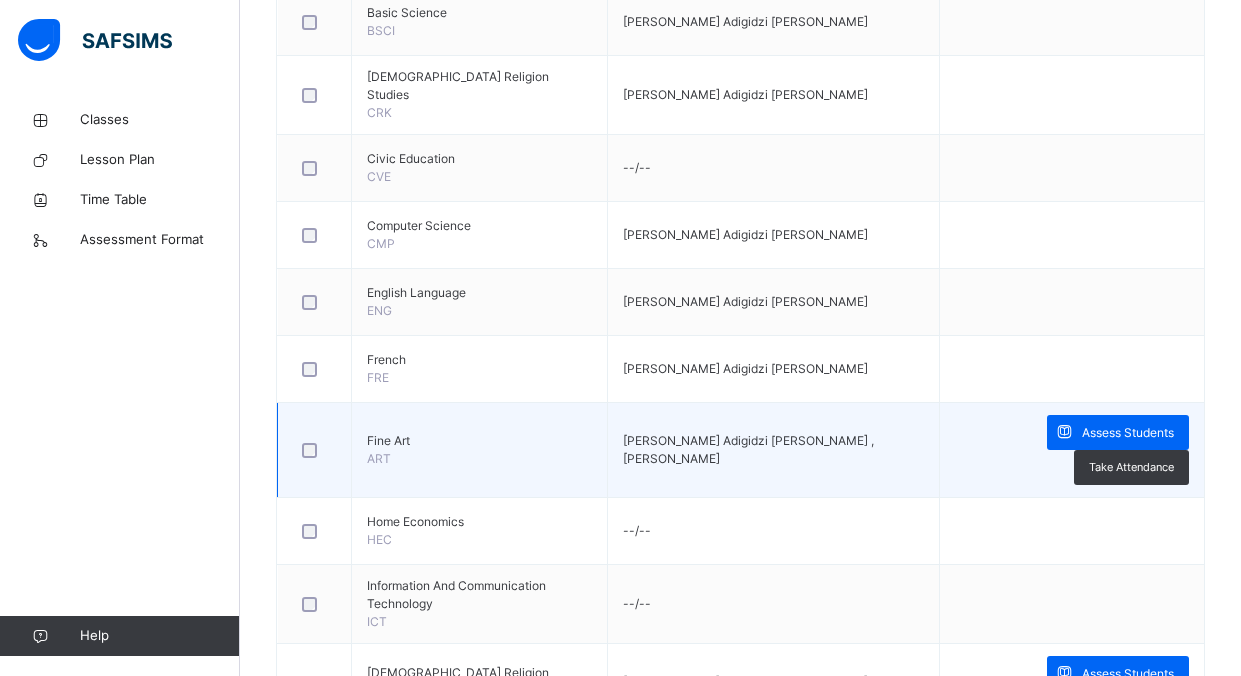 scroll, scrollTop: 700, scrollLeft: 0, axis: vertical 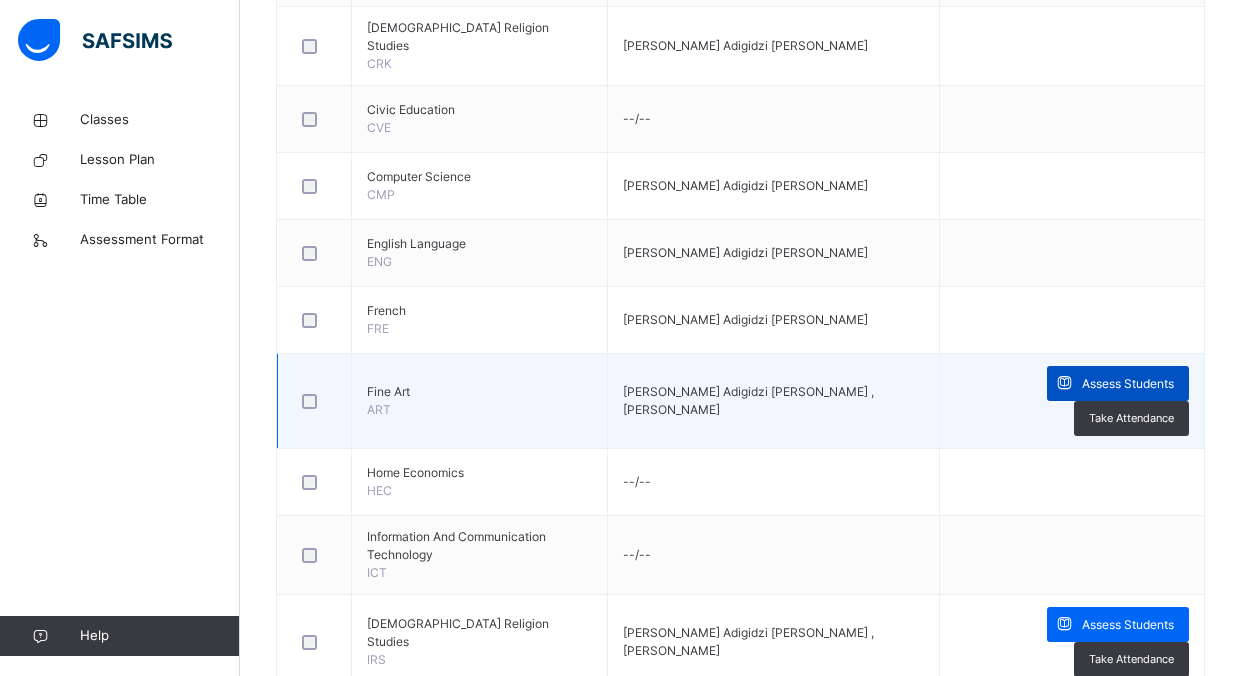 click at bounding box center (1064, 383) 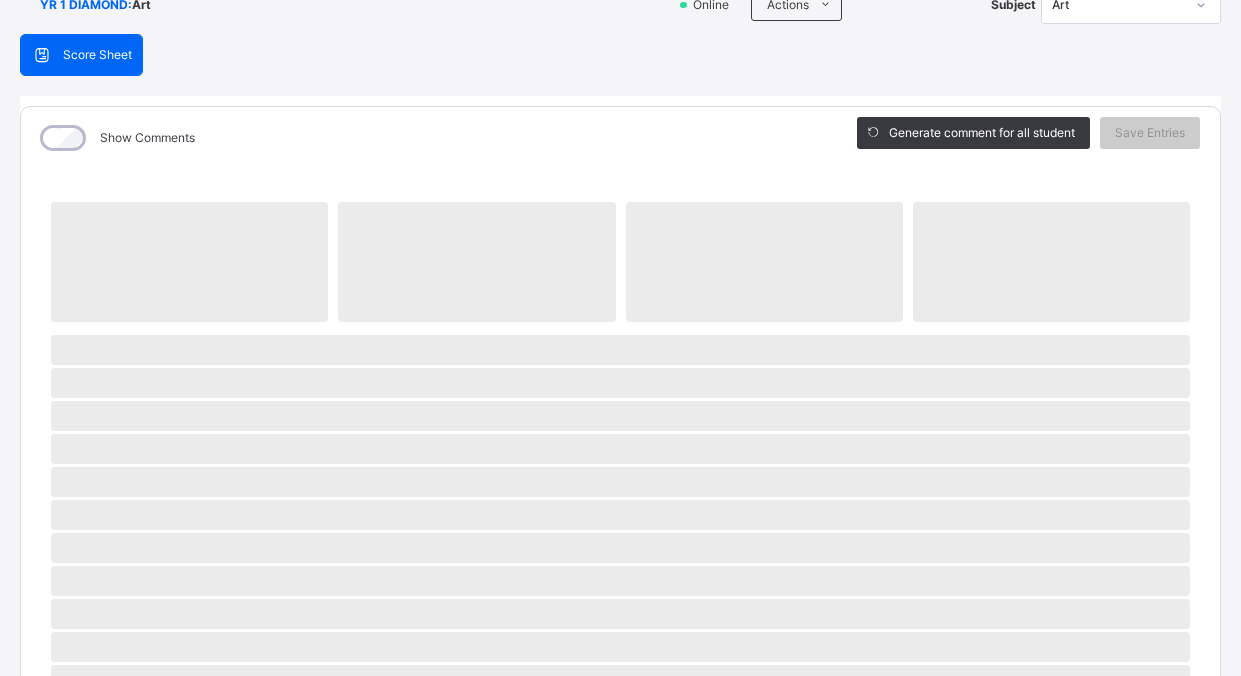 scroll, scrollTop: 35, scrollLeft: 0, axis: vertical 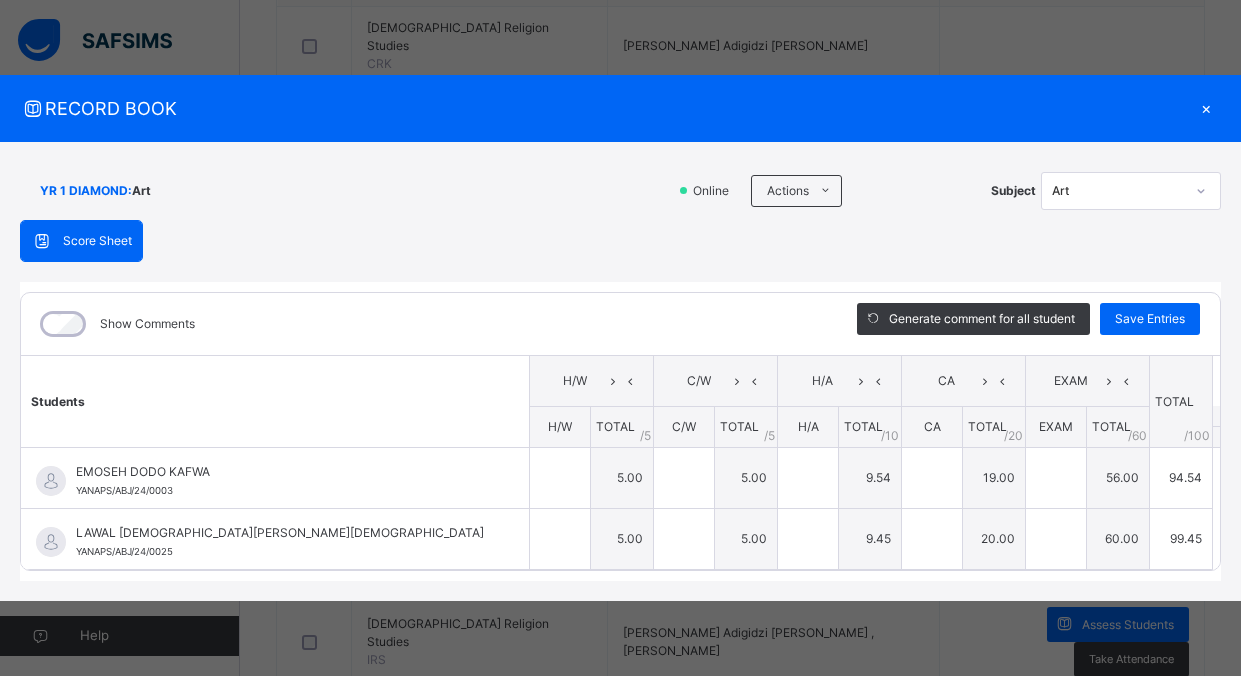 type on "*" 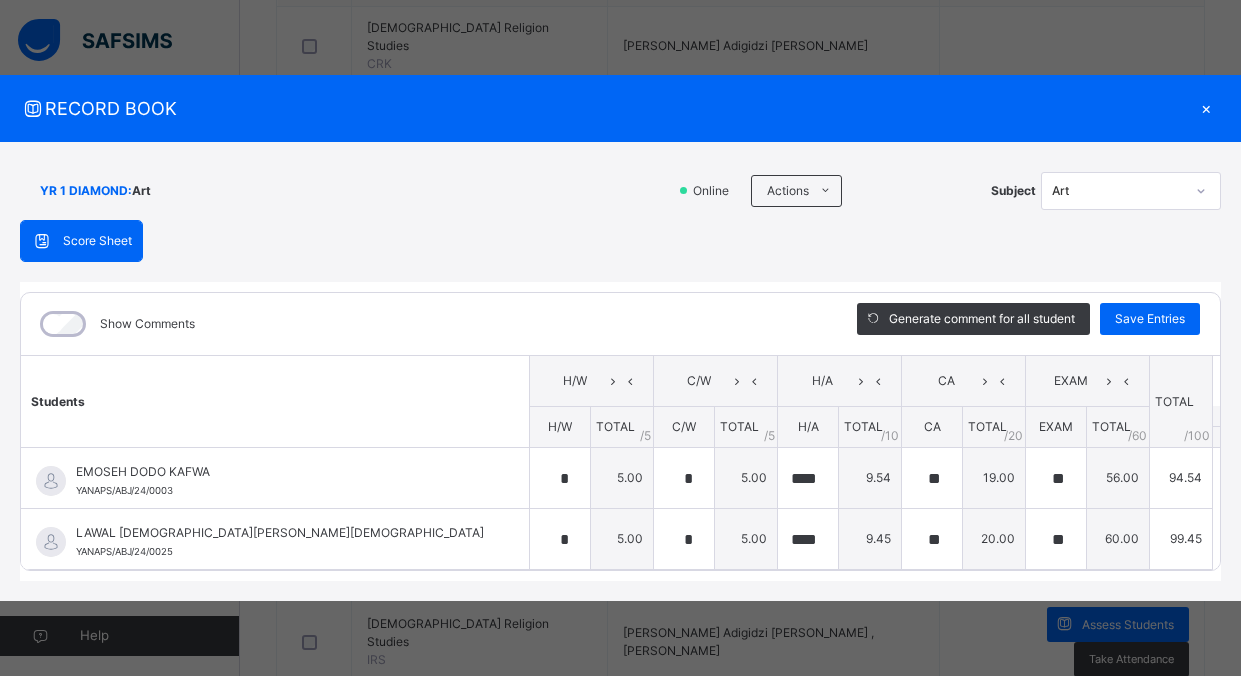 scroll, scrollTop: 0, scrollLeft: 0, axis: both 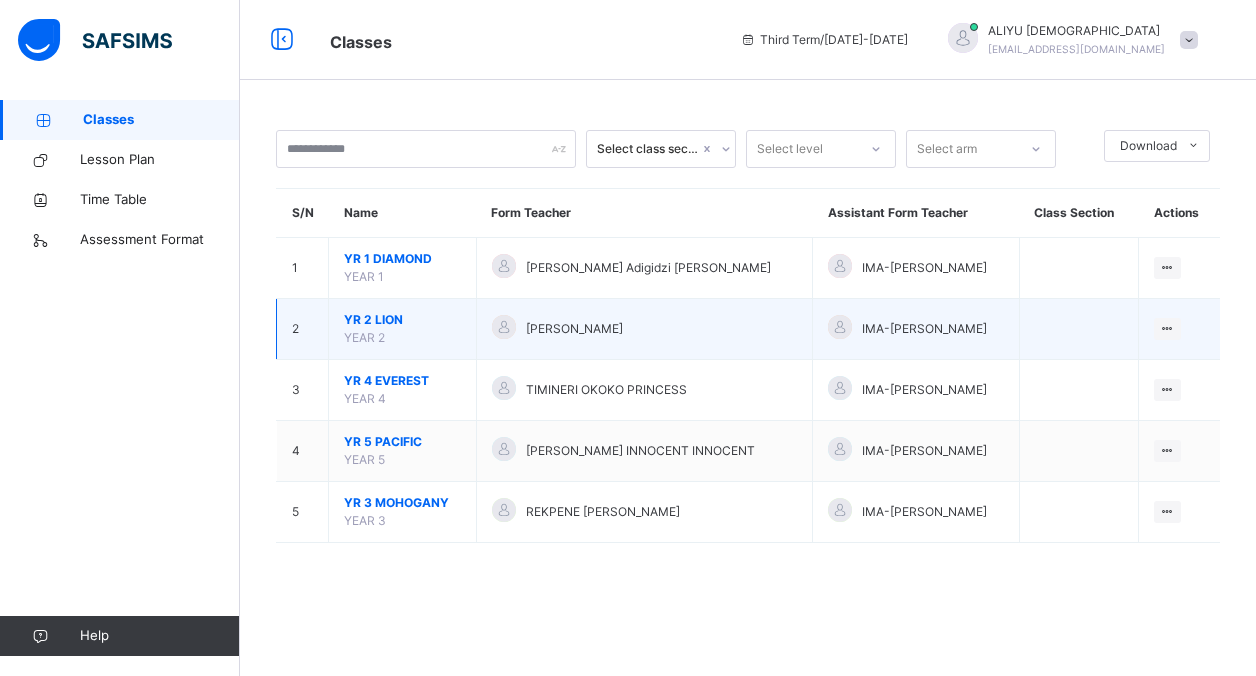 click on "YR 2   LION   YEAR 2" at bounding box center (403, 329) 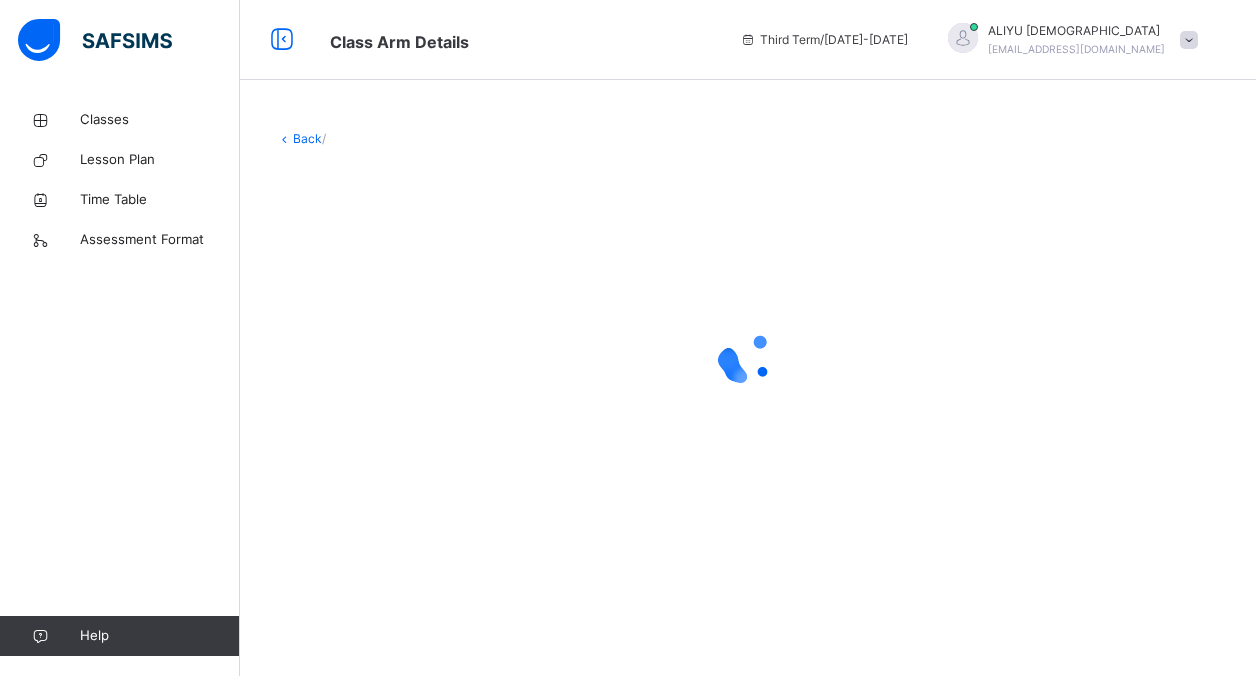 click at bounding box center [748, 358] 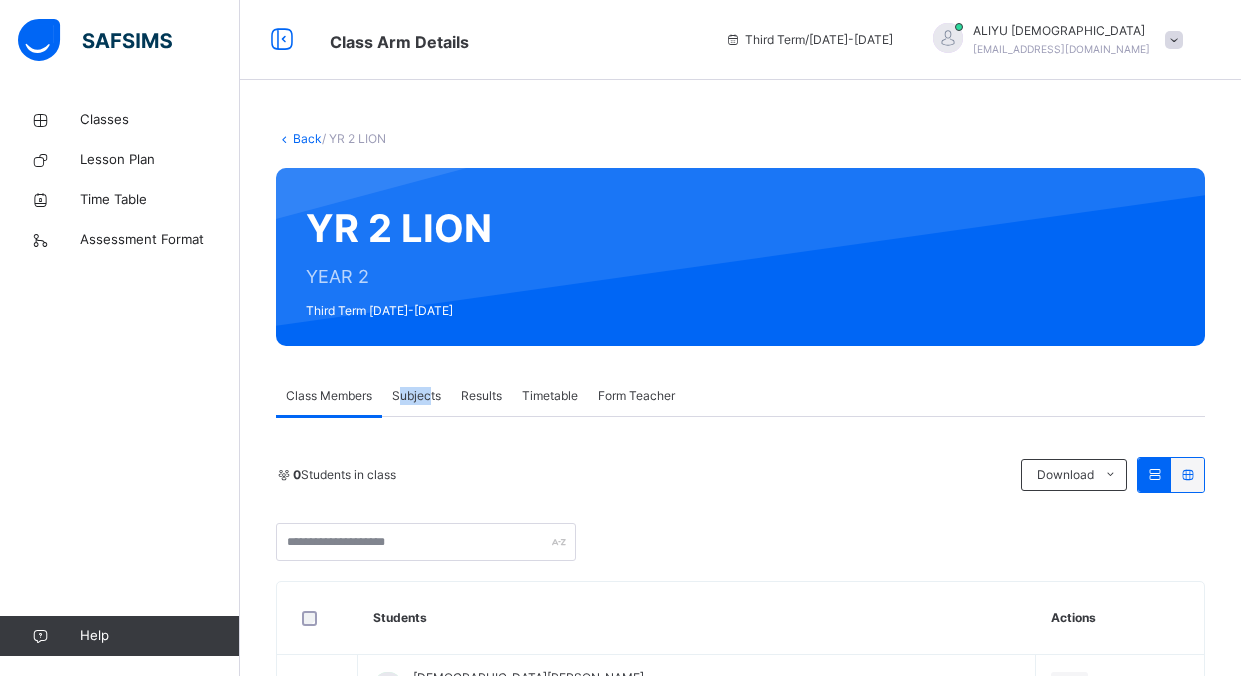drag, startPoint x: 403, startPoint y: 383, endPoint x: 431, endPoint y: 413, distance: 41.036568 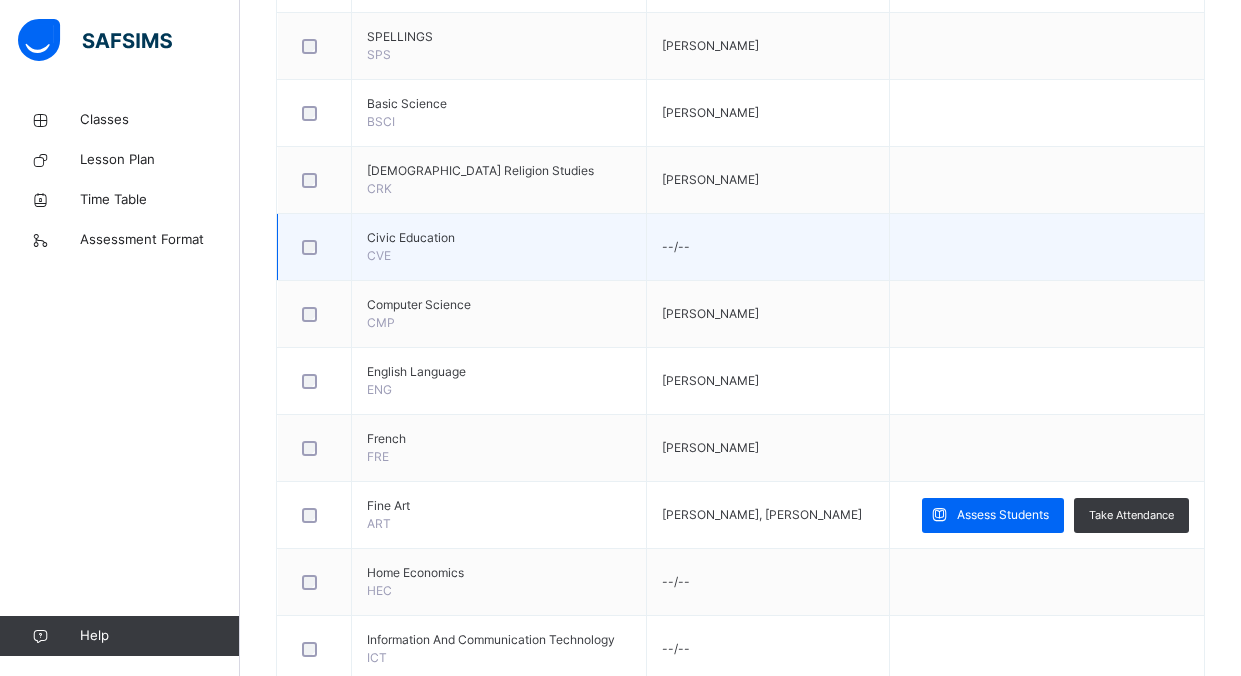 scroll, scrollTop: 700, scrollLeft: 0, axis: vertical 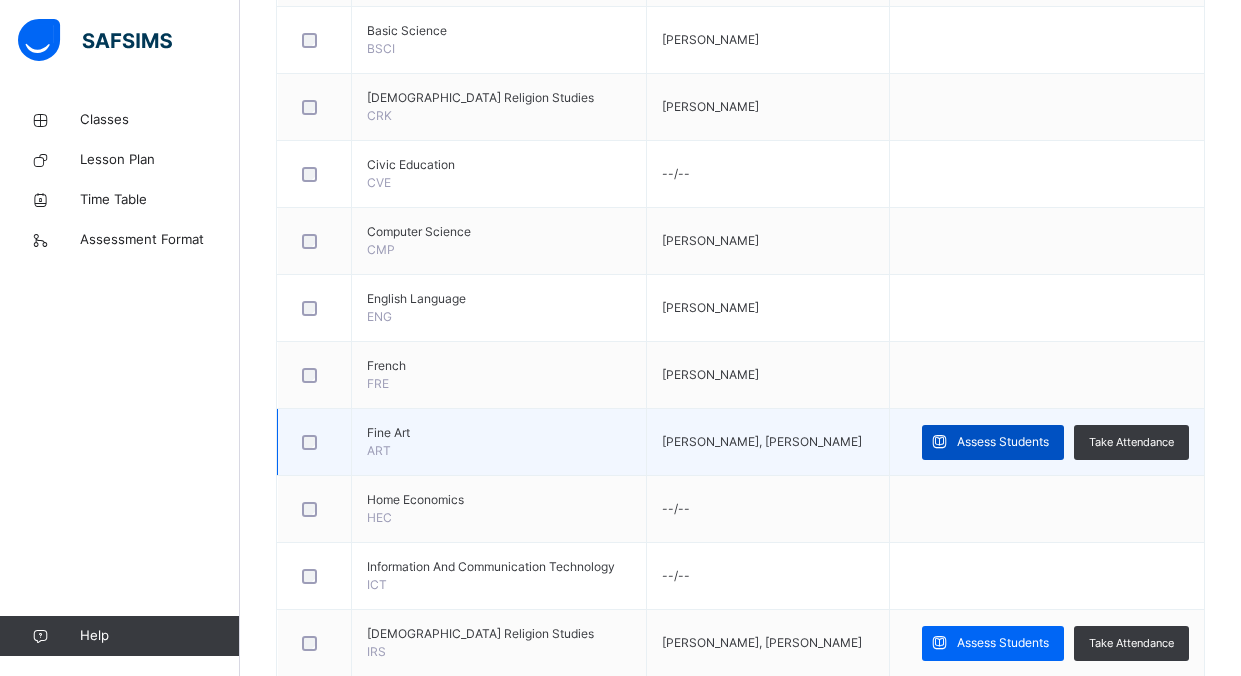click at bounding box center [939, 442] 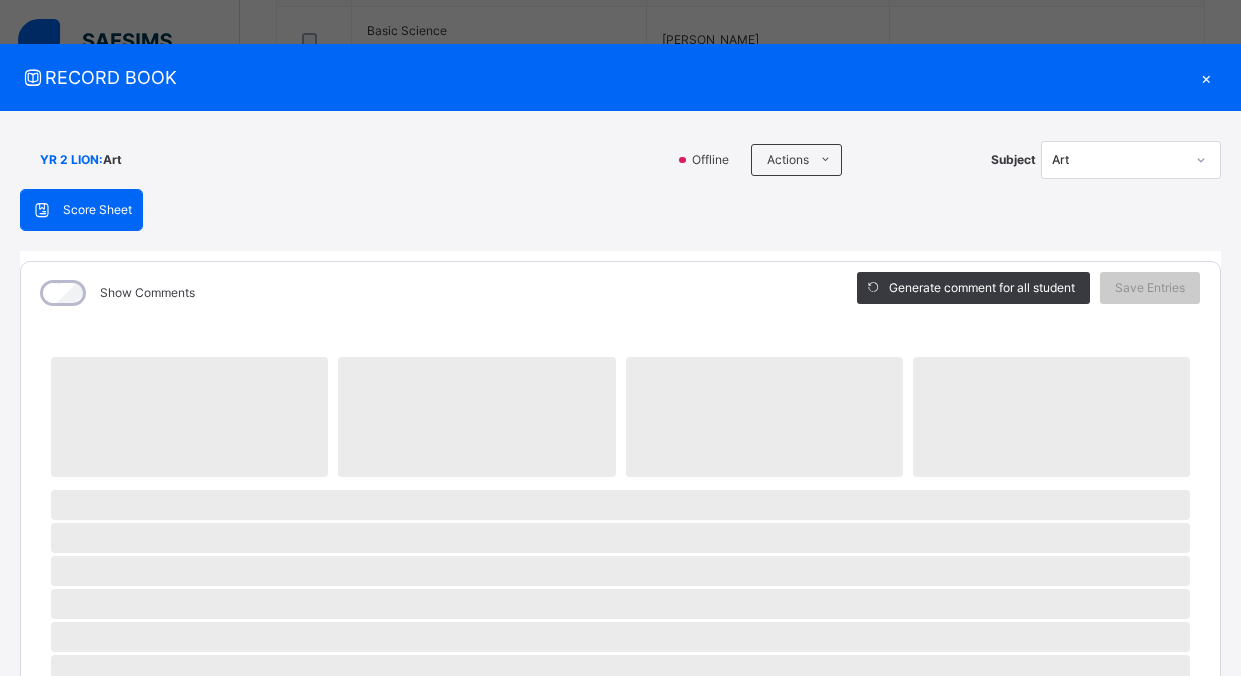scroll, scrollTop: 0, scrollLeft: 0, axis: both 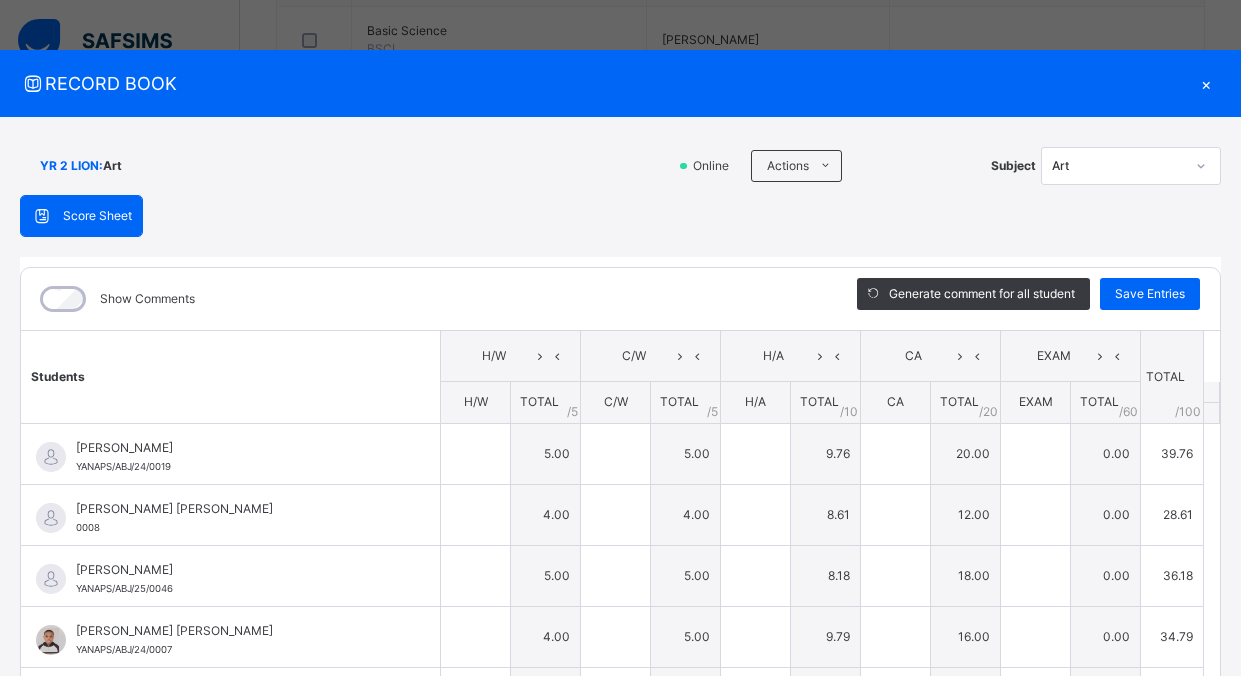 type on "*" 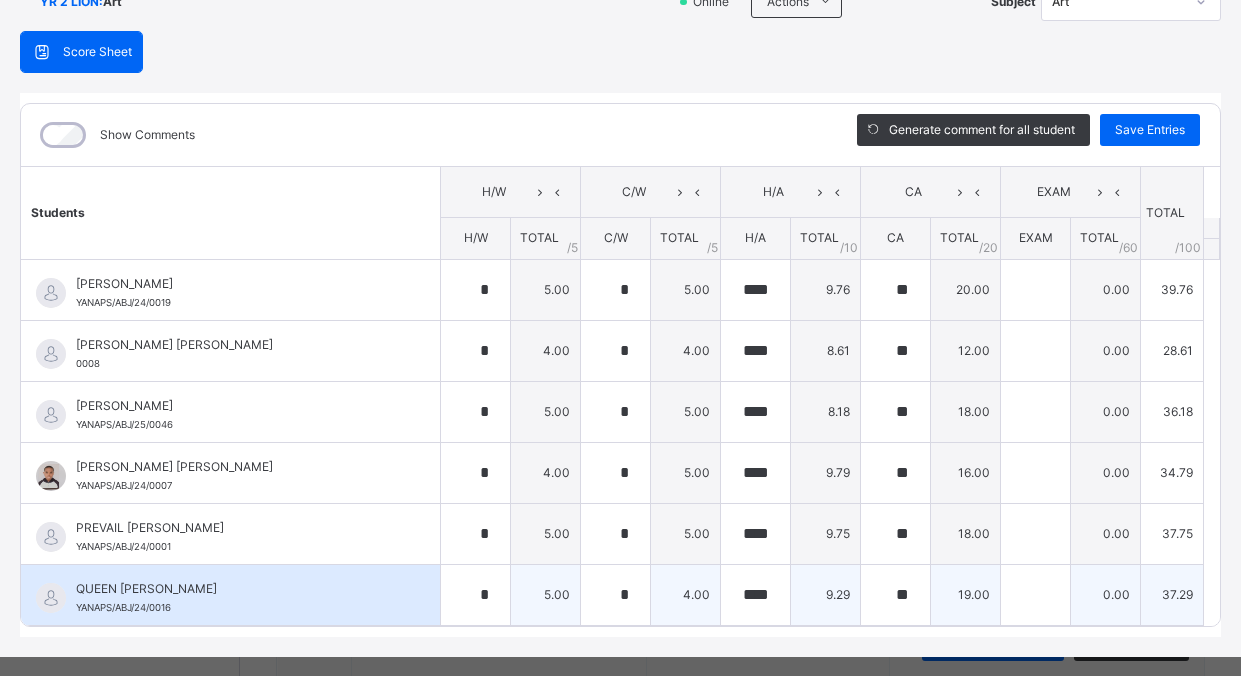 scroll, scrollTop: 195, scrollLeft: 0, axis: vertical 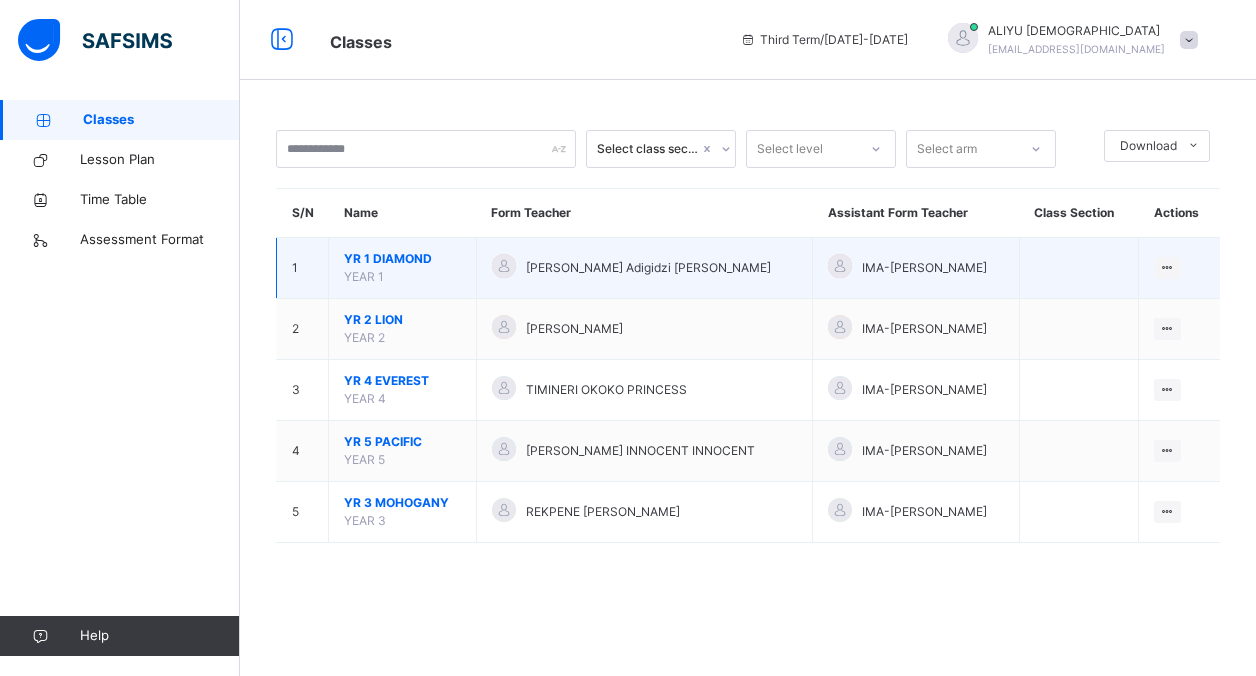 click on "YR 1   DIAMOND" at bounding box center [402, 259] 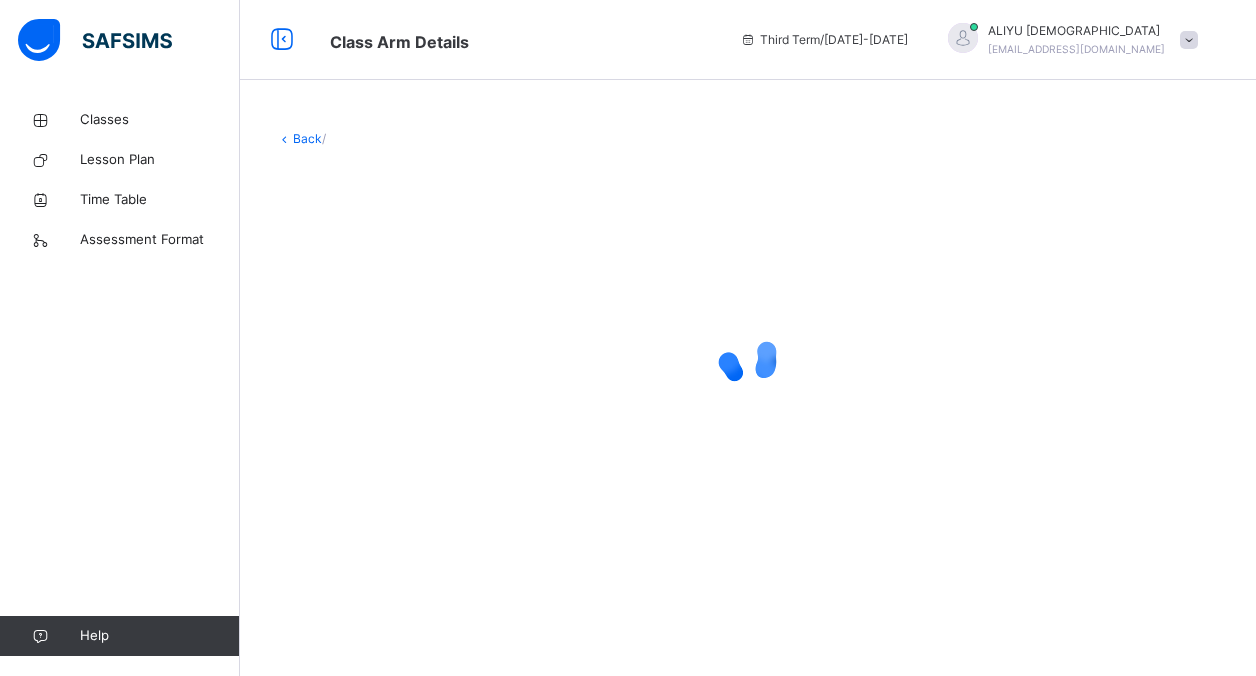 click at bounding box center (748, 358) 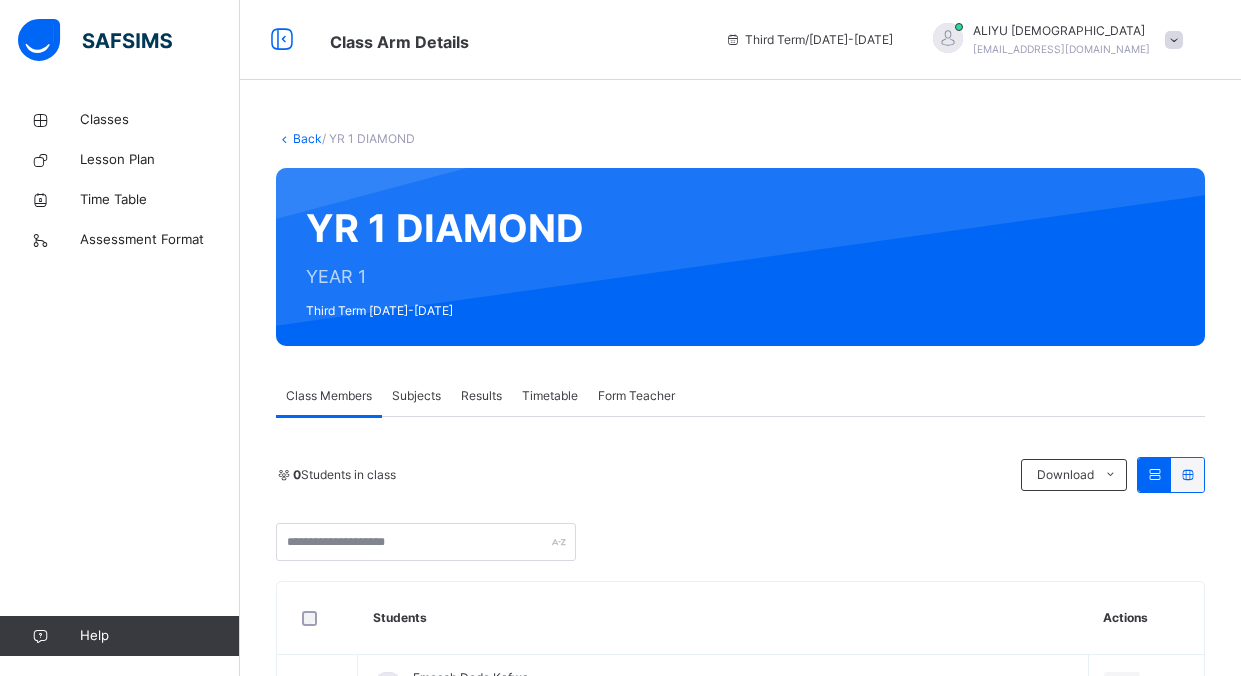 click on "Subjects" at bounding box center [416, 396] 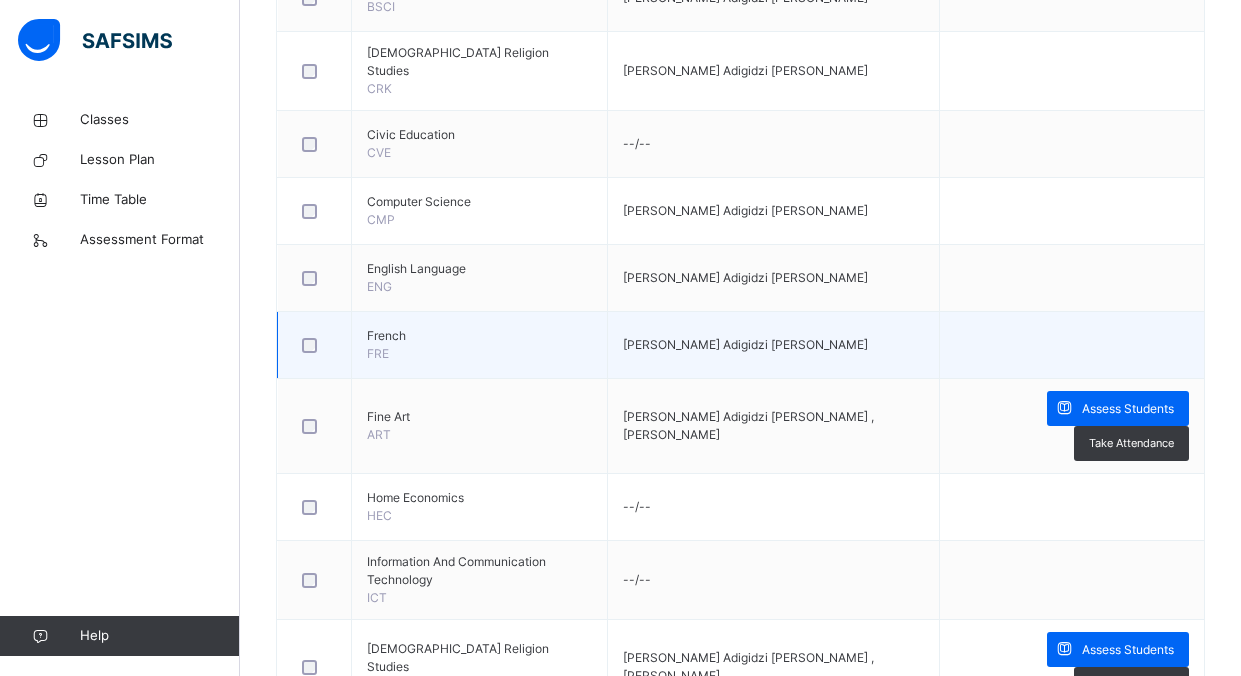 scroll, scrollTop: 700, scrollLeft: 0, axis: vertical 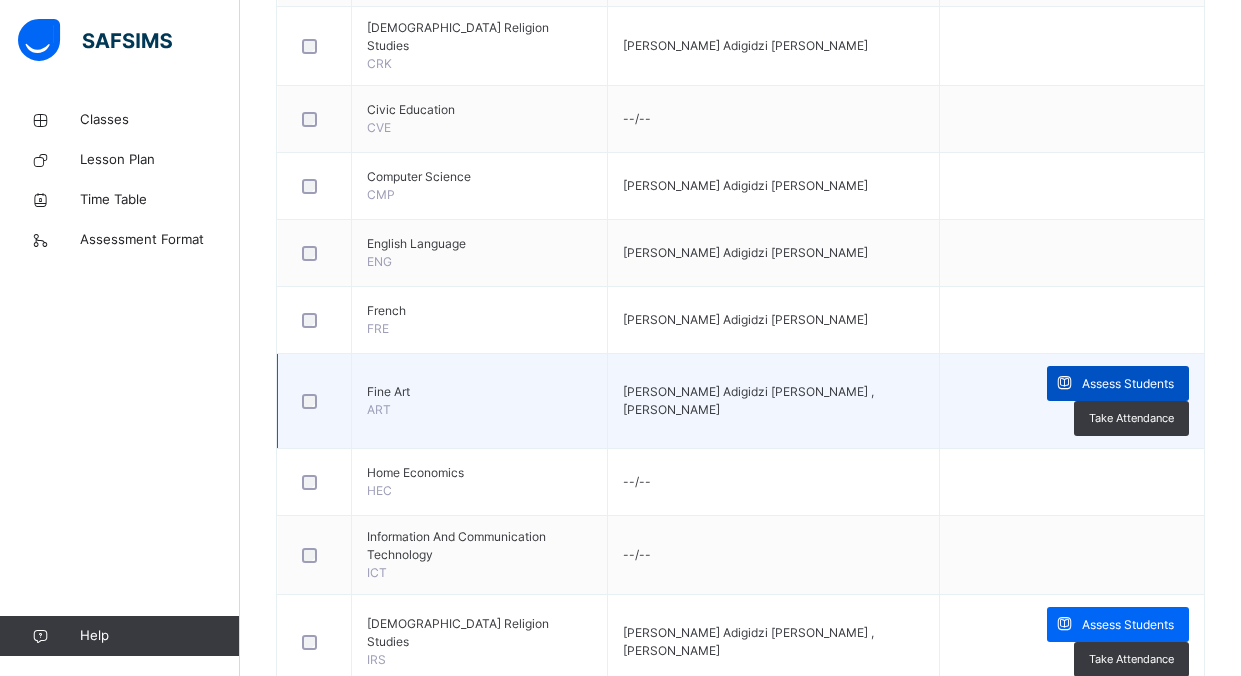 click on "Assess Students" at bounding box center (1128, 384) 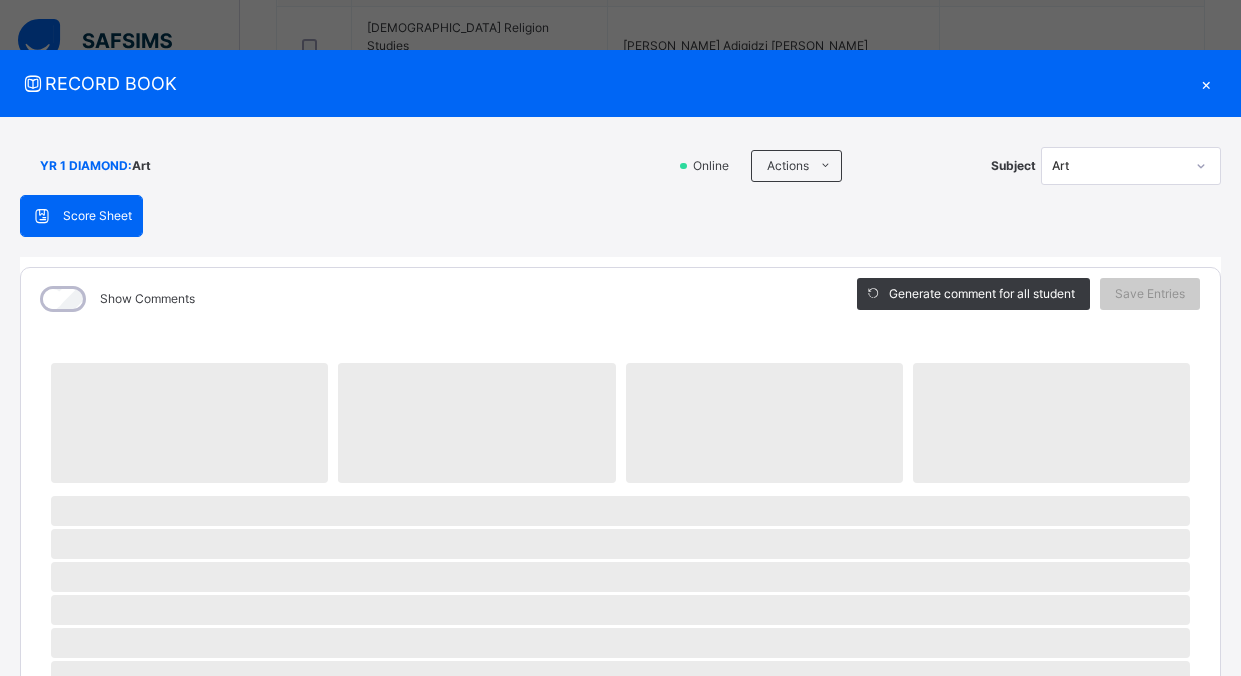 click on "‌" at bounding box center (1051, 423) 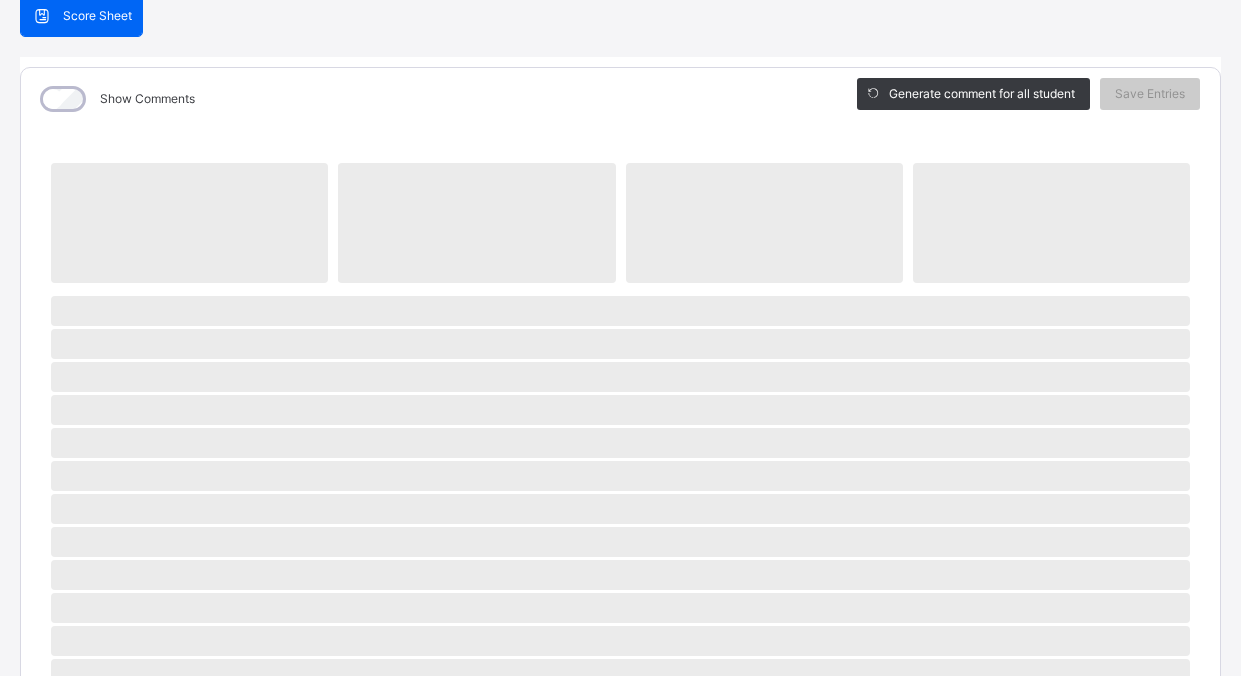 scroll, scrollTop: 0, scrollLeft: 0, axis: both 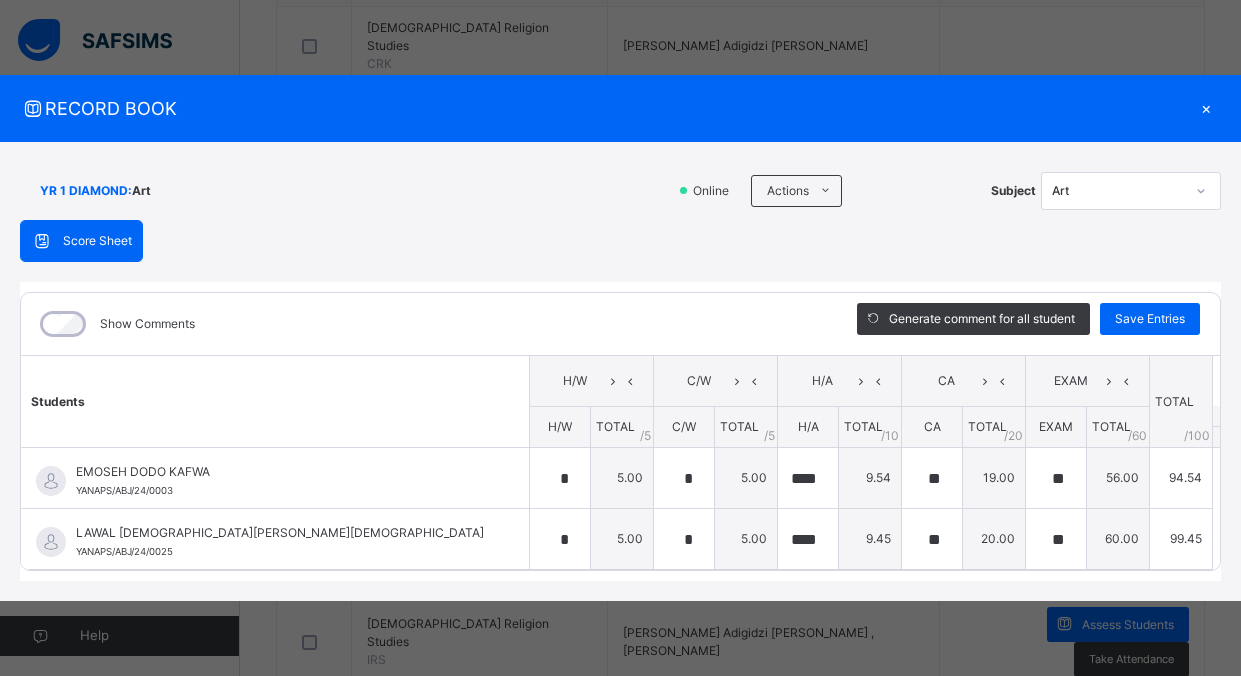 click on "×" at bounding box center (1206, 108) 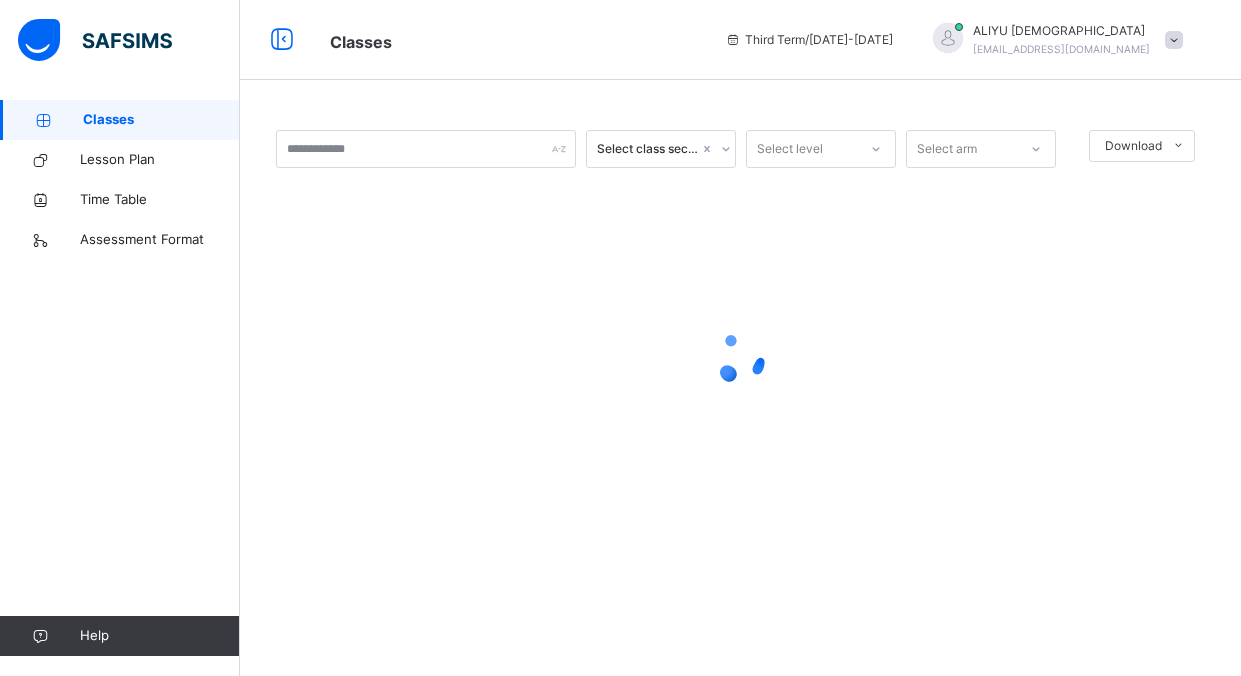 scroll, scrollTop: 0, scrollLeft: 0, axis: both 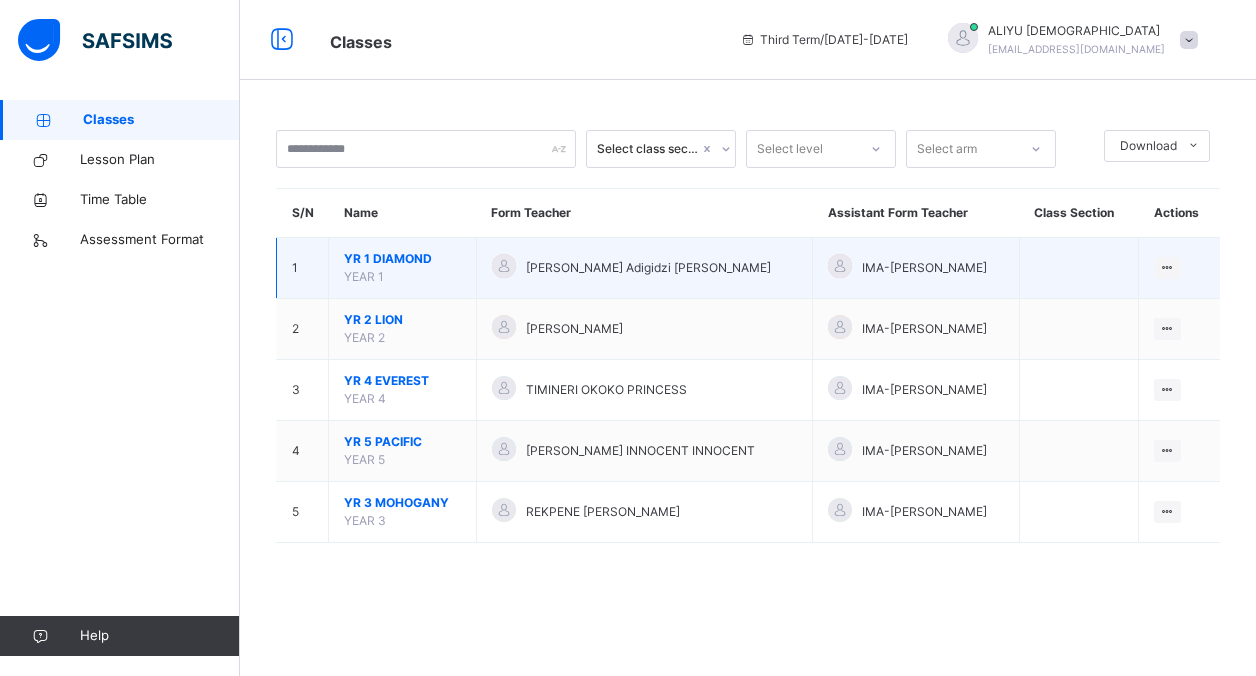 click on "YEAR 1" at bounding box center [364, 276] 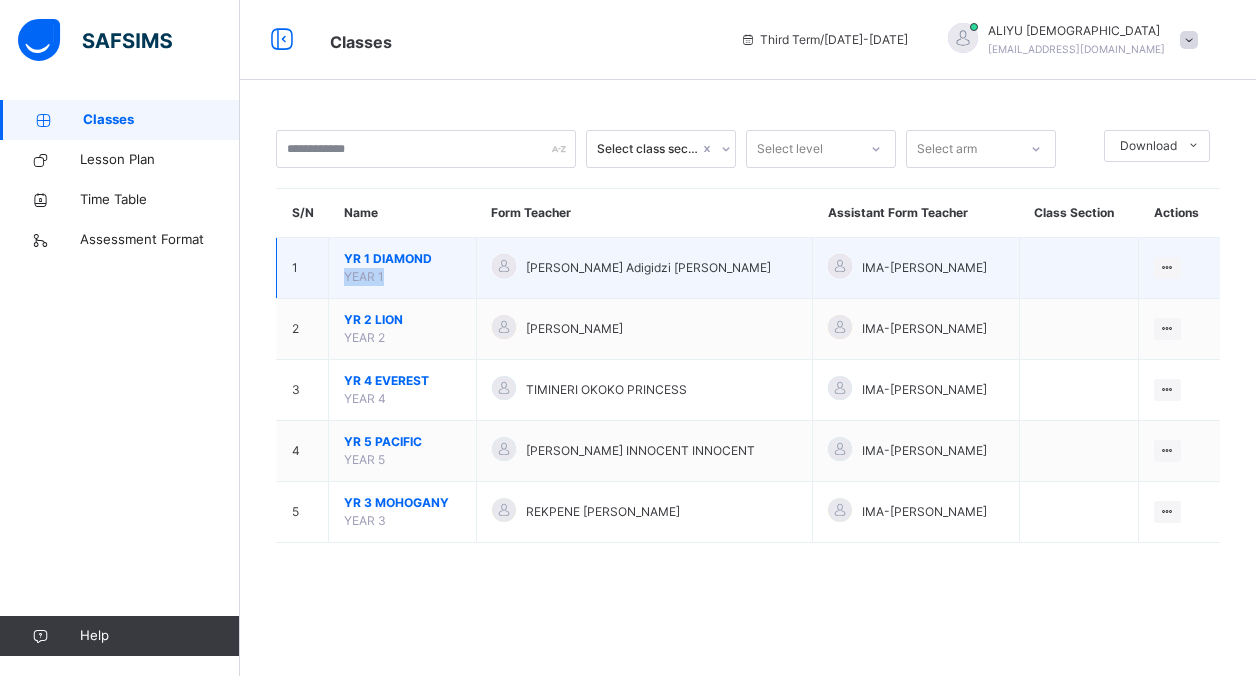 click on "YR 1   DIAMOND   YEAR 1" at bounding box center (403, 268) 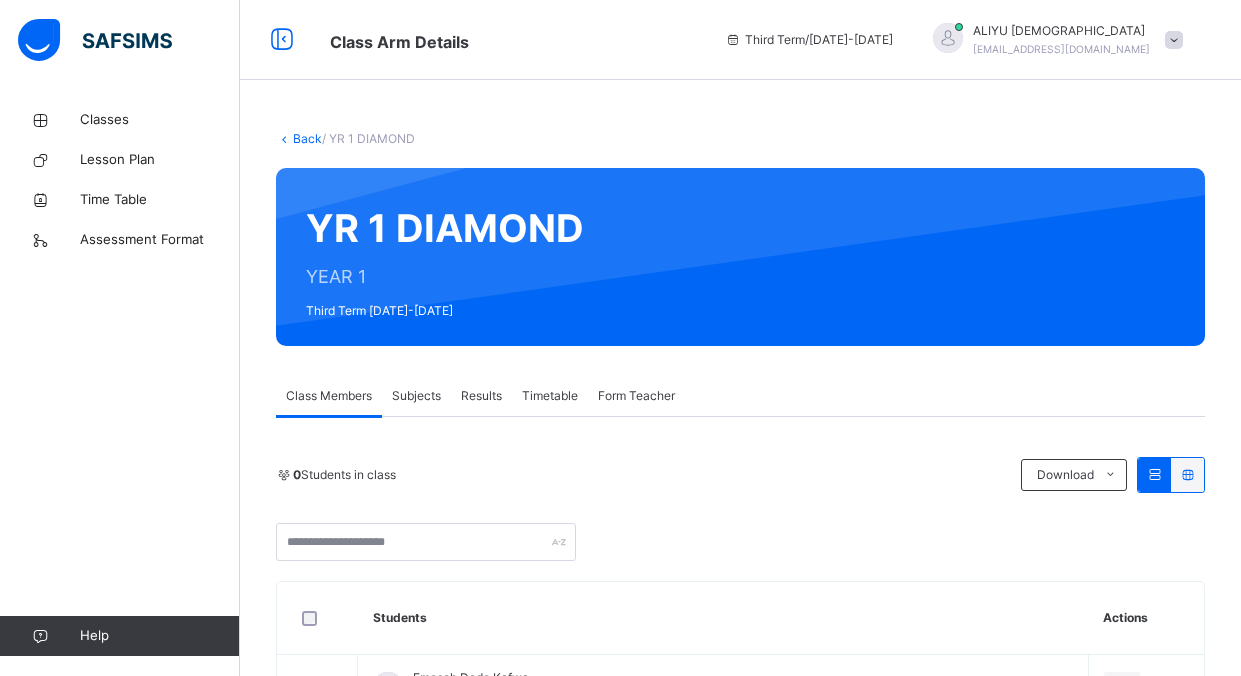 click on "Subjects" at bounding box center [416, 396] 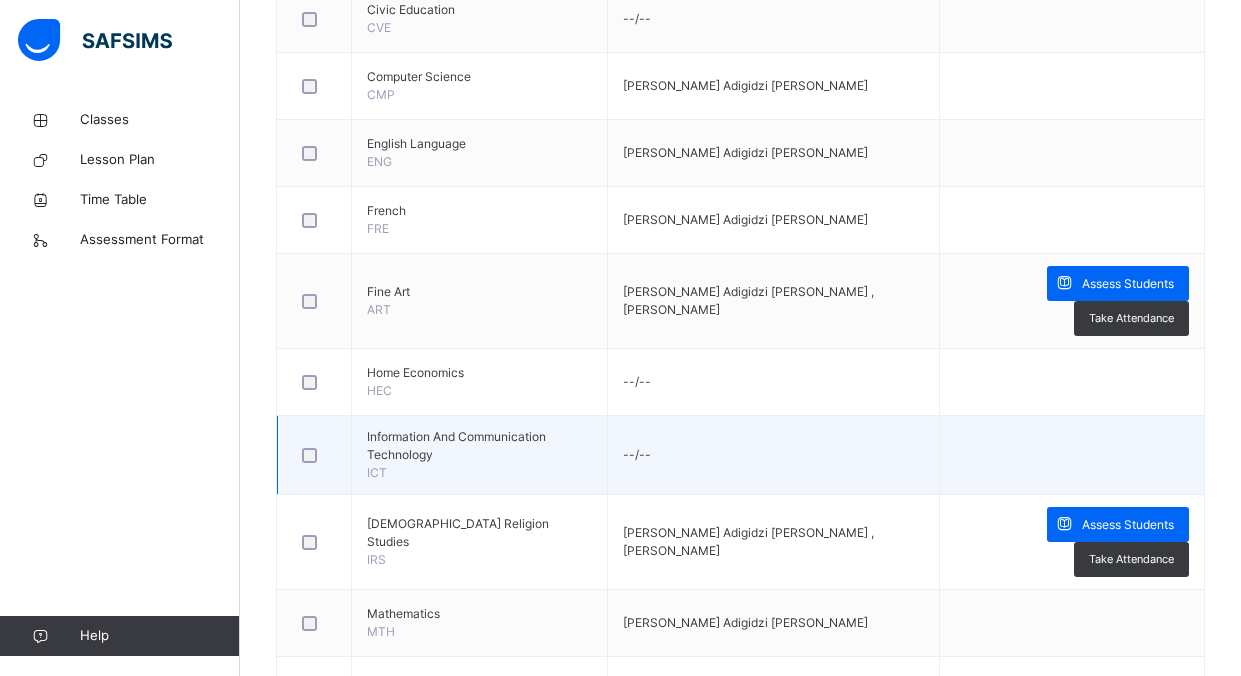 scroll, scrollTop: 900, scrollLeft: 0, axis: vertical 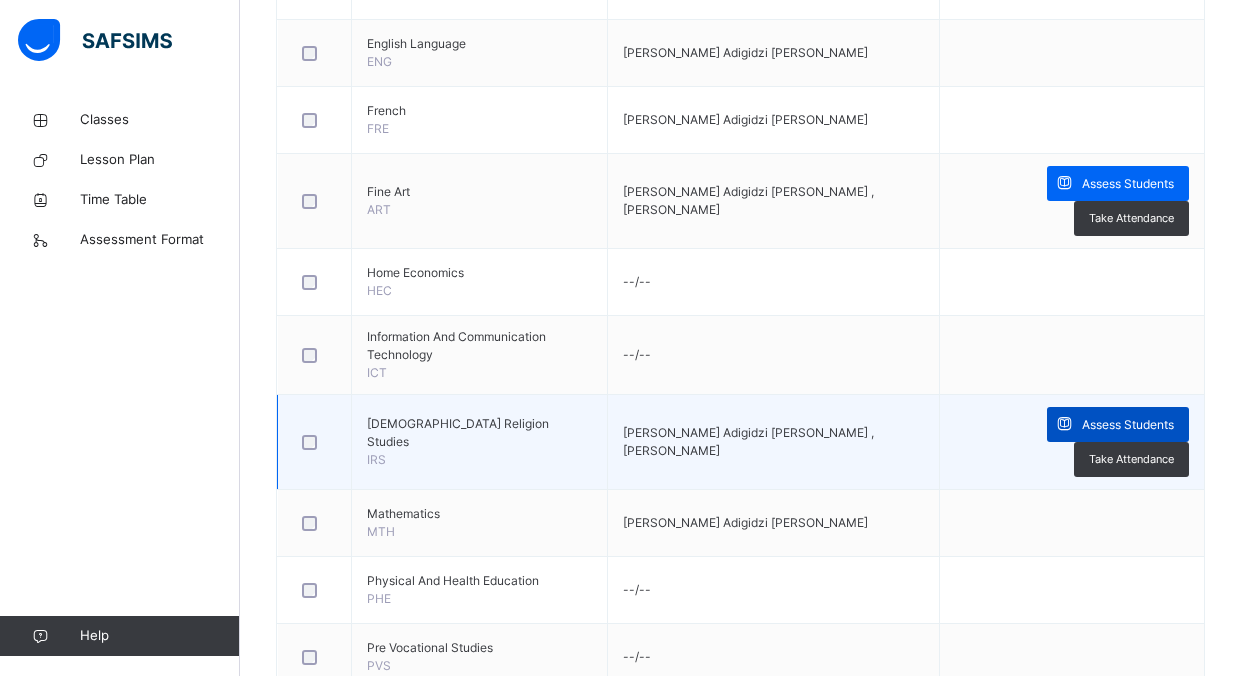 click on "Assess Students" at bounding box center [1128, 425] 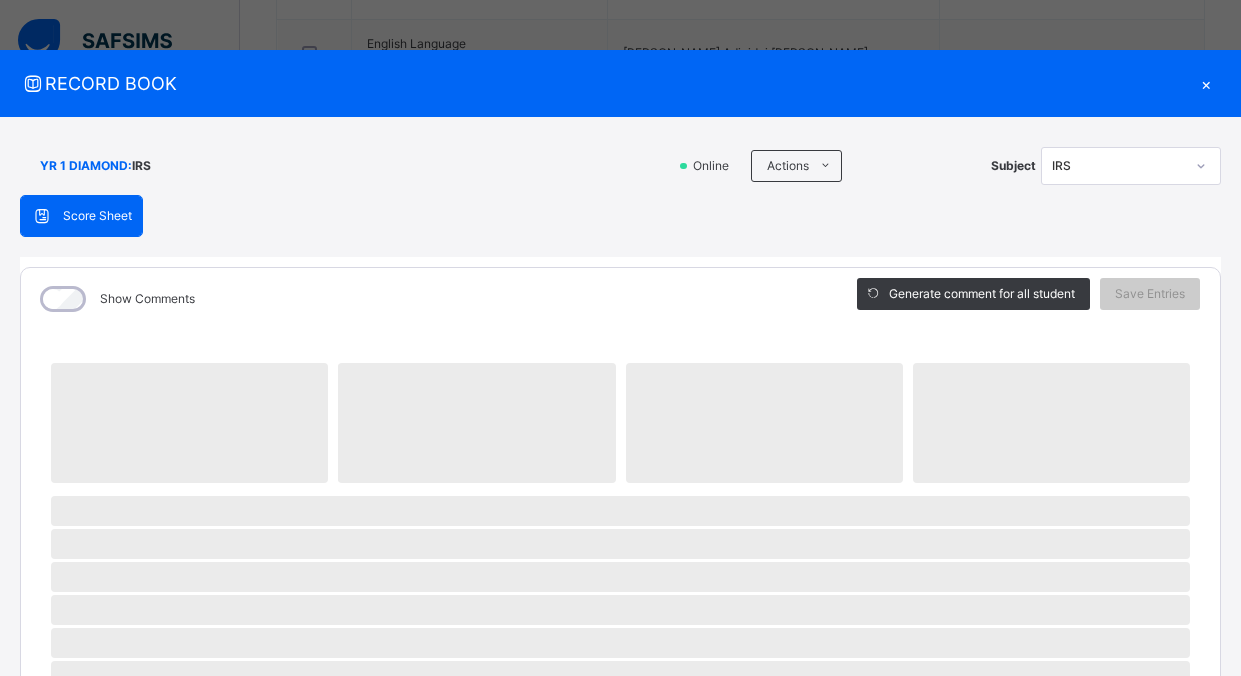 click on "‌" at bounding box center [1051, 423] 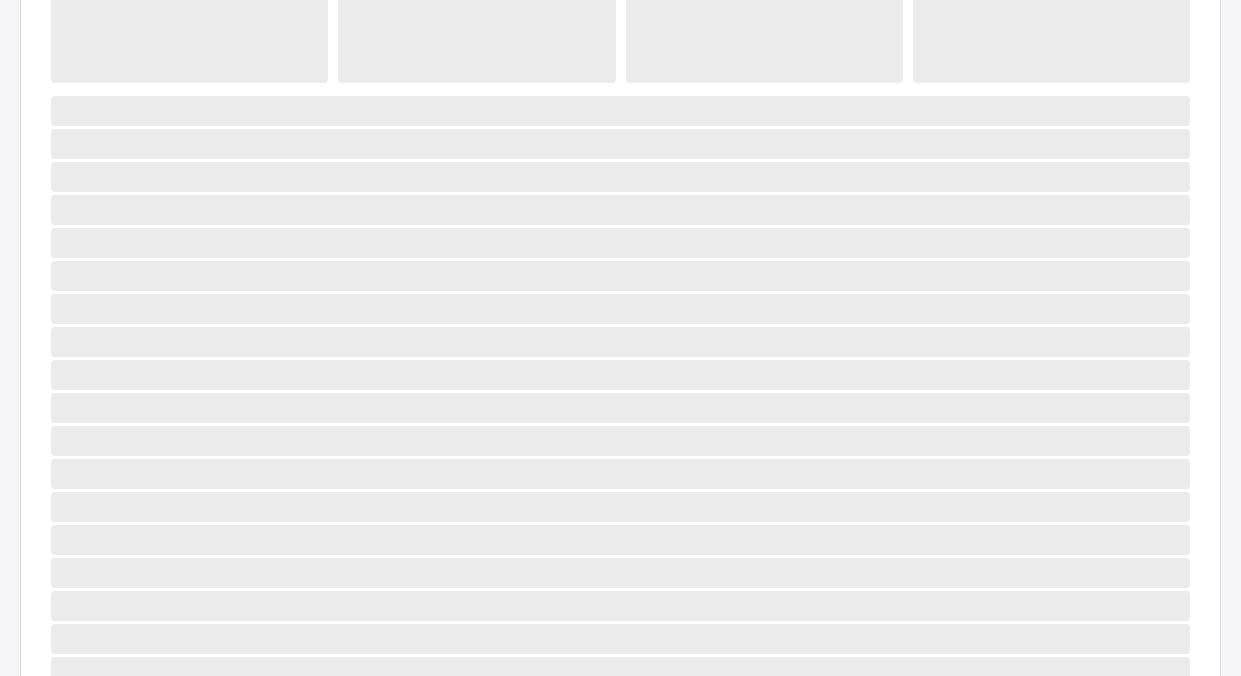 scroll, scrollTop: 300, scrollLeft: 0, axis: vertical 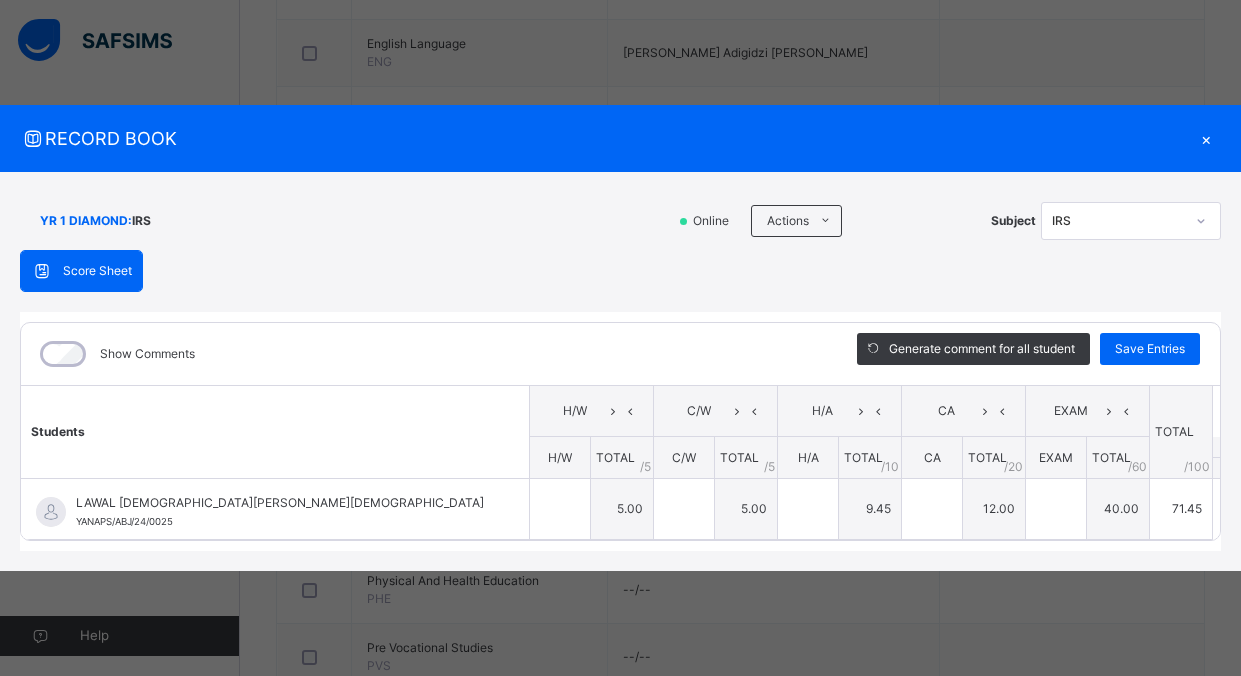 type on "*" 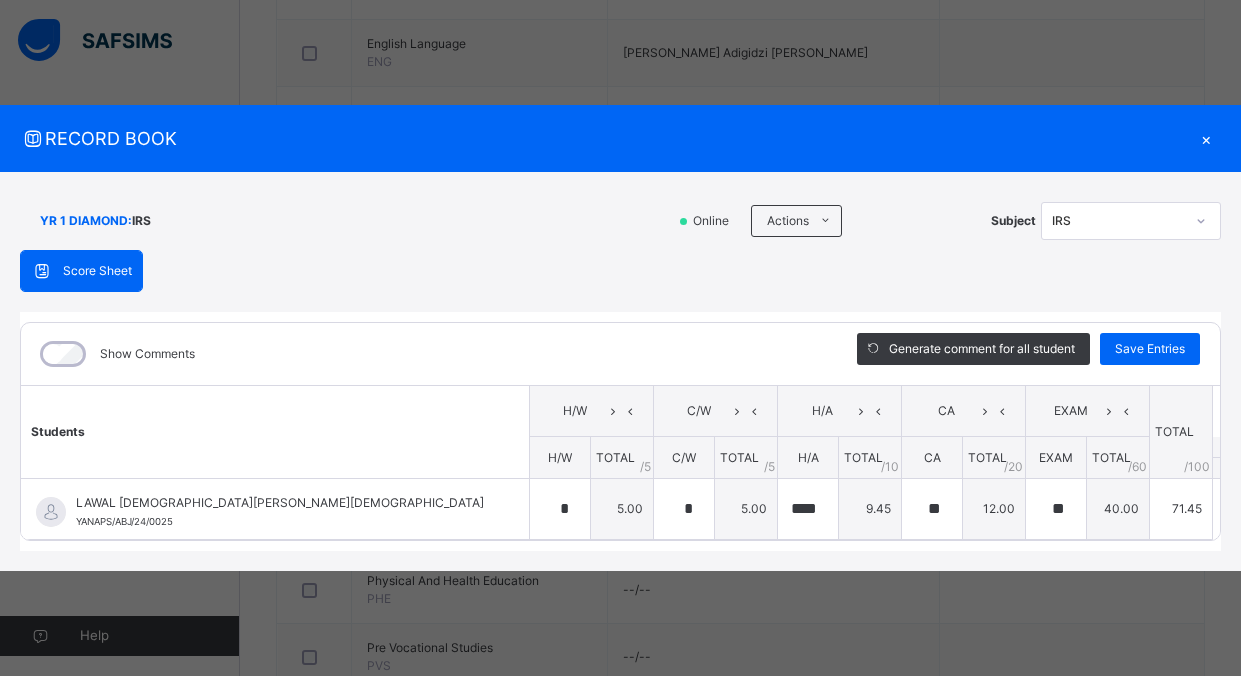 scroll, scrollTop: 0, scrollLeft: 0, axis: both 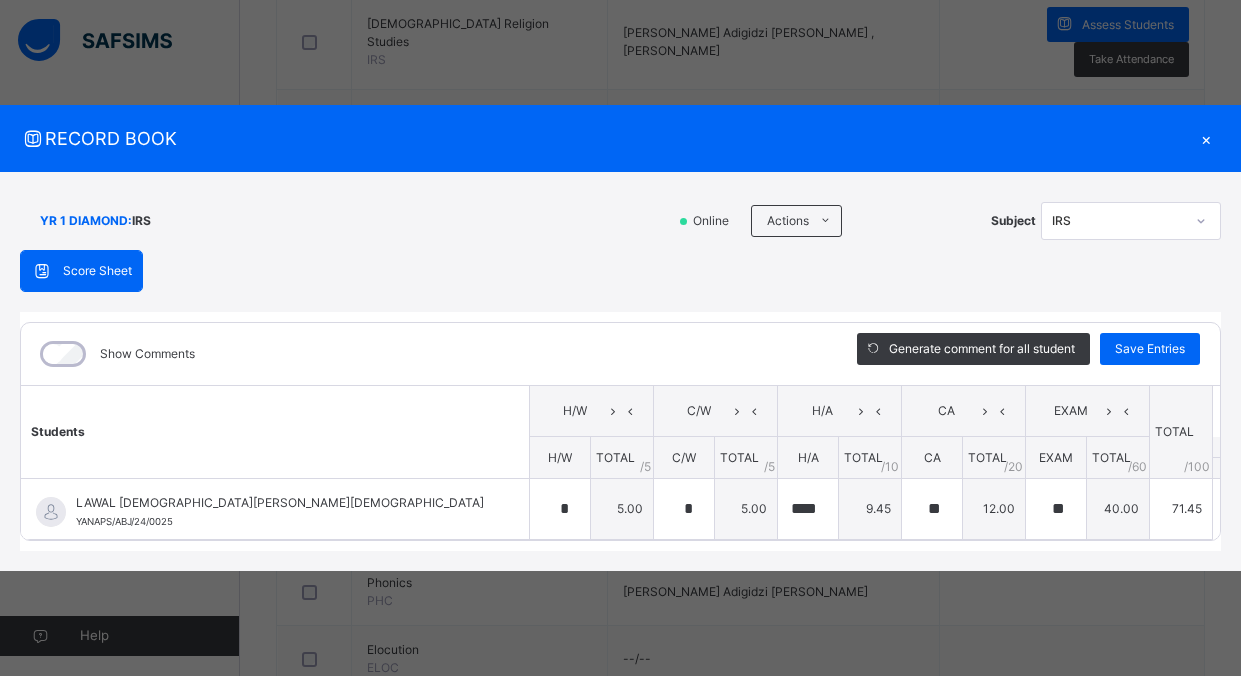click on "×" at bounding box center [1206, 138] 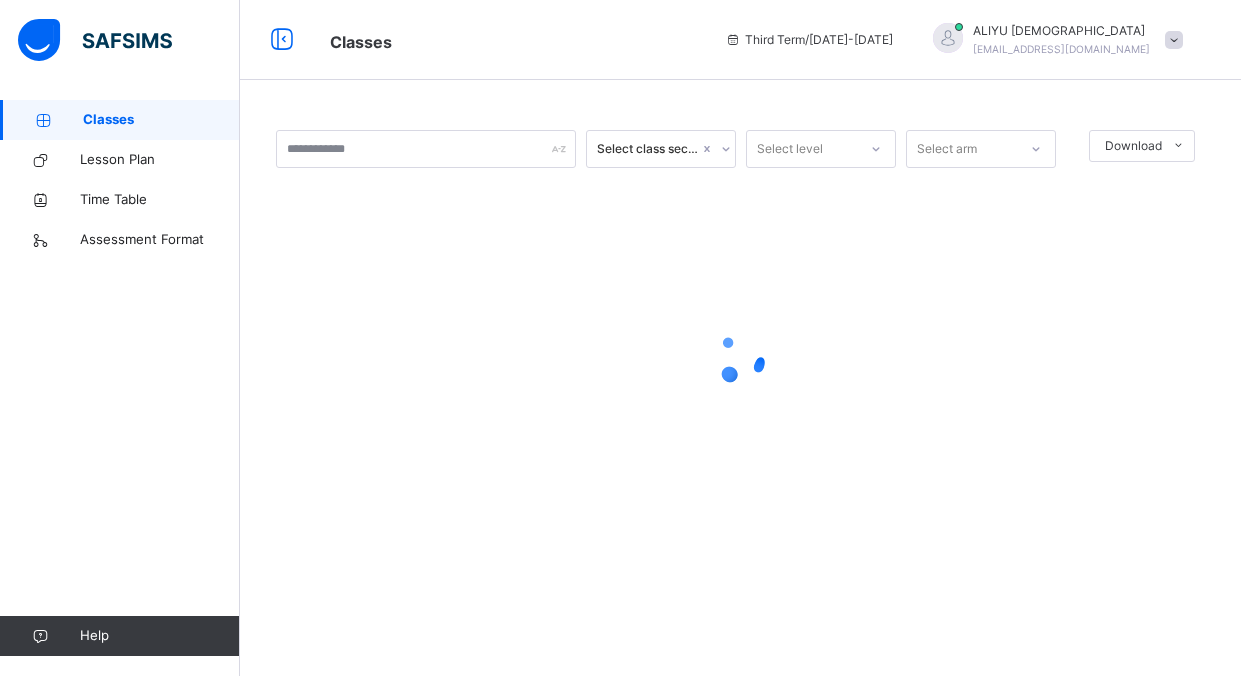 scroll, scrollTop: 0, scrollLeft: 0, axis: both 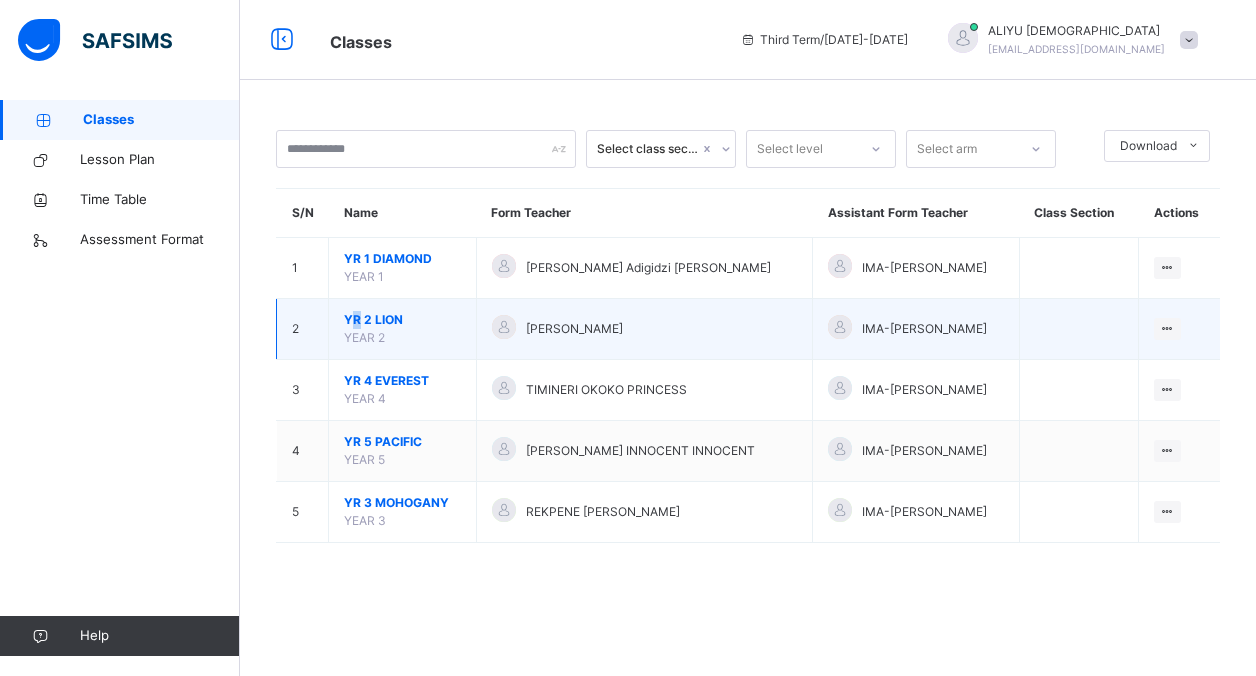 click on "YR 2   LION   YEAR 2" at bounding box center [403, 329] 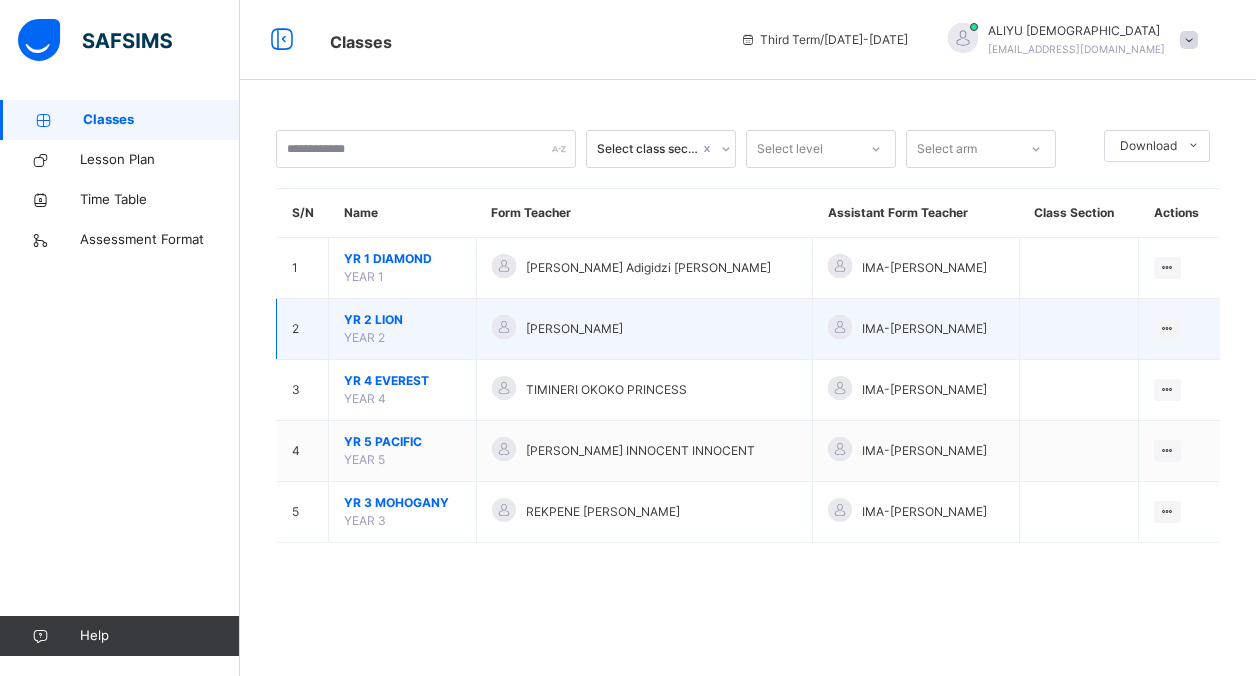 click on "YR 2   LION   YEAR 2" at bounding box center (403, 329) 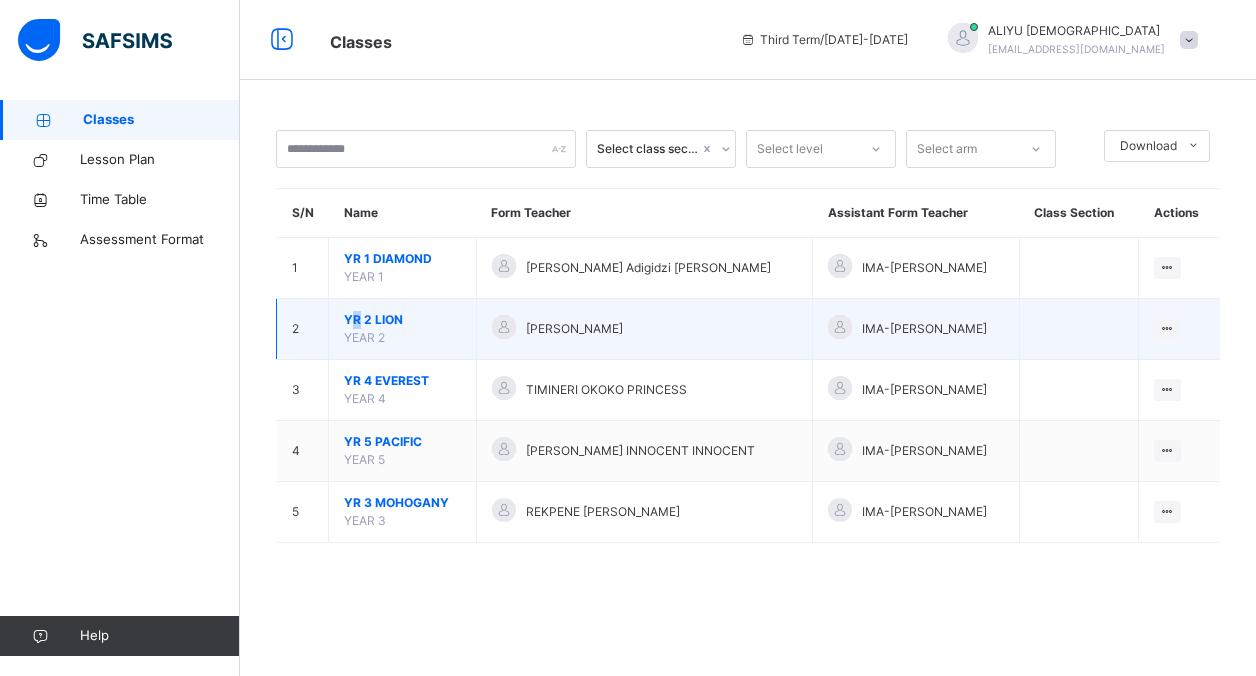 click on "YR 2   LION" at bounding box center [402, 320] 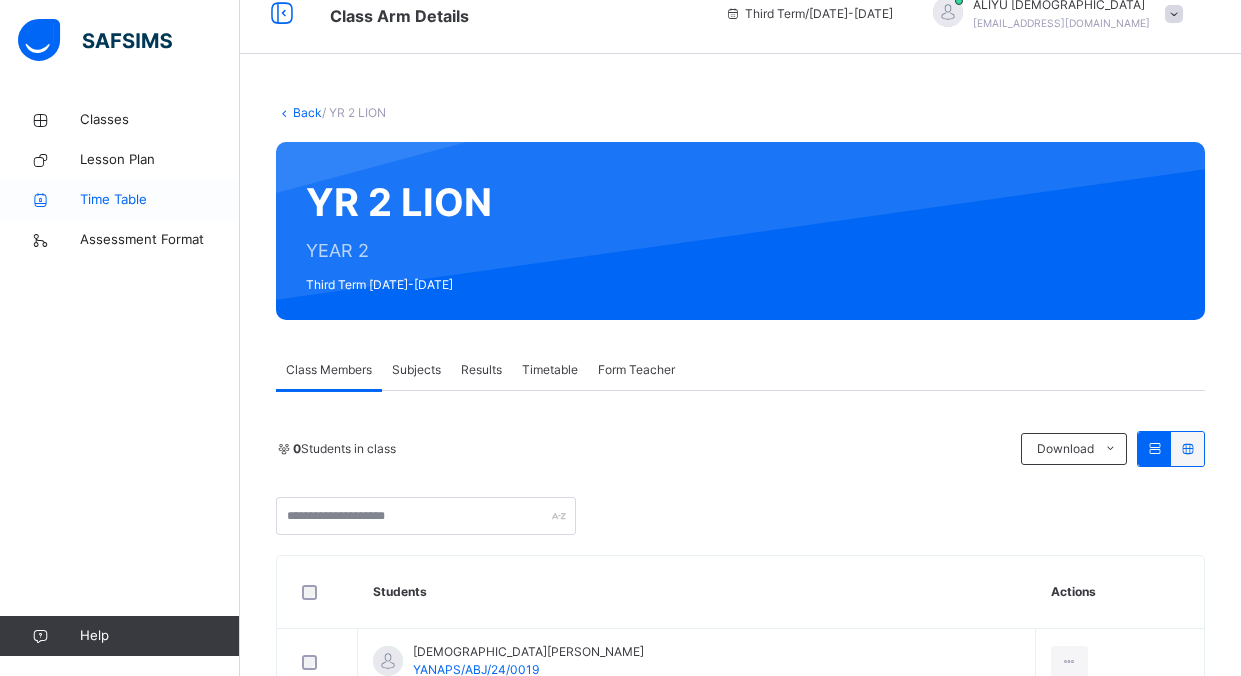 scroll, scrollTop: 100, scrollLeft: 0, axis: vertical 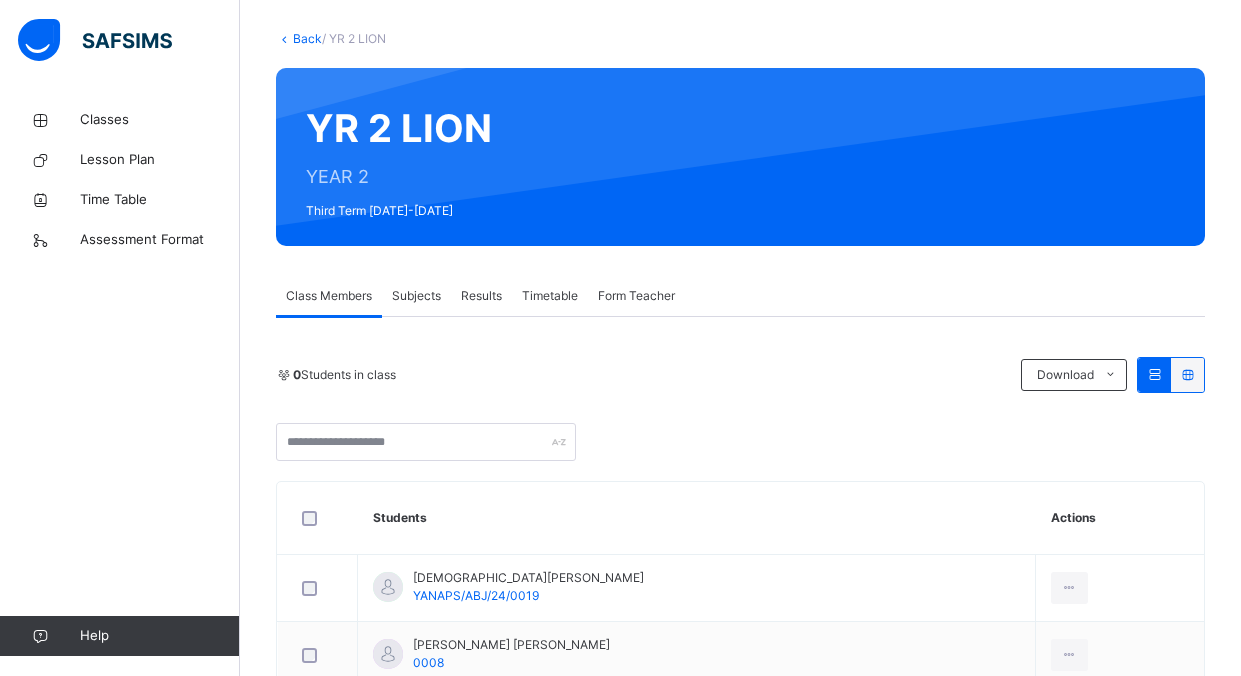 click on "Subjects" at bounding box center [416, 296] 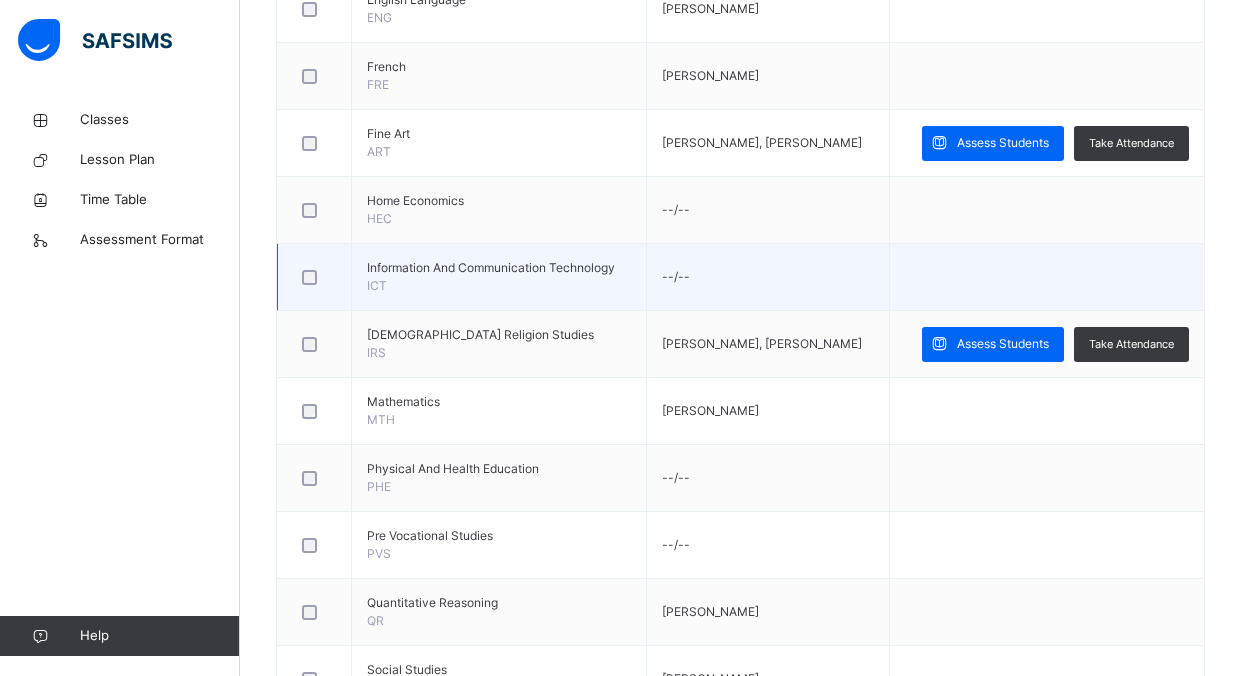 scroll, scrollTop: 1000, scrollLeft: 0, axis: vertical 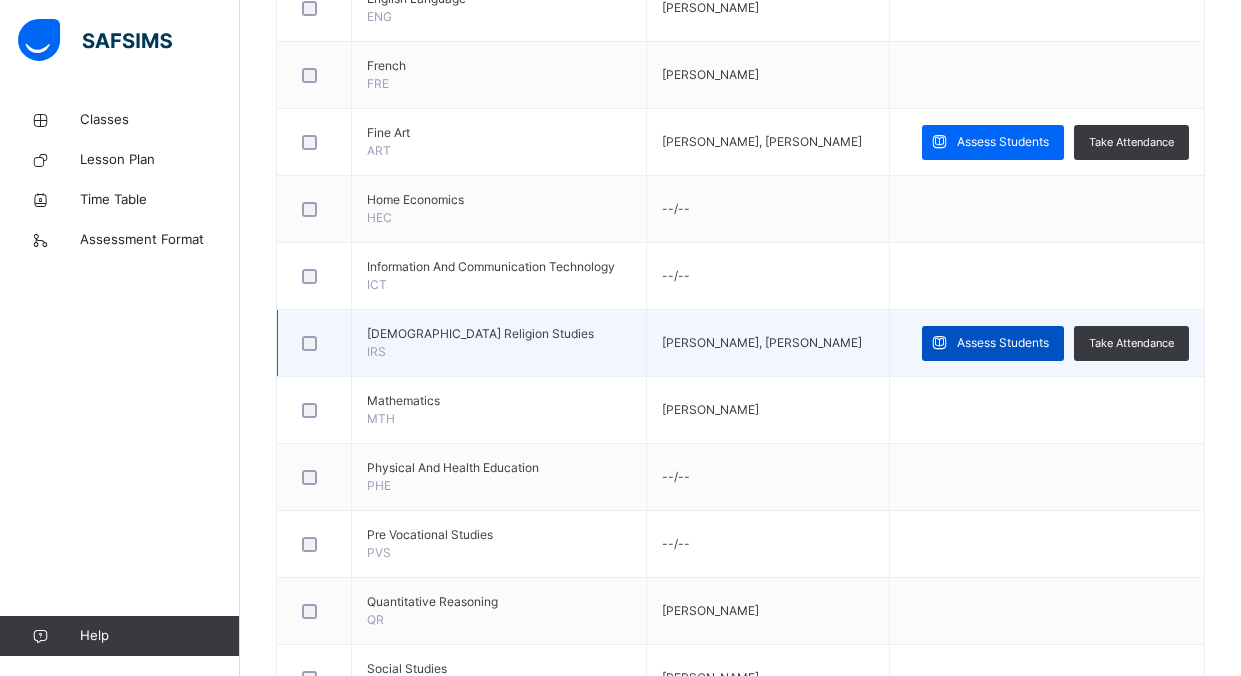 click on "Assess Students" at bounding box center [1003, 343] 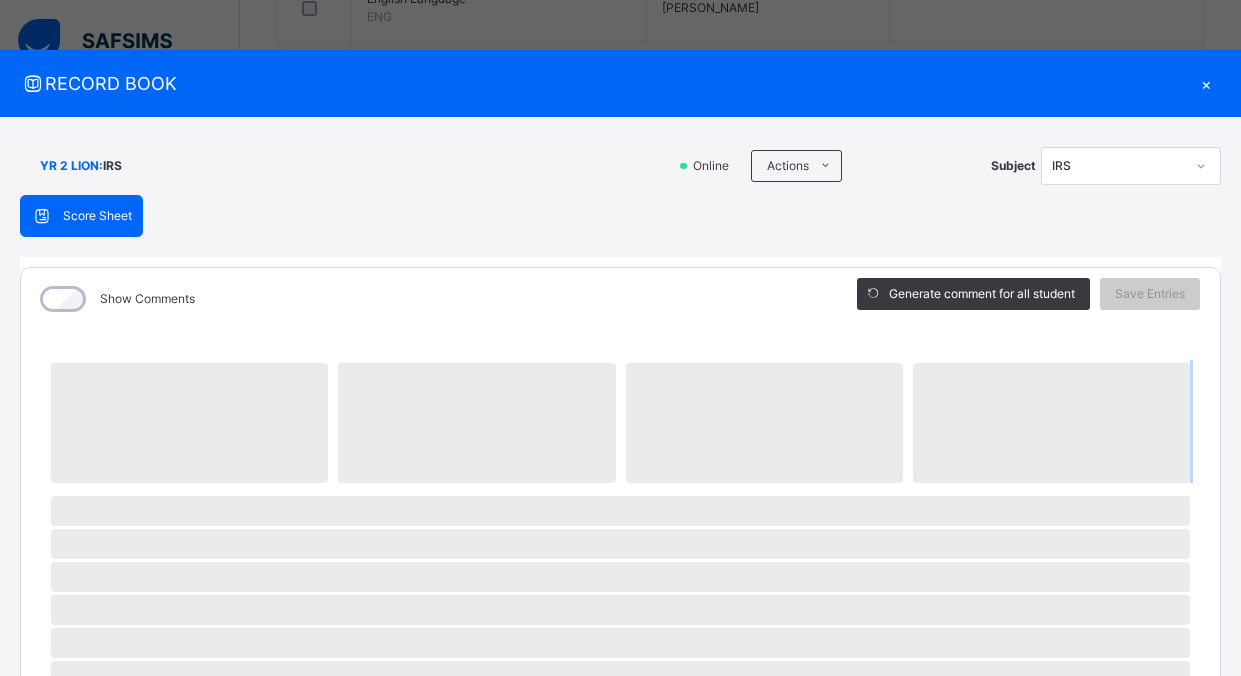 click on "‌ ‌ ‌ ‌ ‌ ‌ ‌ ‌ ‌ ‌ ‌ ‌ ‌ ‌ ‌ ‌ ‌ ‌ ‌ ‌ ‌ ‌ ‌ ‌ ‌ ‌ ‌ ‌ ‌" at bounding box center (620, 839) 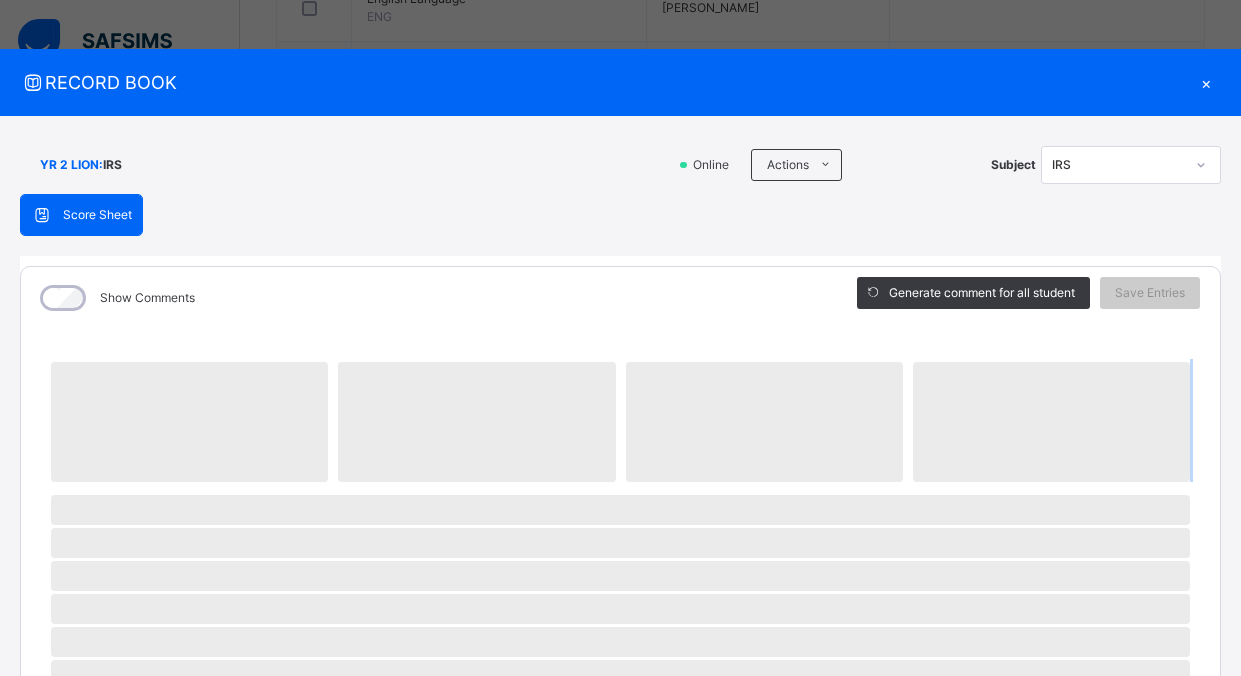 scroll, scrollTop: 0, scrollLeft: 0, axis: both 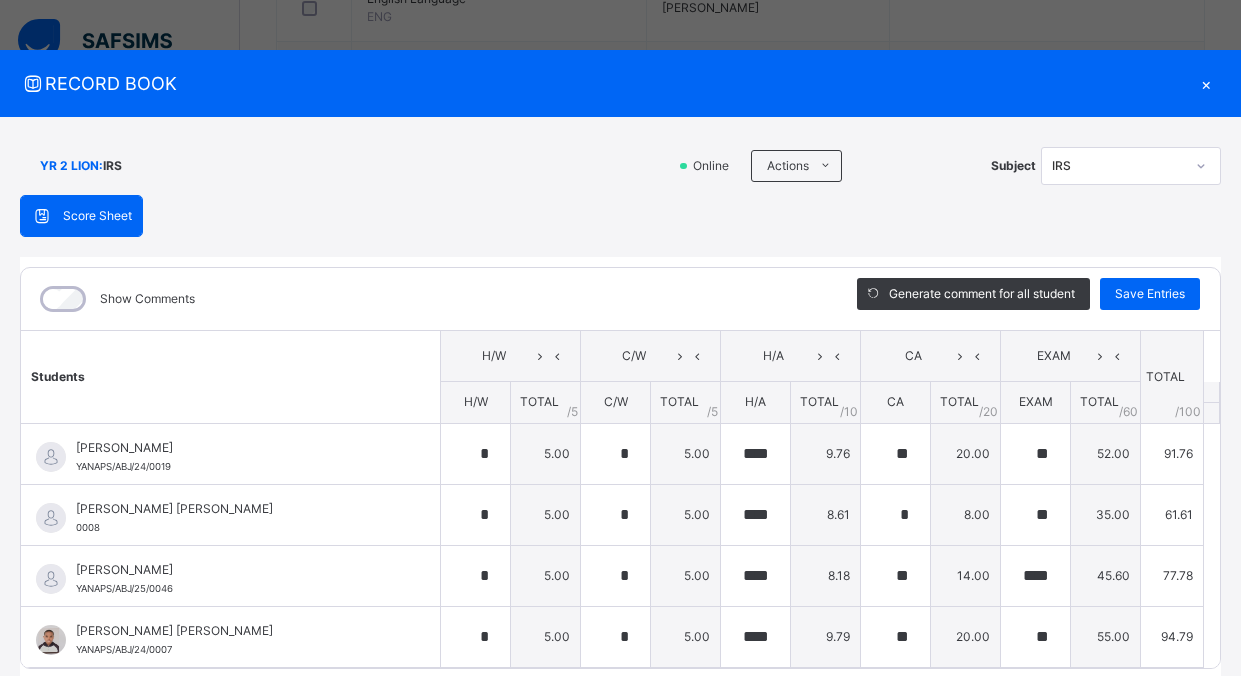 type on "*" 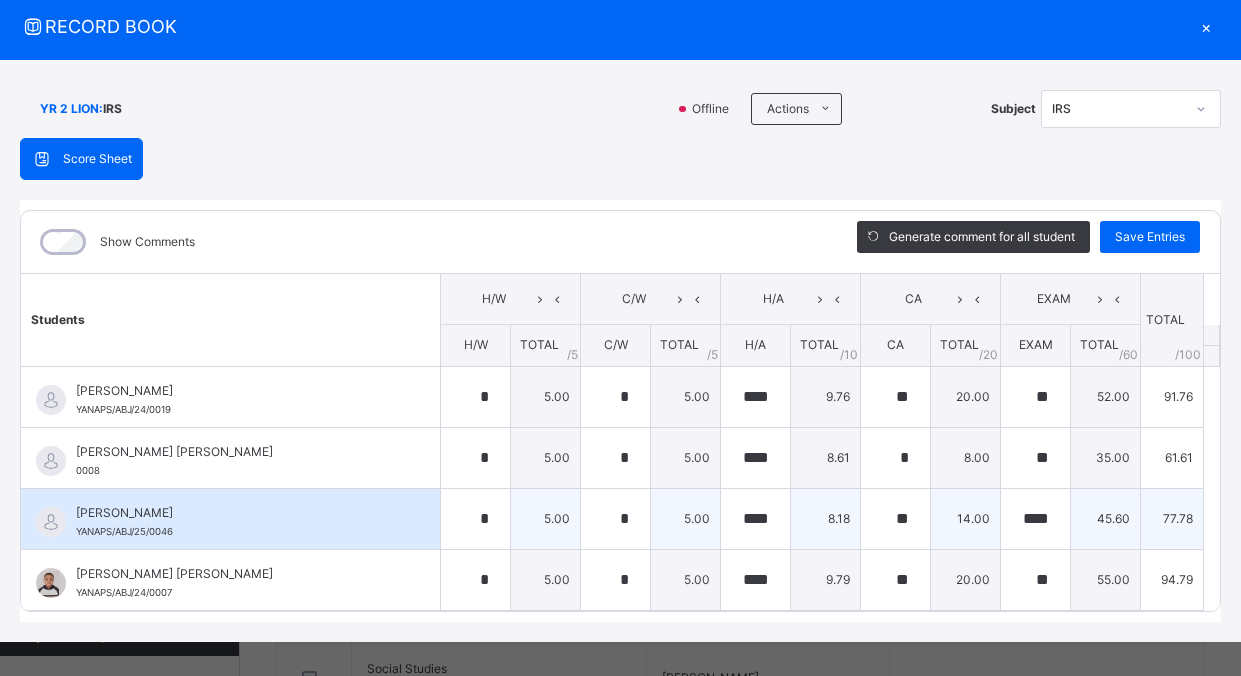 scroll, scrollTop: 73, scrollLeft: 0, axis: vertical 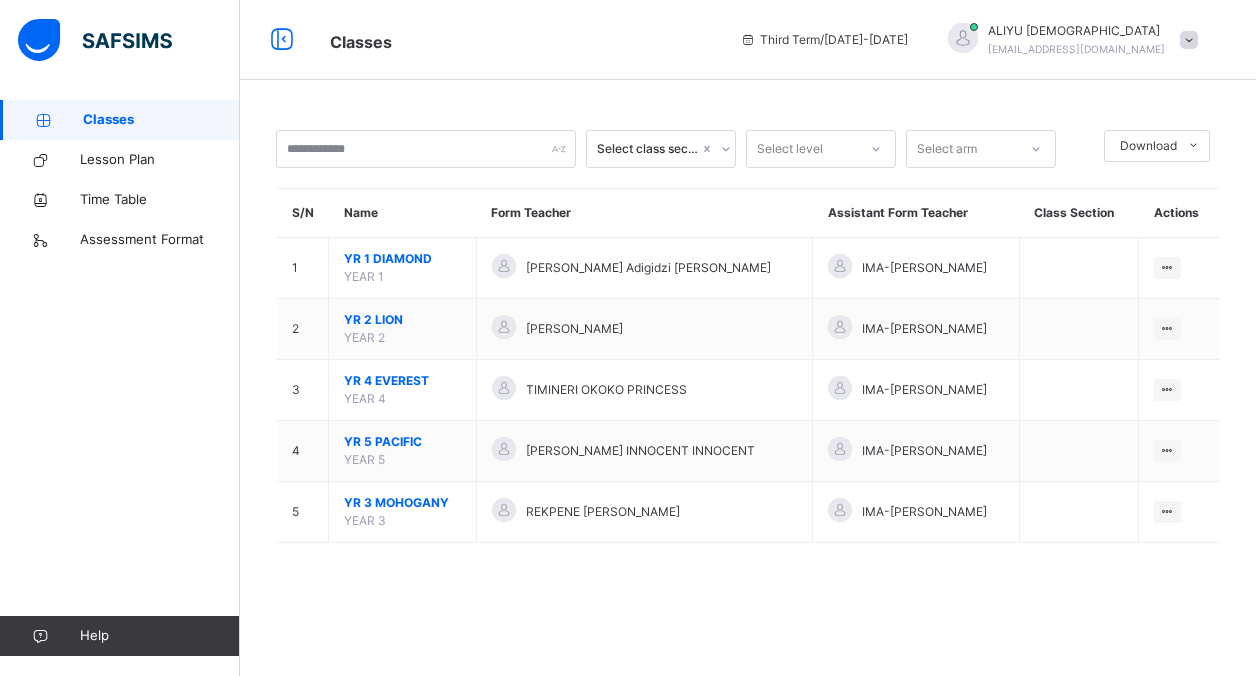 click on "YR 4   EVEREST" at bounding box center (402, 381) 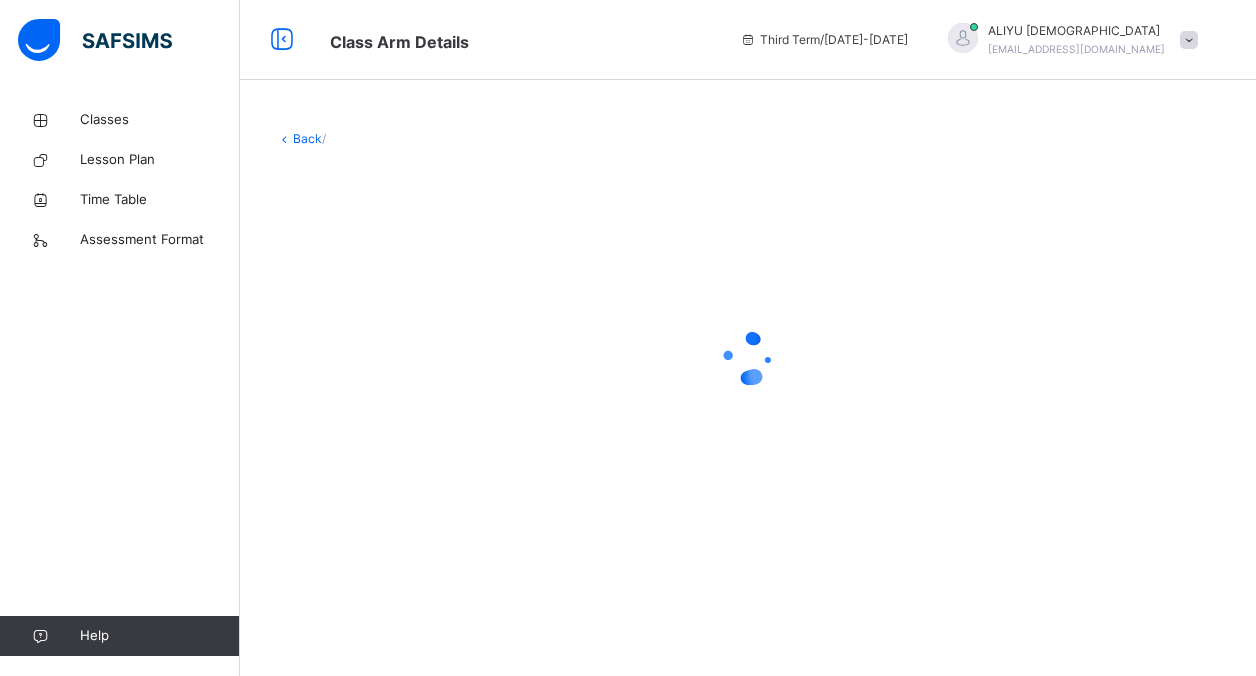click at bounding box center (748, 358) 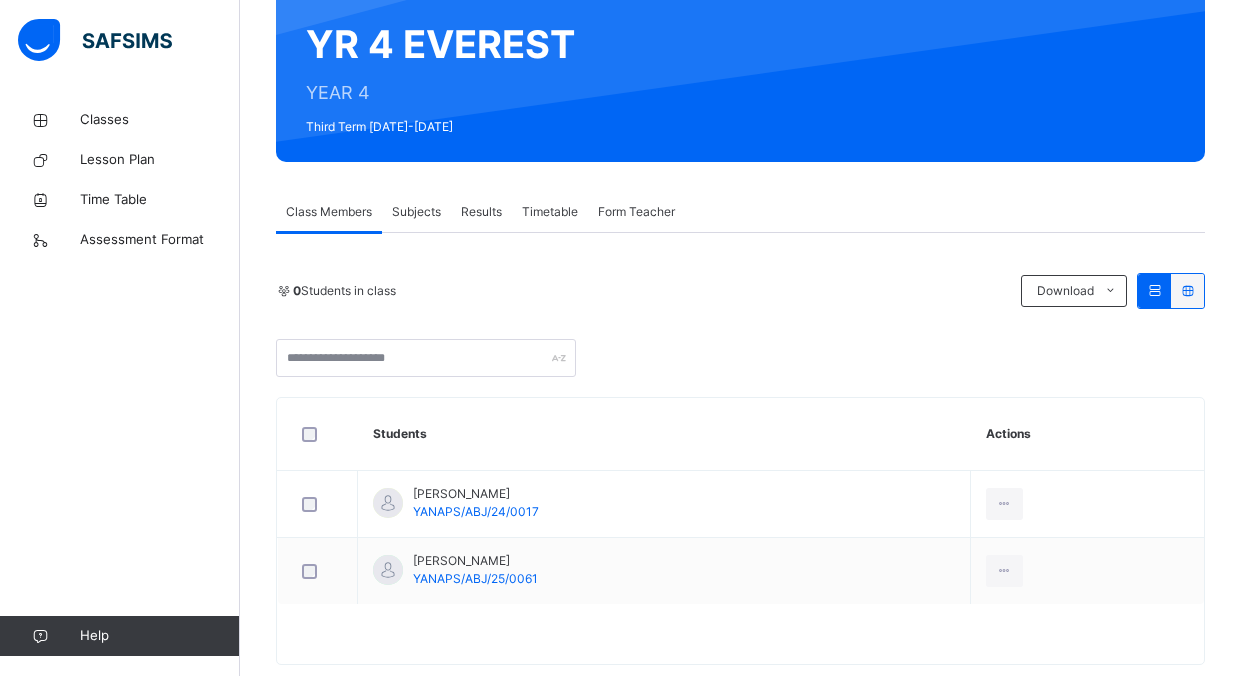 scroll, scrollTop: 223, scrollLeft: 0, axis: vertical 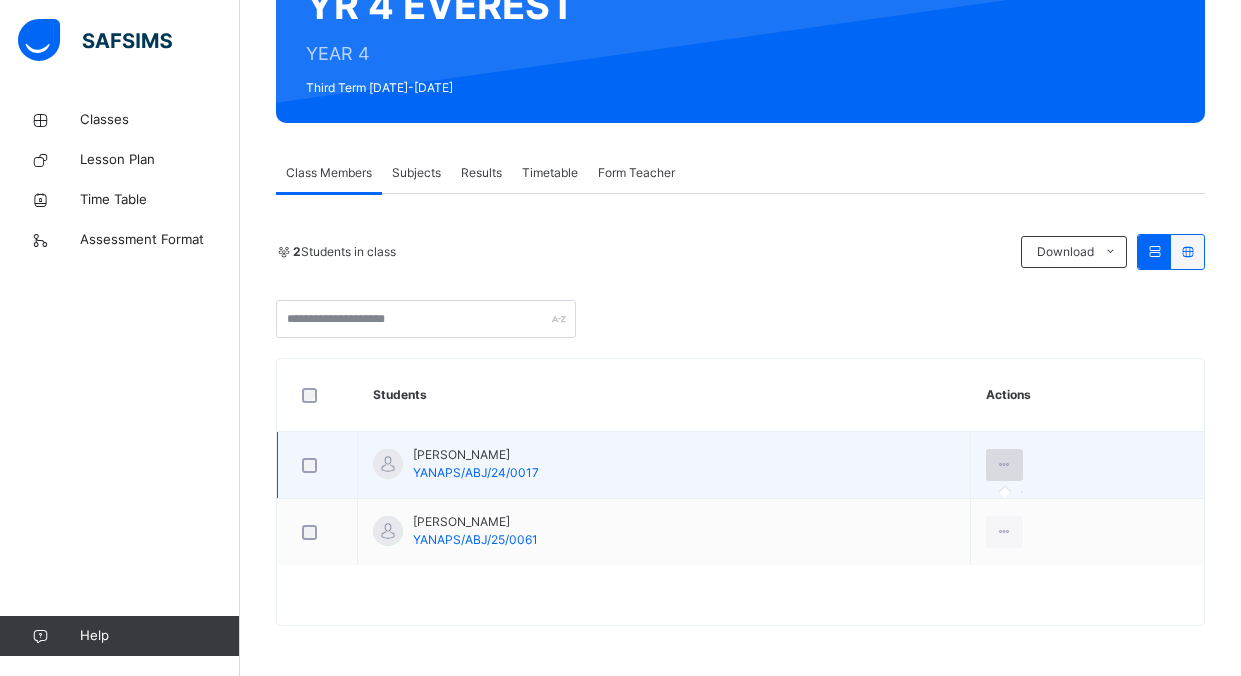 click at bounding box center (1004, 465) 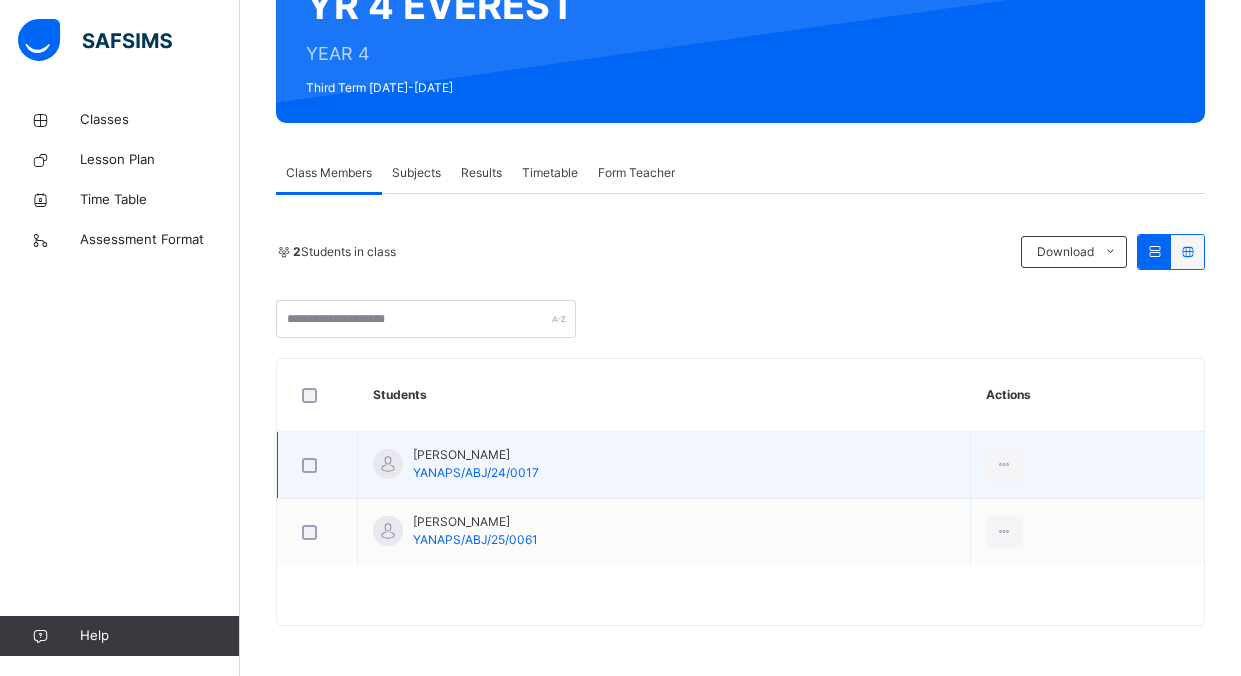 drag, startPoint x: 1024, startPoint y: 467, endPoint x: 996, endPoint y: 467, distance: 28 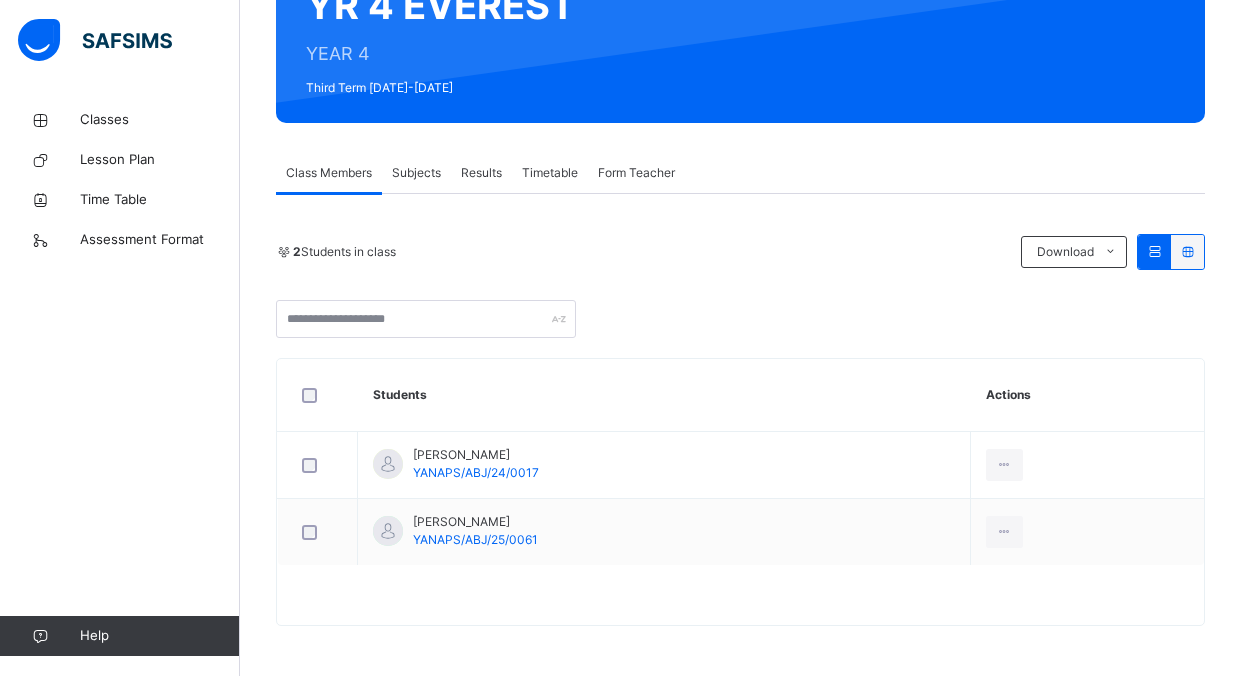 click on "Subjects" at bounding box center (416, 173) 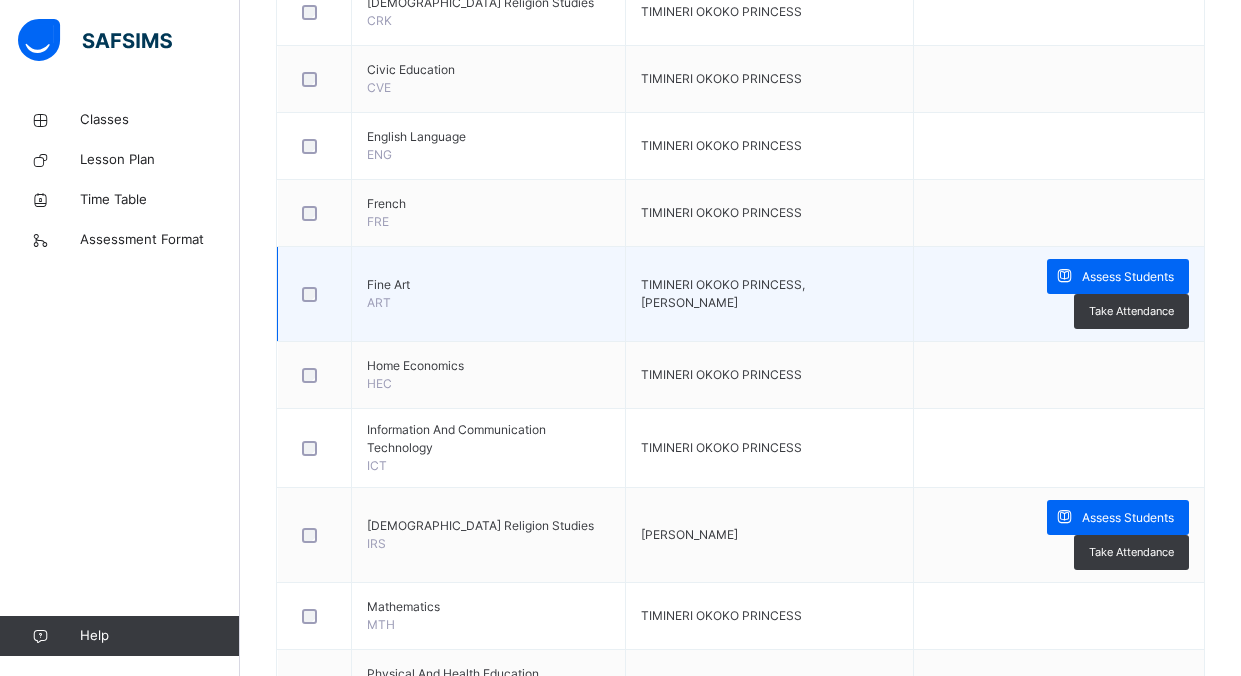scroll, scrollTop: 923, scrollLeft: 0, axis: vertical 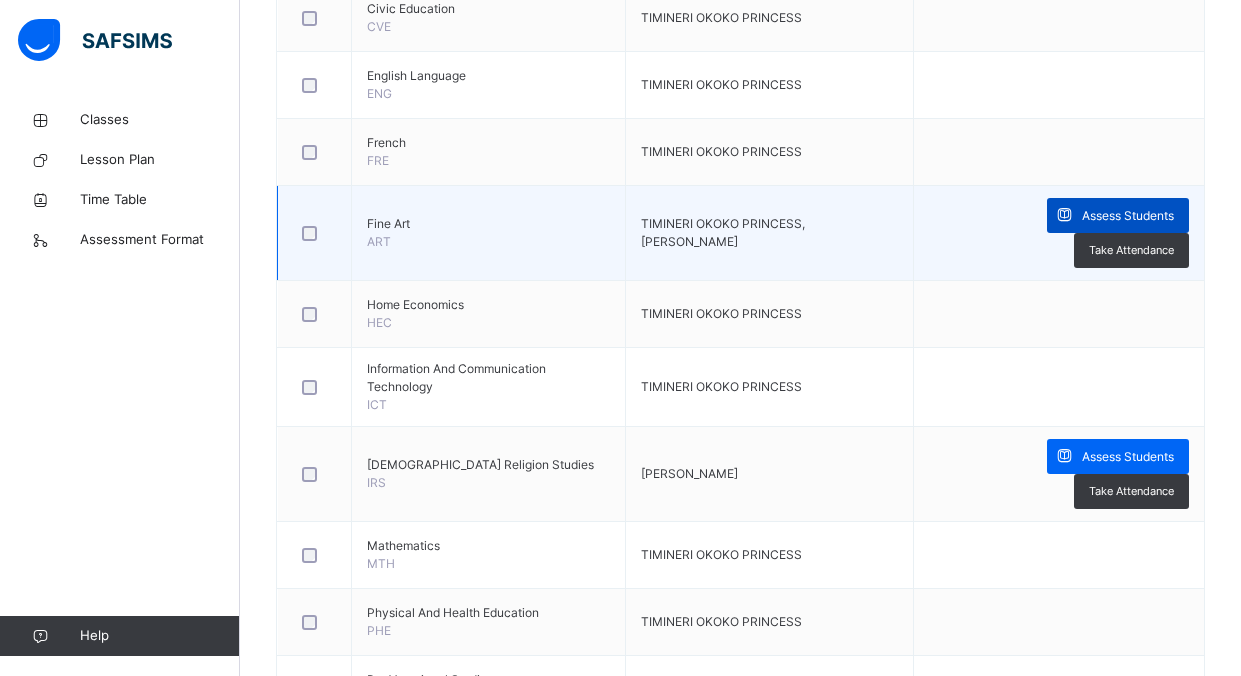 click at bounding box center [1064, 215] 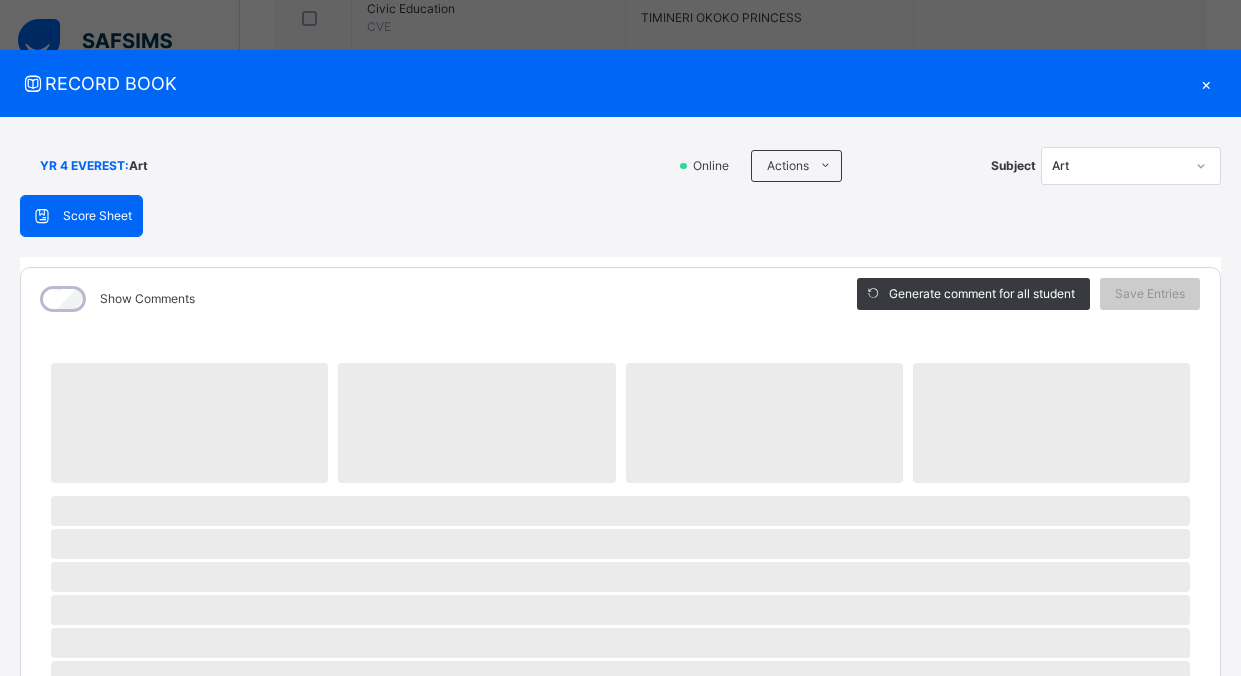 click on "Score Sheet Score Sheet Show Comments   Generate comment for all student   Save Entries Class Level:  YR 4   EVEREST Subject:  Art Session:  2024/2025 Session Session:  Third Term ‌ ‌ ‌ ‌ ‌ ‌ ‌ ‌ ‌ ‌ ‌ ‌ ‌ ‌ ‌ ‌ ‌ ‌ ‌ ‌ ‌ ‌ ‌ ‌ ‌ ‌ ‌ ‌ ‌   ×   Subject Teacher’s Comment Generate and see in full the comment developed by the AI with an option to regenerate the comment [PERSON_NAME] Bot Please wait while the [PERSON_NAME] Bot generates comments for all your students" at bounding box center (620, 777) 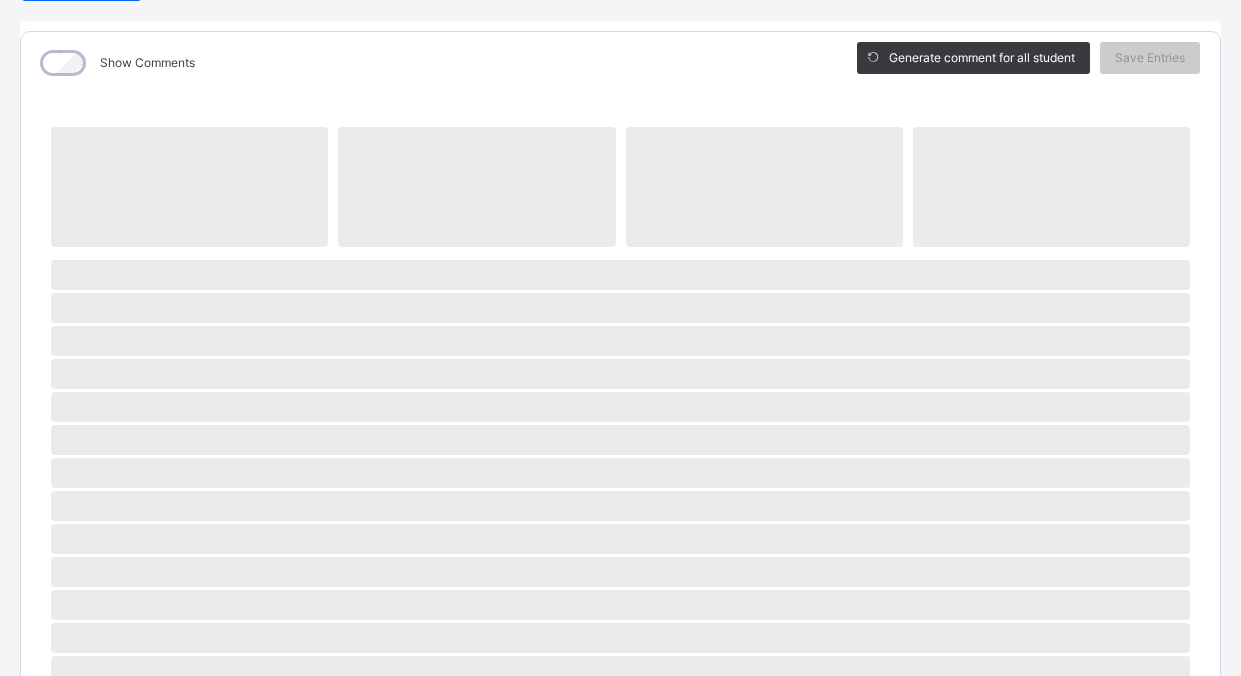 scroll, scrollTop: 200, scrollLeft: 0, axis: vertical 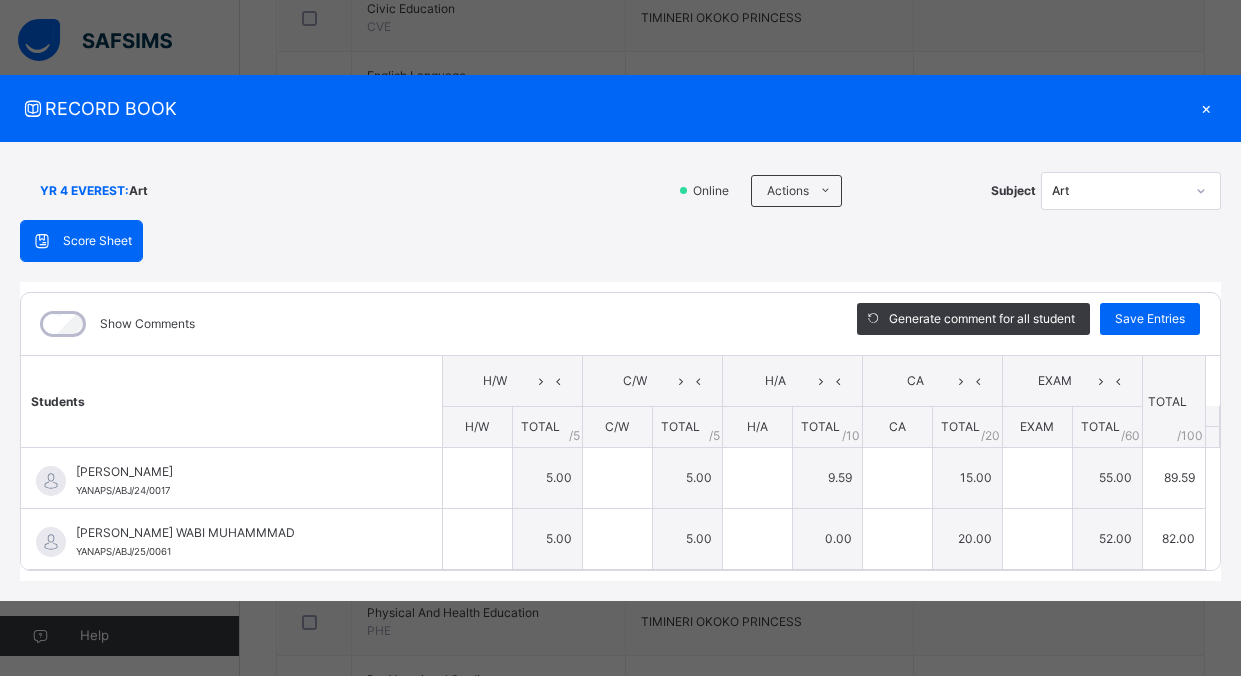 type on "*" 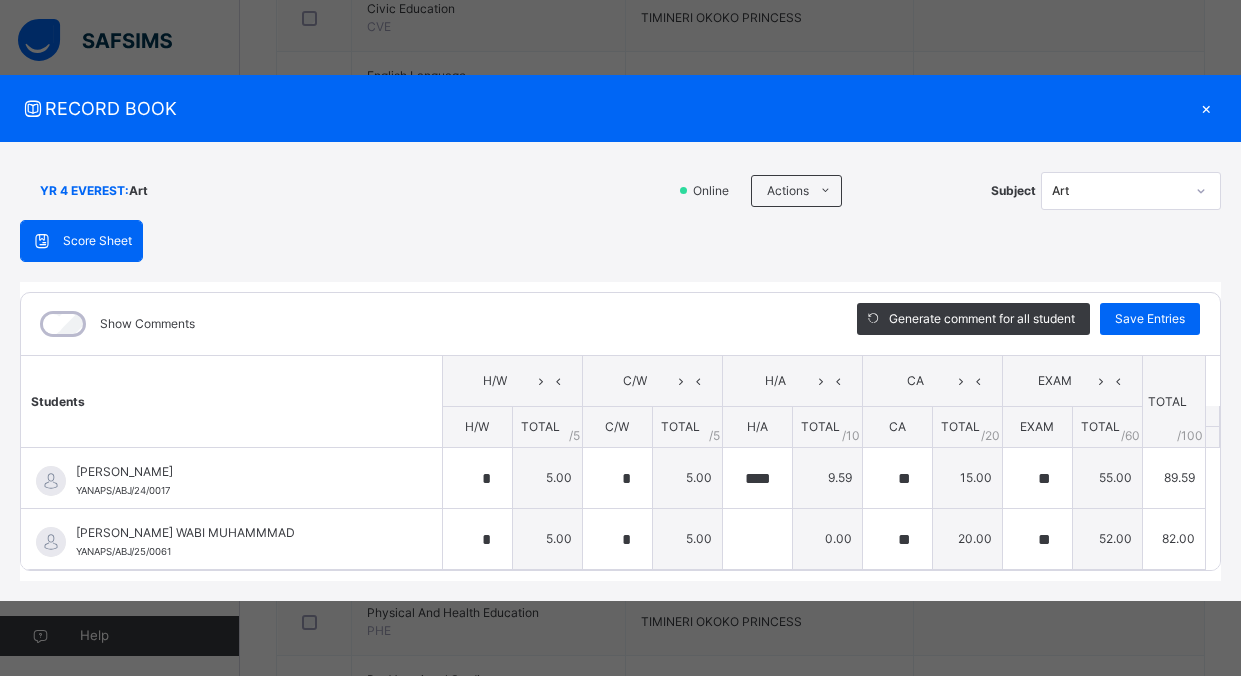 scroll, scrollTop: 0, scrollLeft: 0, axis: both 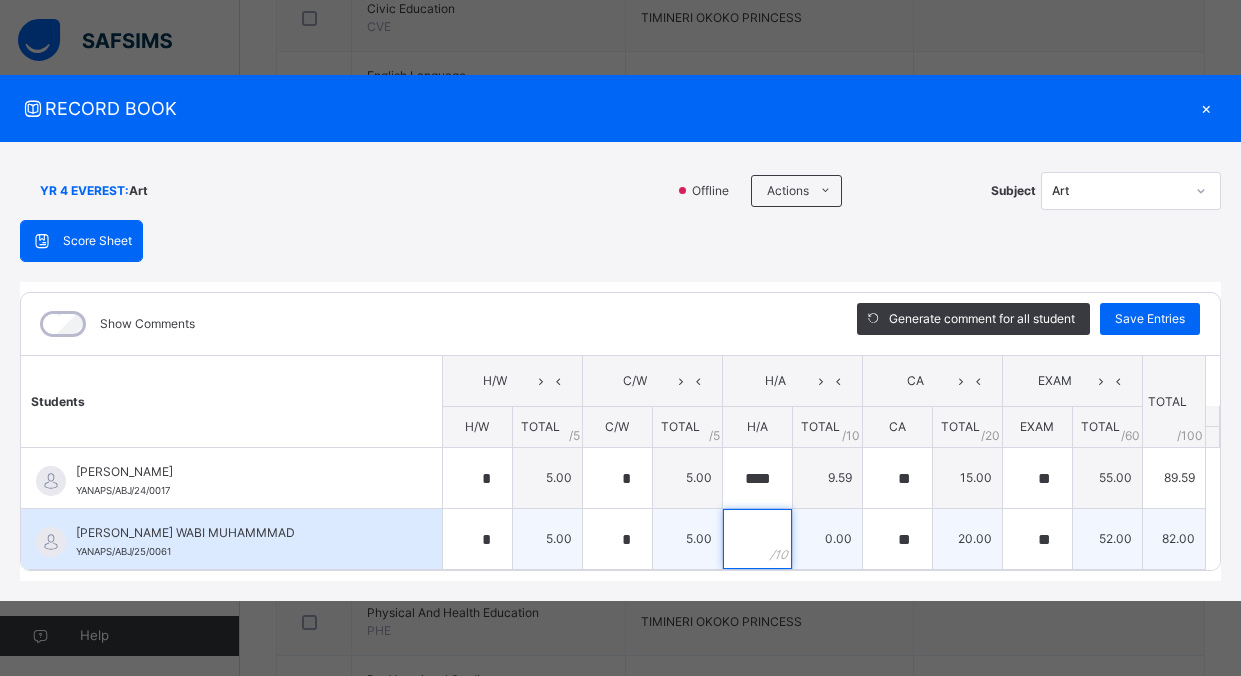 click at bounding box center [757, 539] 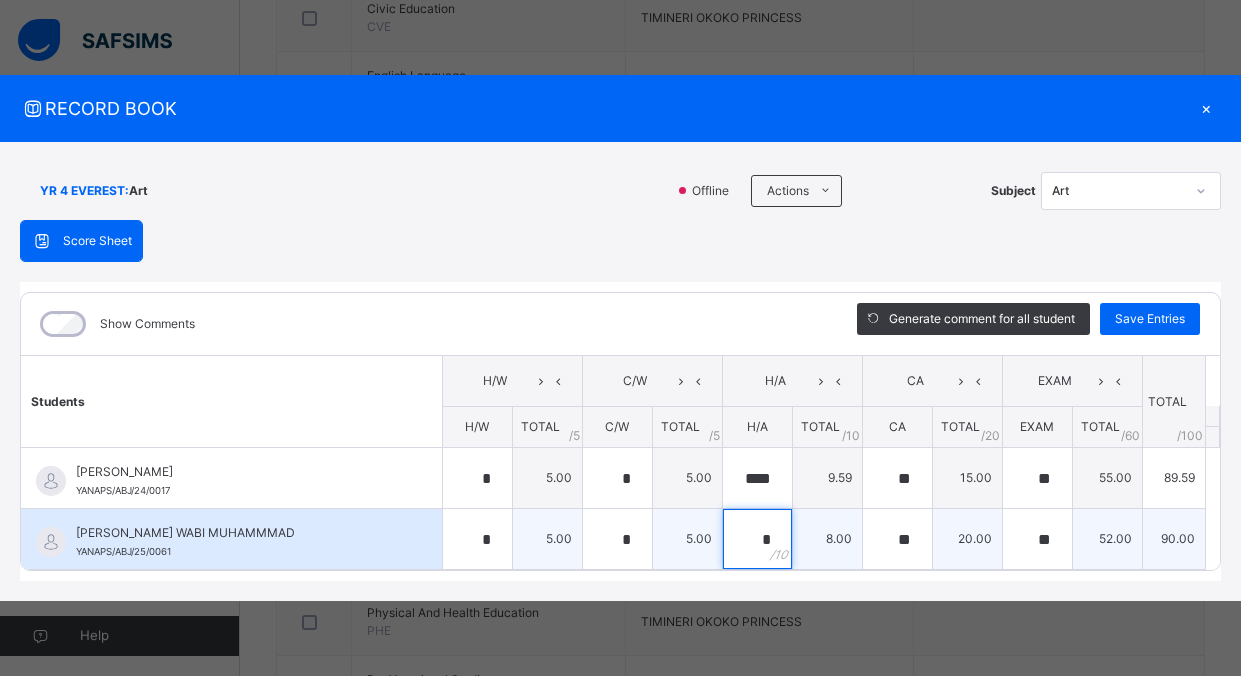 type 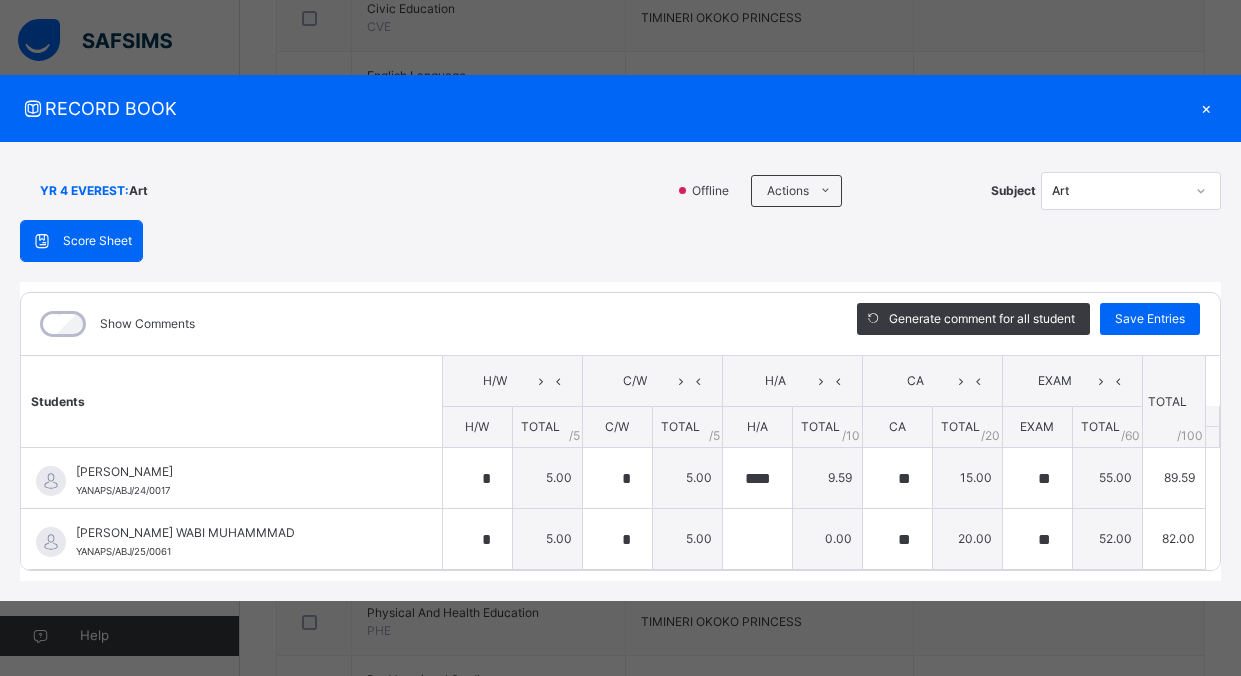 click on "×" at bounding box center [1206, 108] 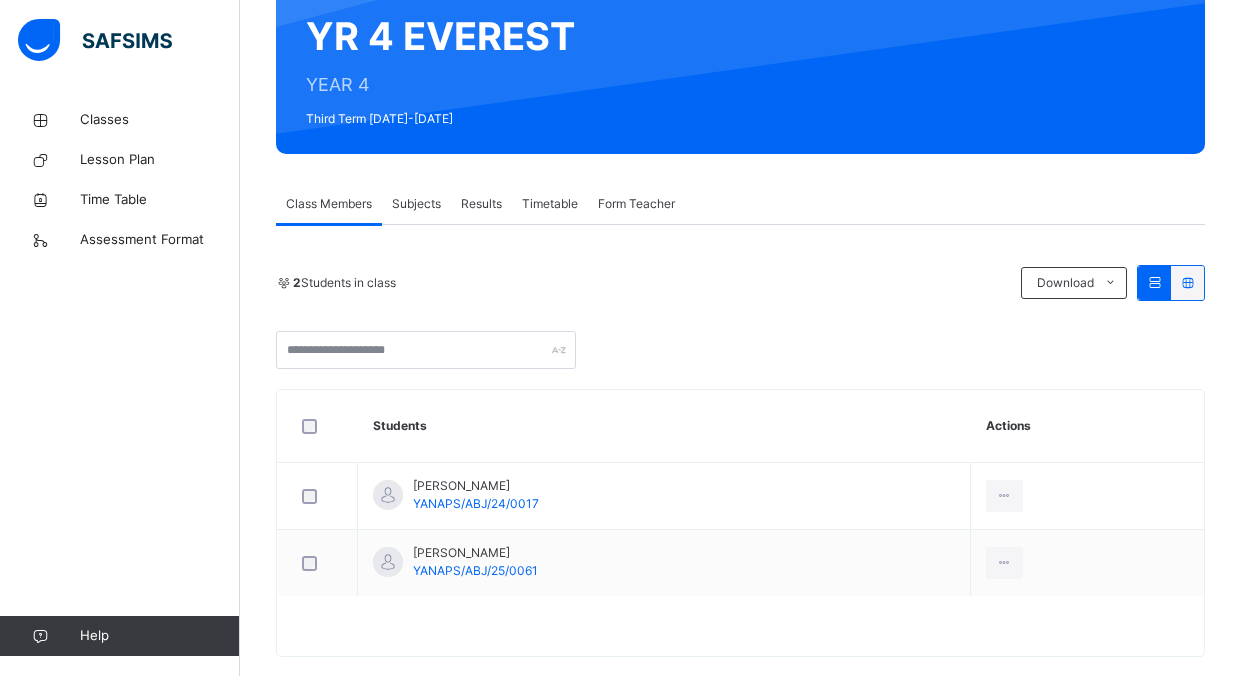 scroll, scrollTop: 223, scrollLeft: 0, axis: vertical 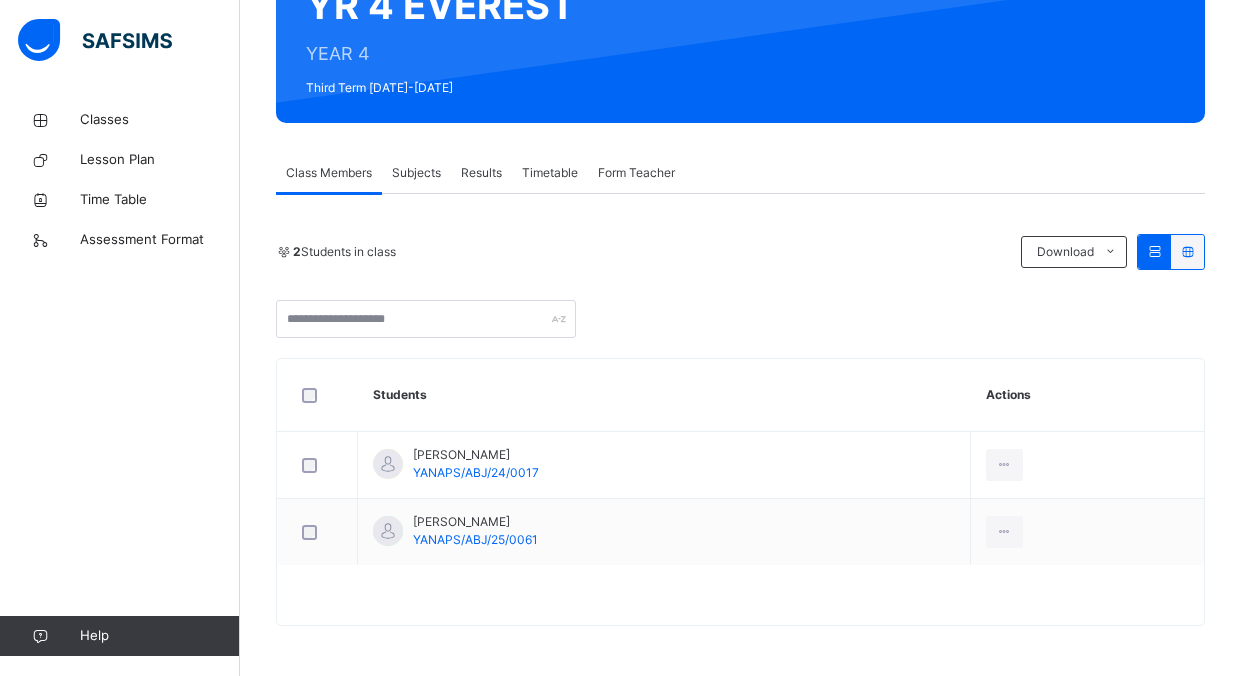 click on "Subjects" at bounding box center [416, 173] 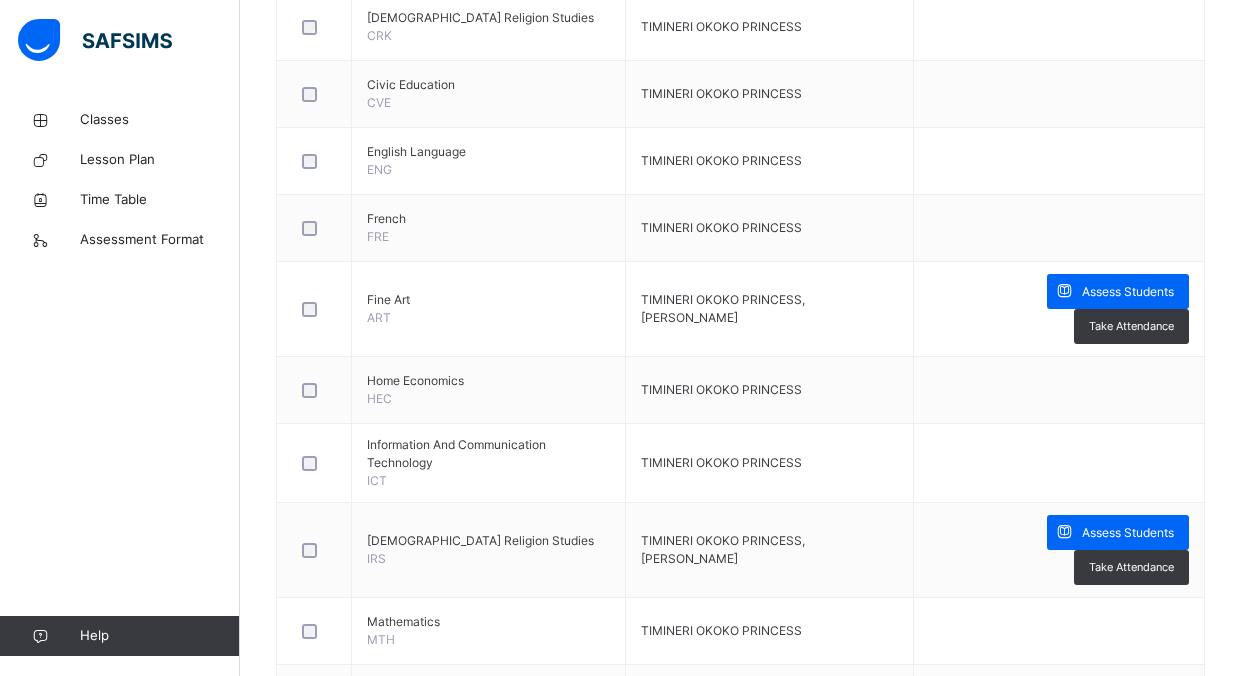 scroll, scrollTop: 923, scrollLeft: 0, axis: vertical 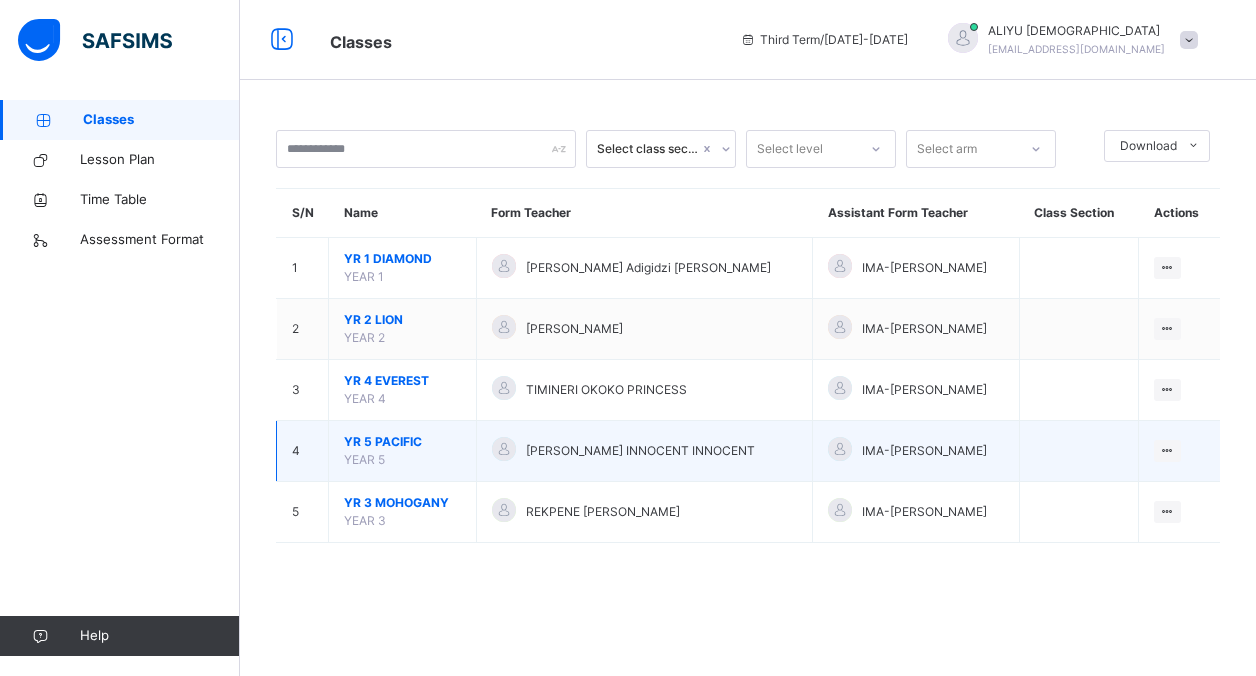 click on "YR 5   PACIFIC" at bounding box center (402, 442) 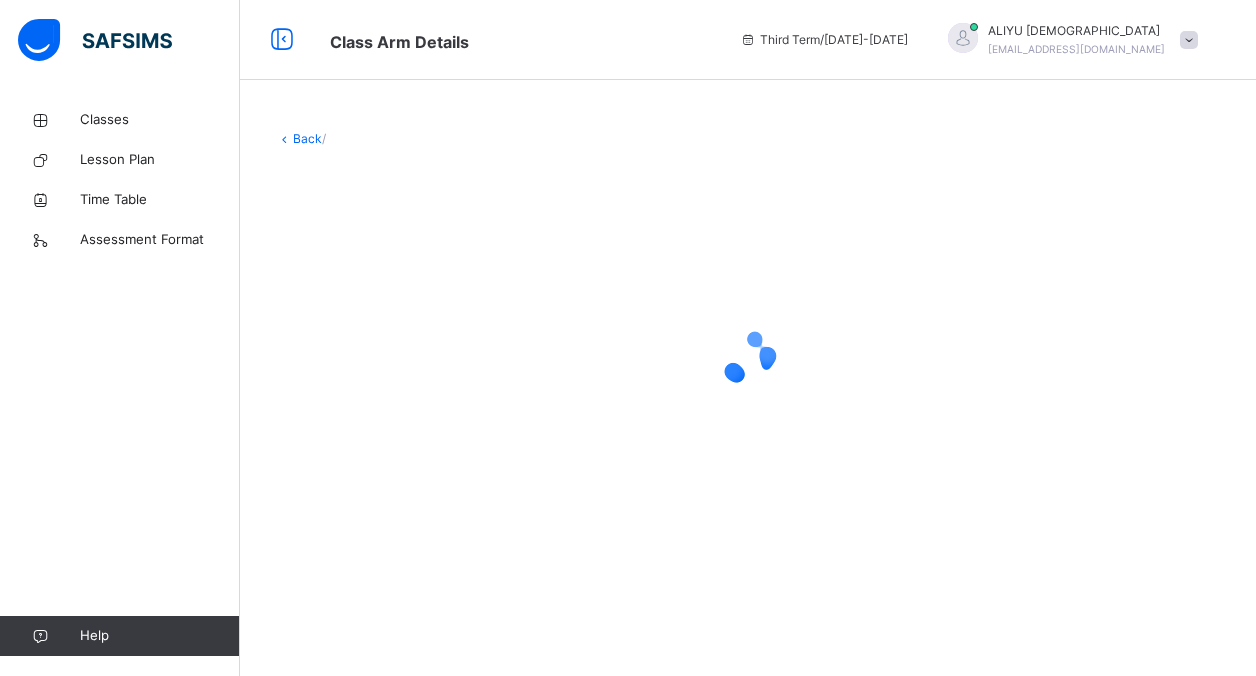 click at bounding box center [748, 358] 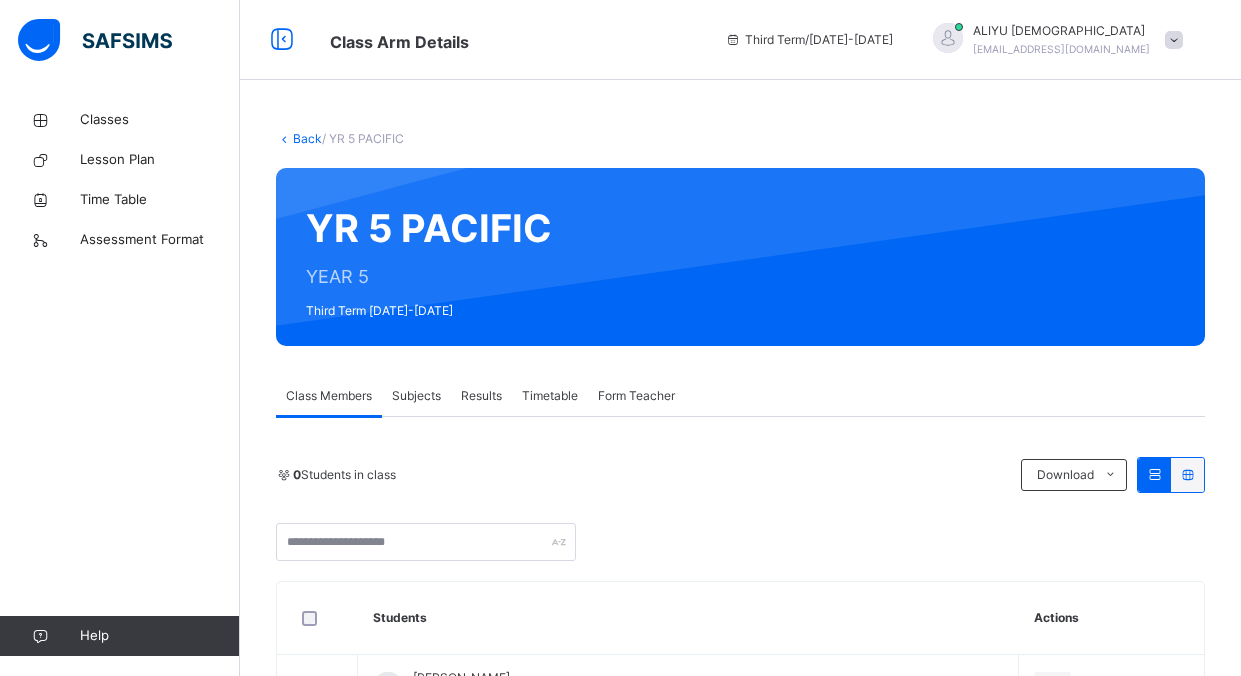 click on "Subjects" at bounding box center (416, 396) 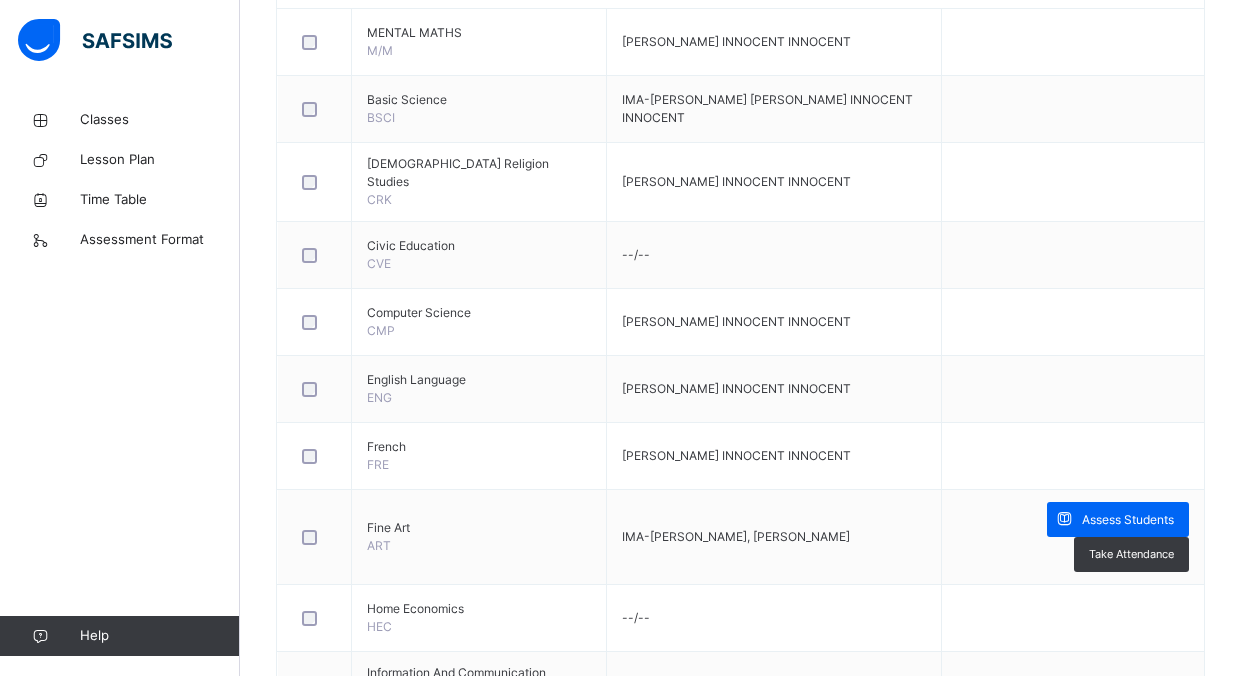 scroll, scrollTop: 600, scrollLeft: 0, axis: vertical 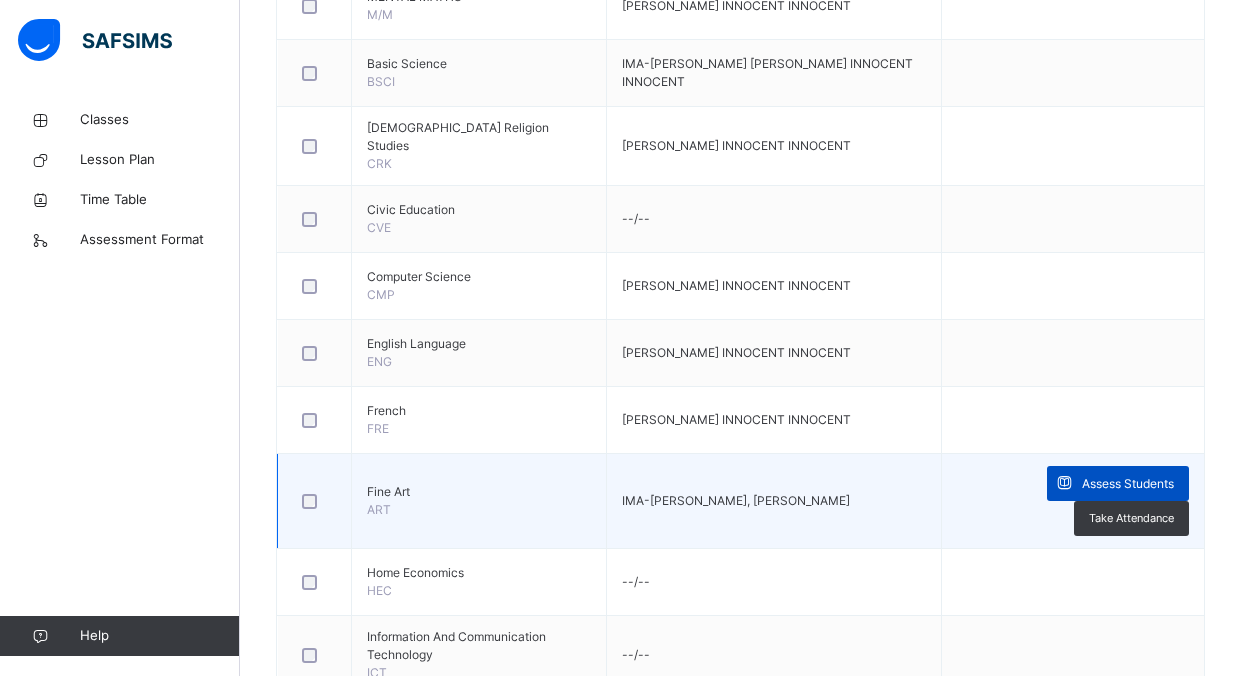 click on "Assess Students" at bounding box center [1128, 484] 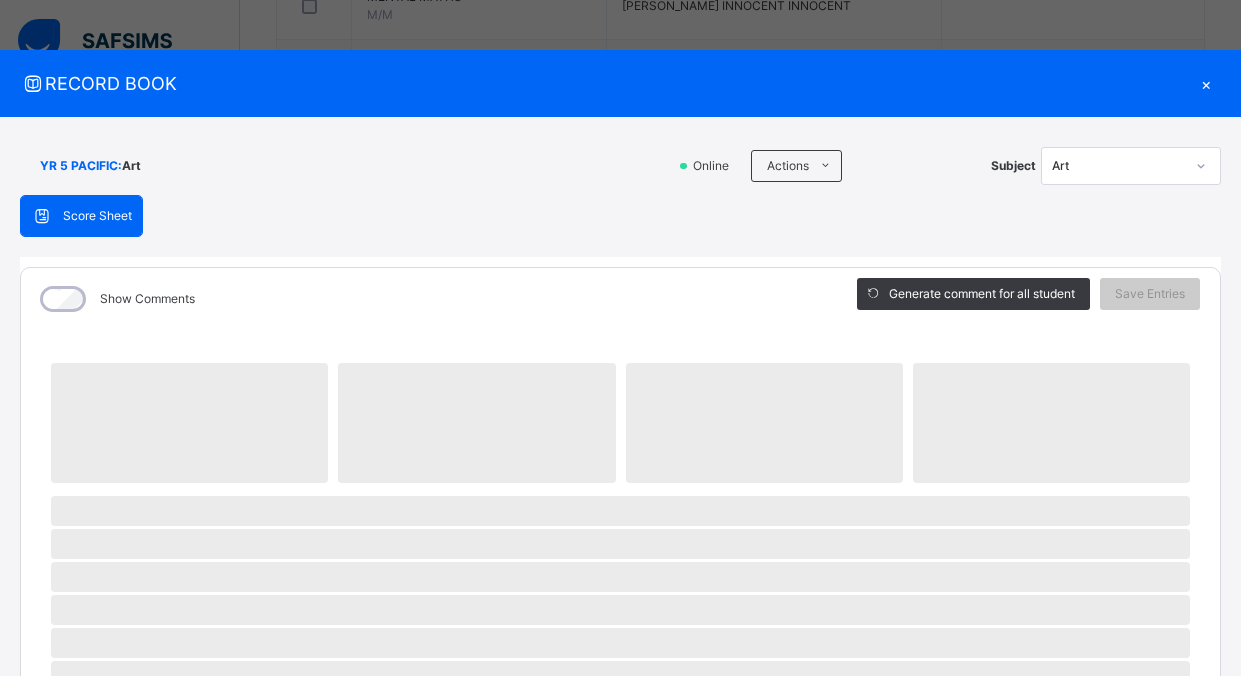 click on "‌" at bounding box center [1051, 423] 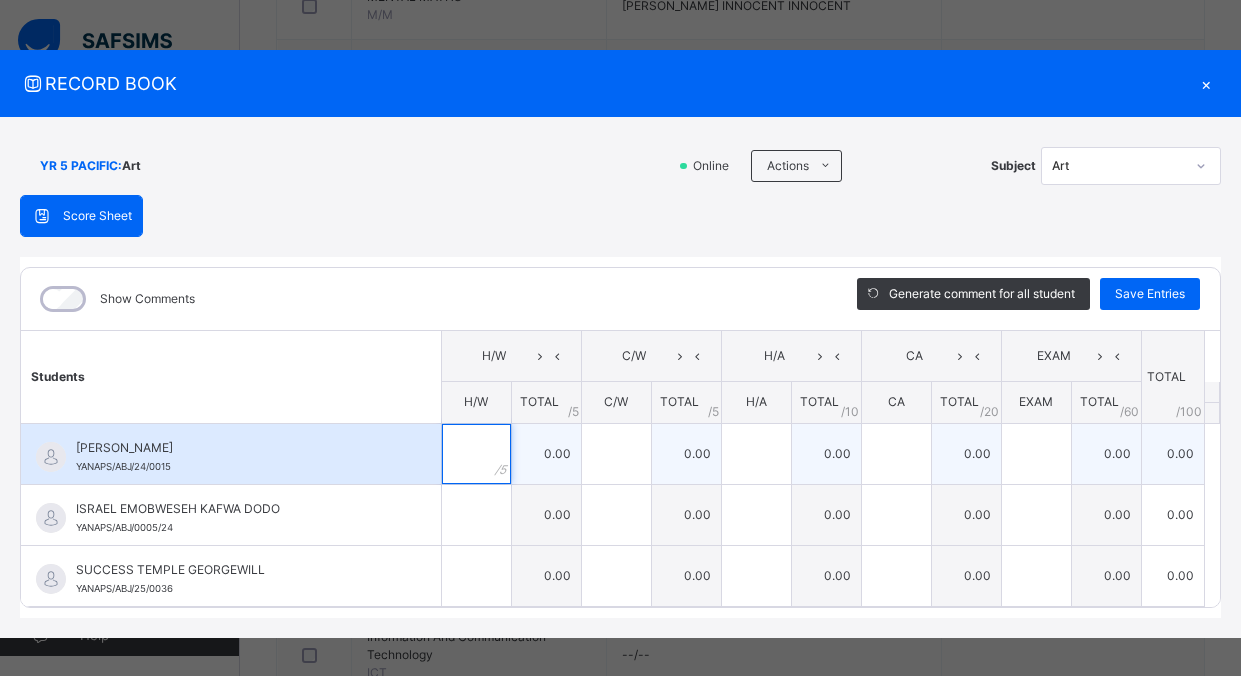 click at bounding box center (476, 454) 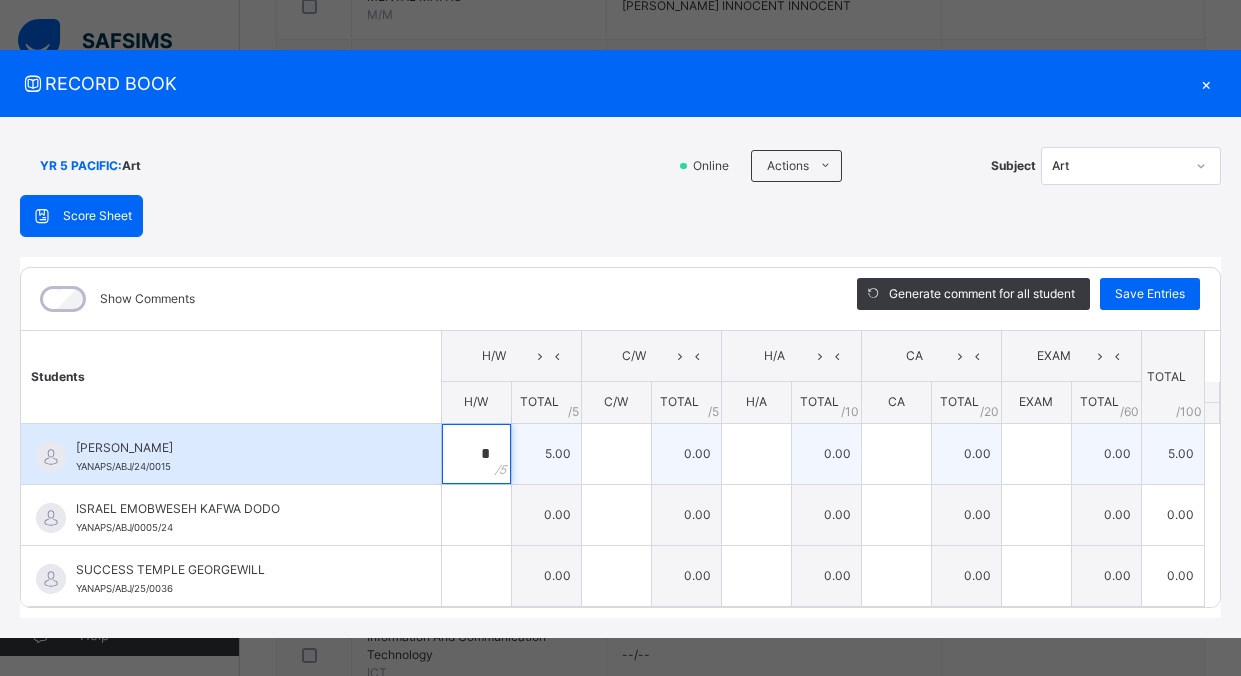 type on "*" 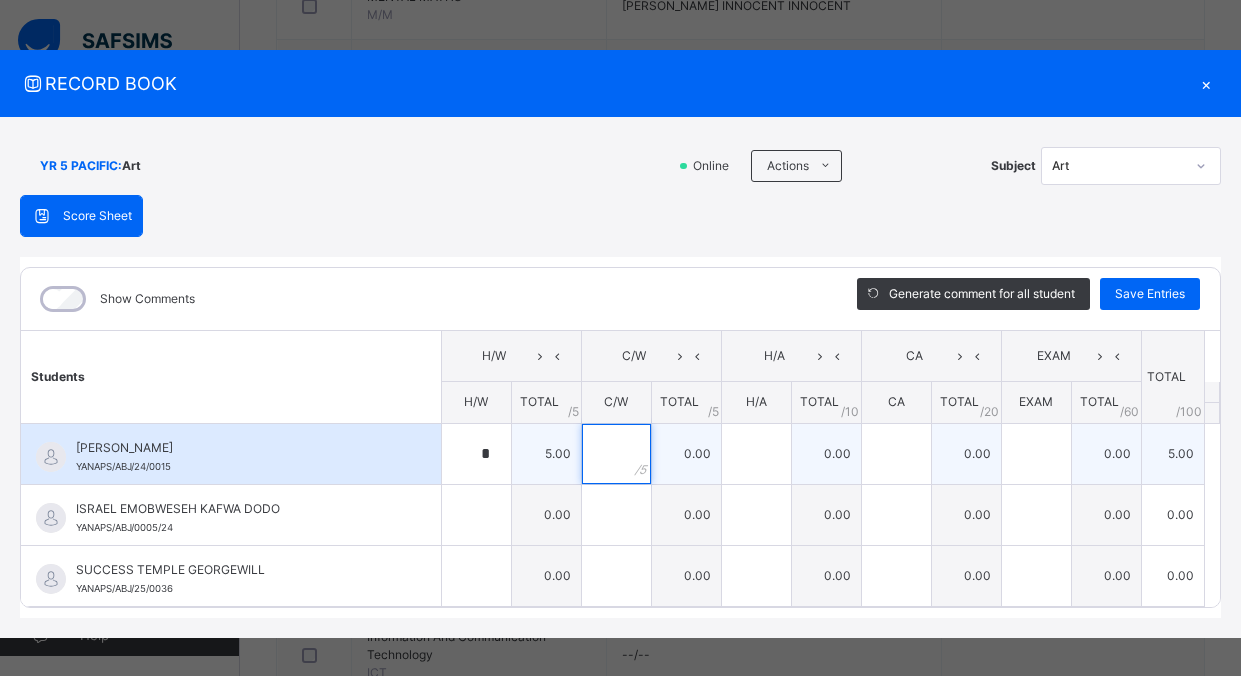 click at bounding box center [616, 454] 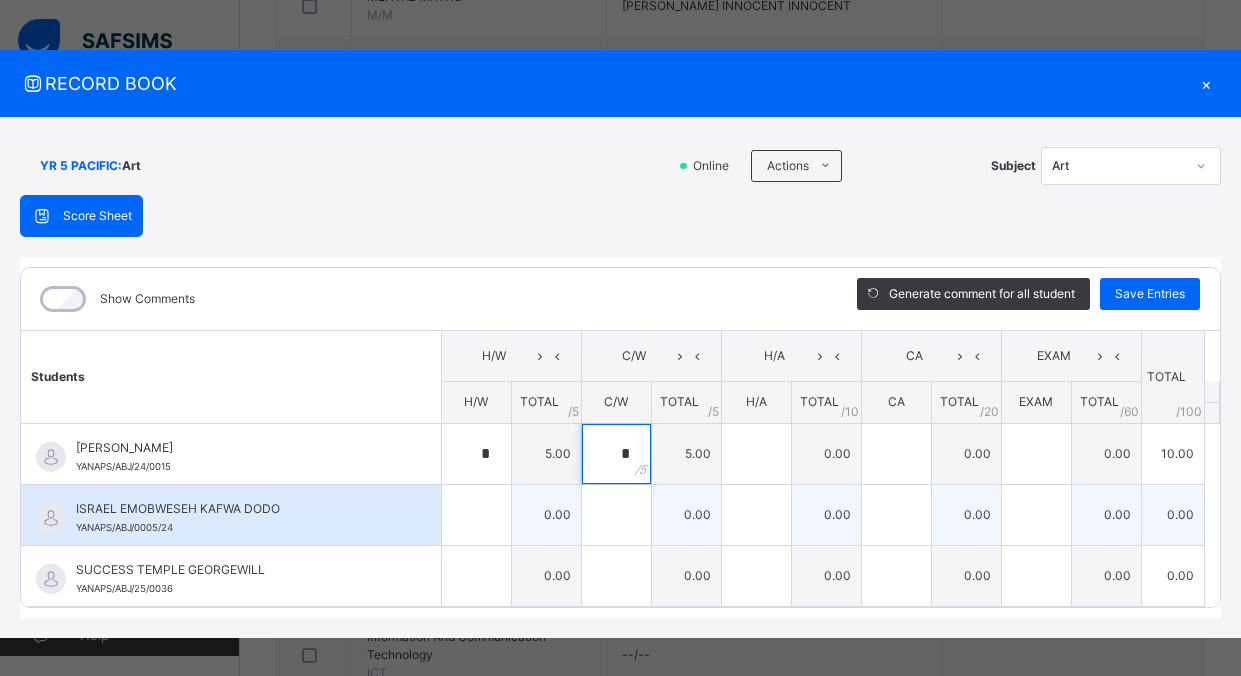 type on "*" 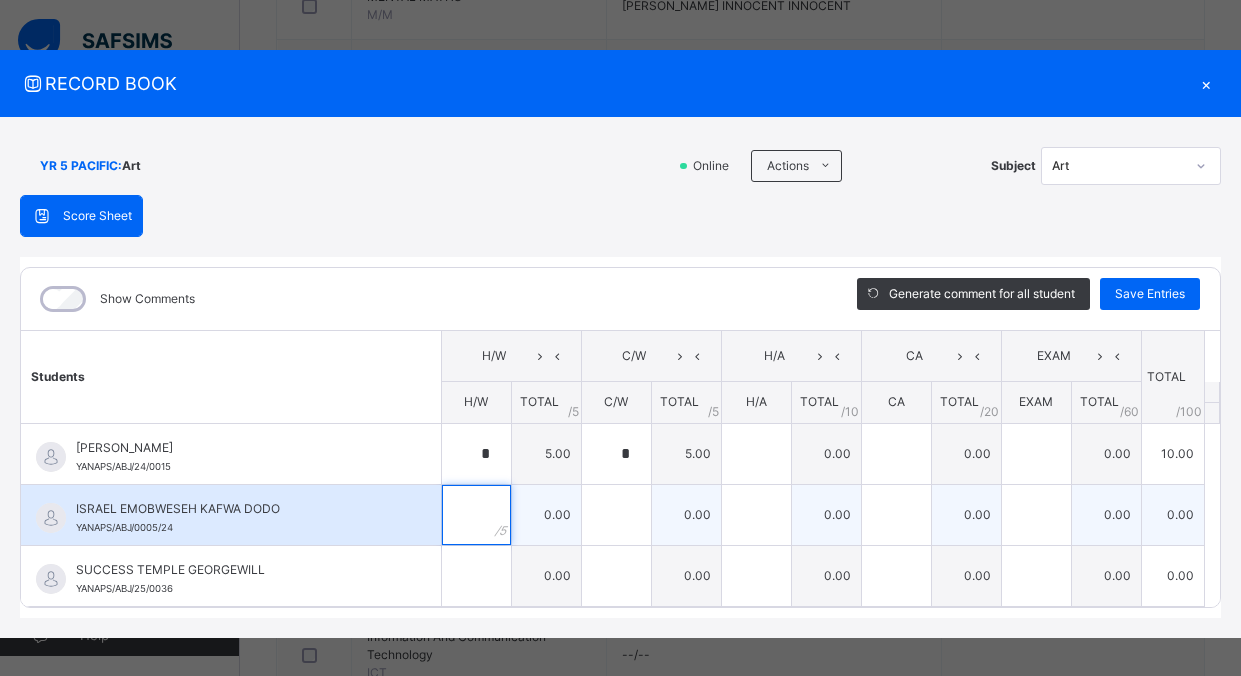 click at bounding box center [476, 515] 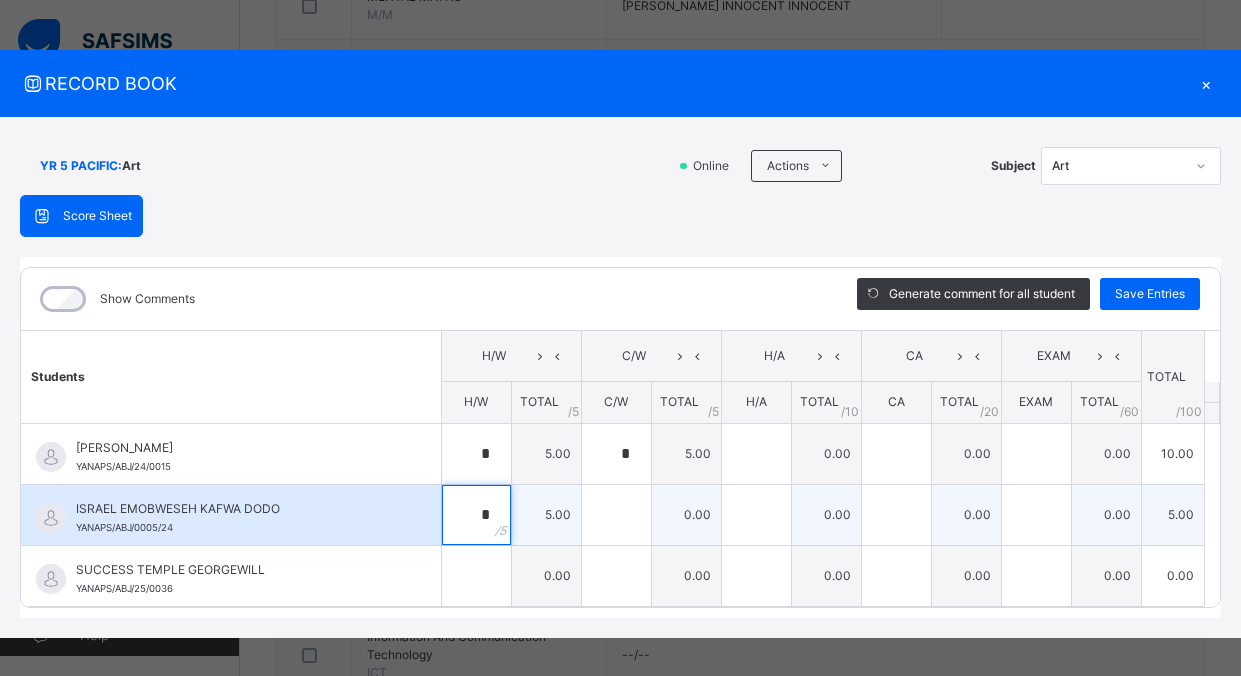 type on "*" 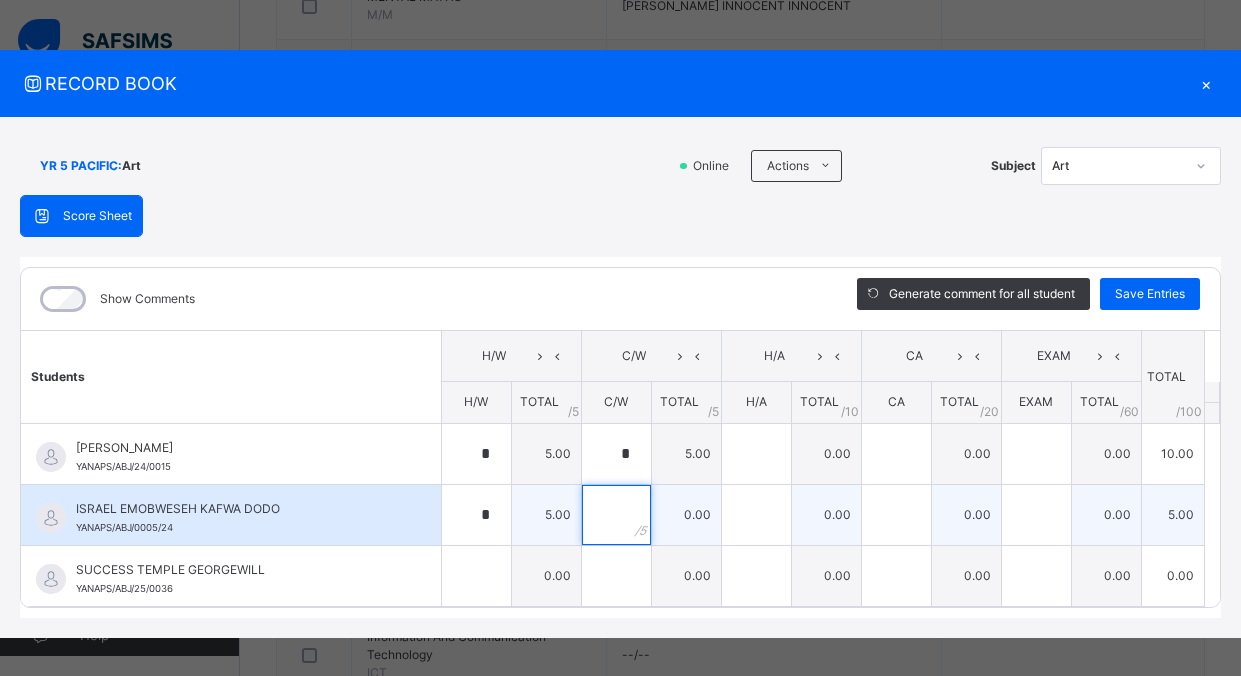click at bounding box center (616, 515) 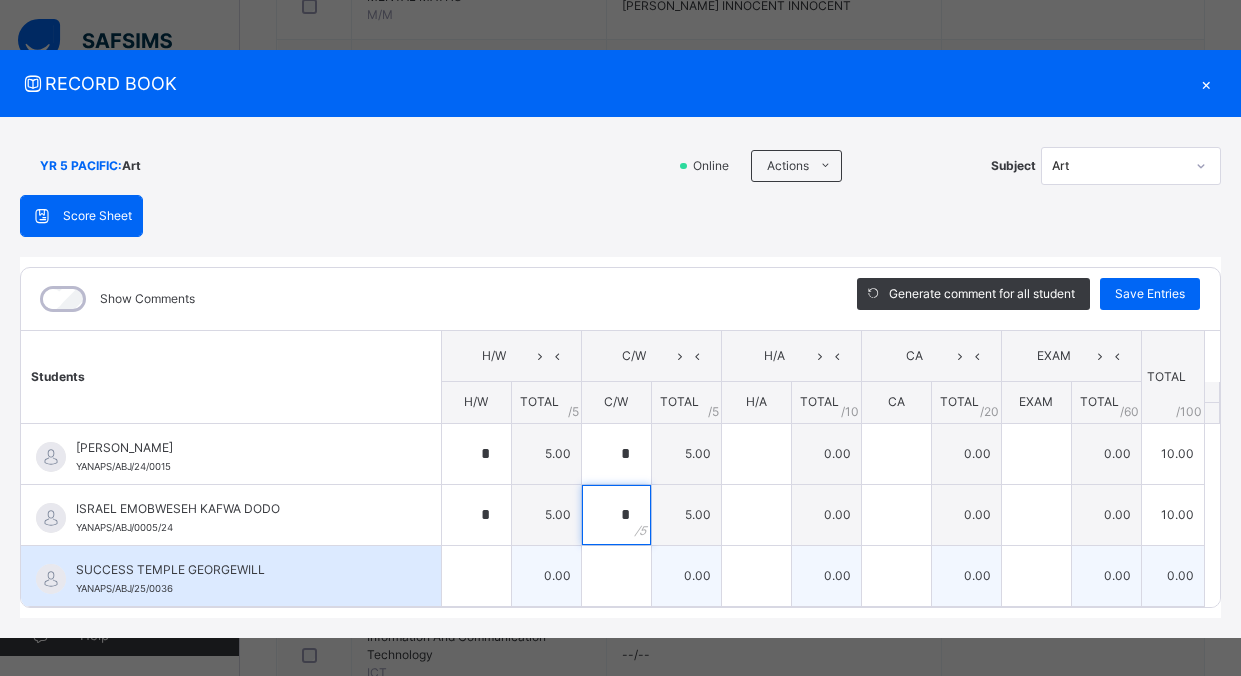 type on "*" 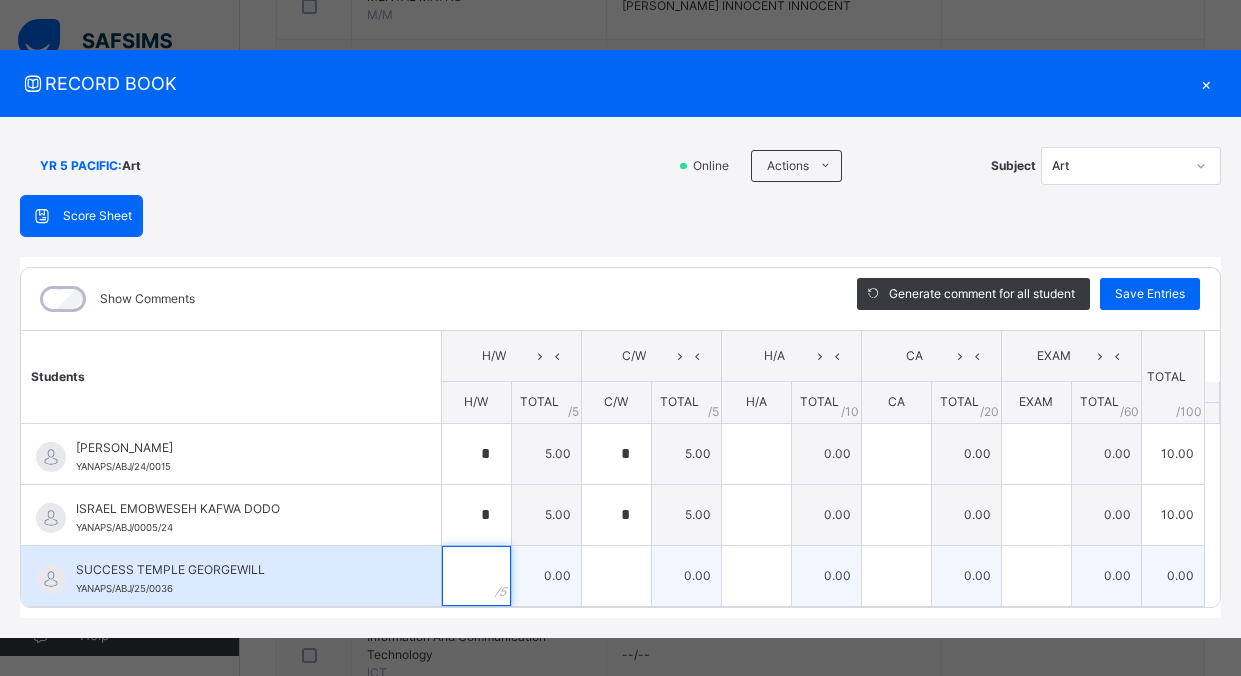click at bounding box center (476, 576) 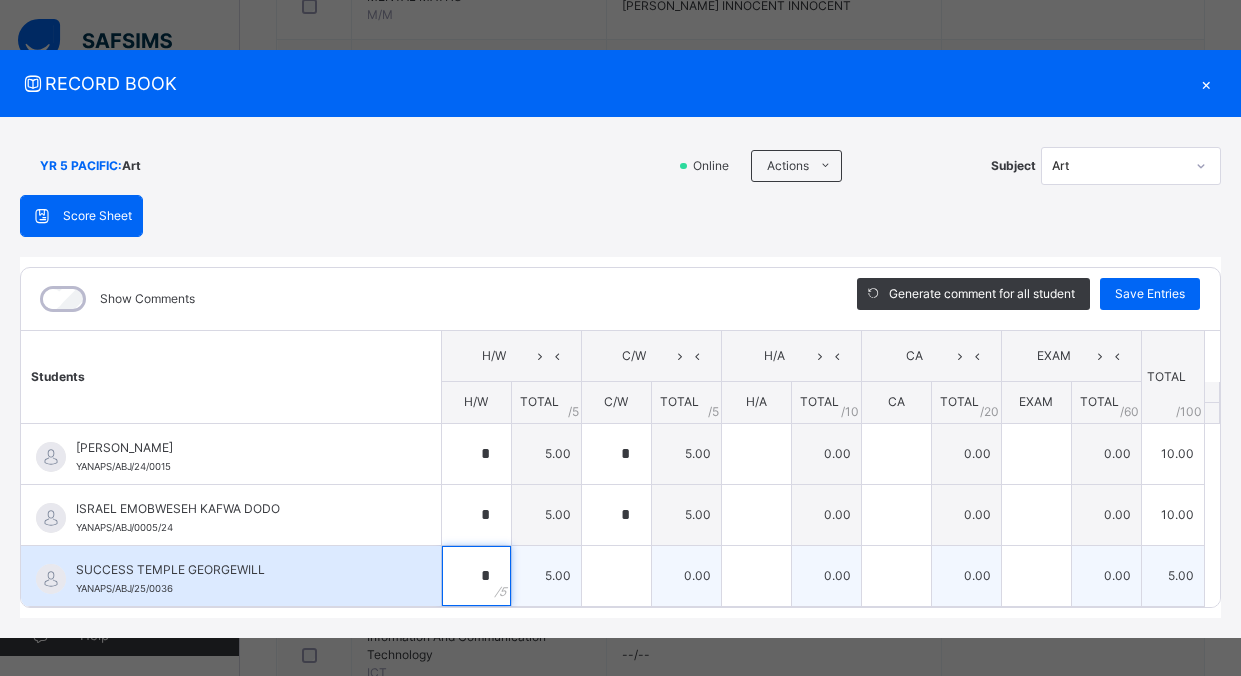 type 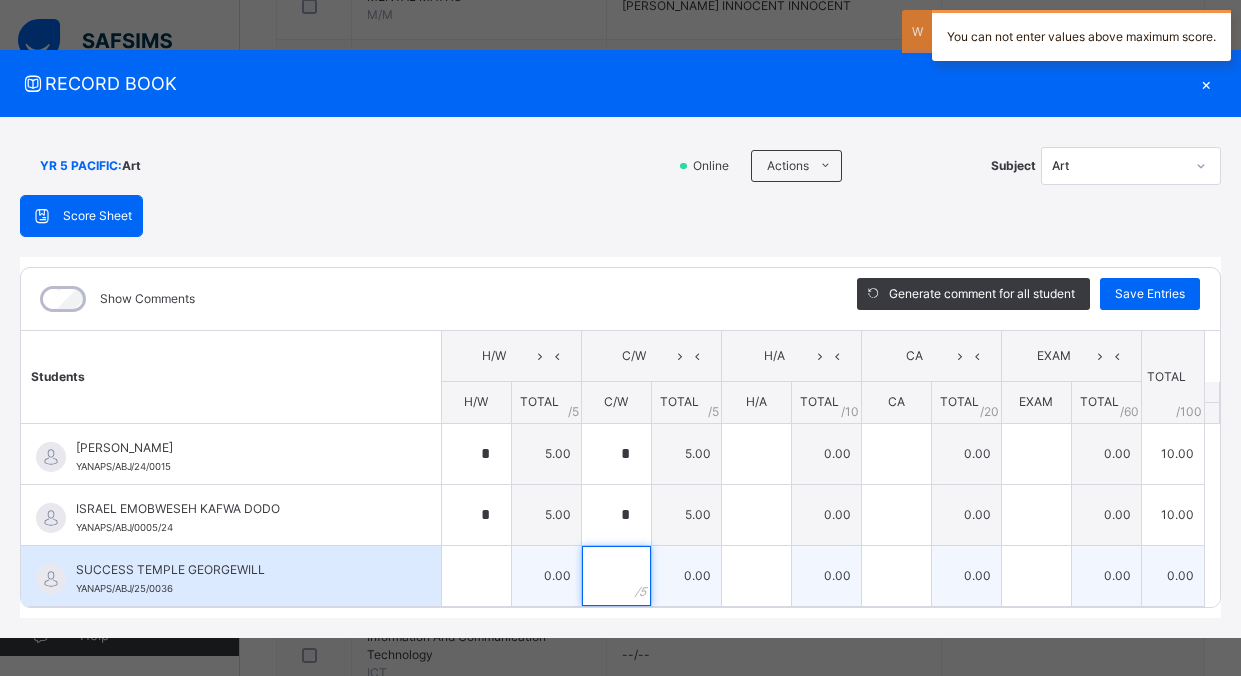 click at bounding box center [616, 576] 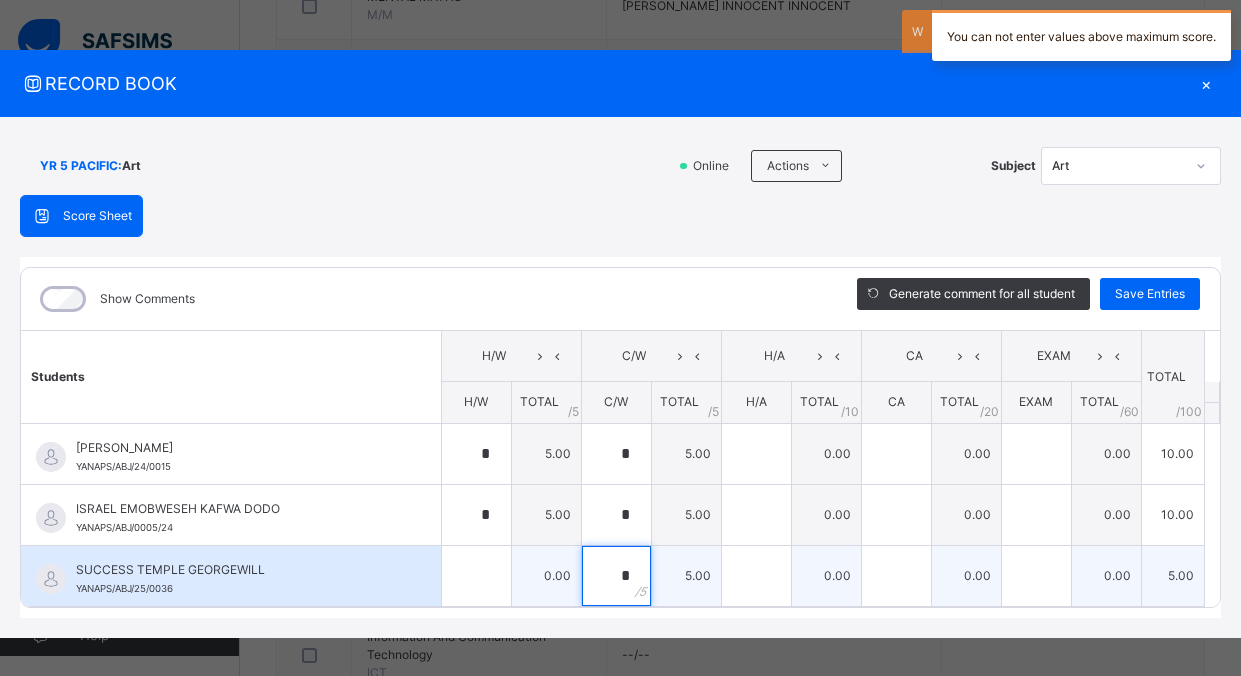 type on "*" 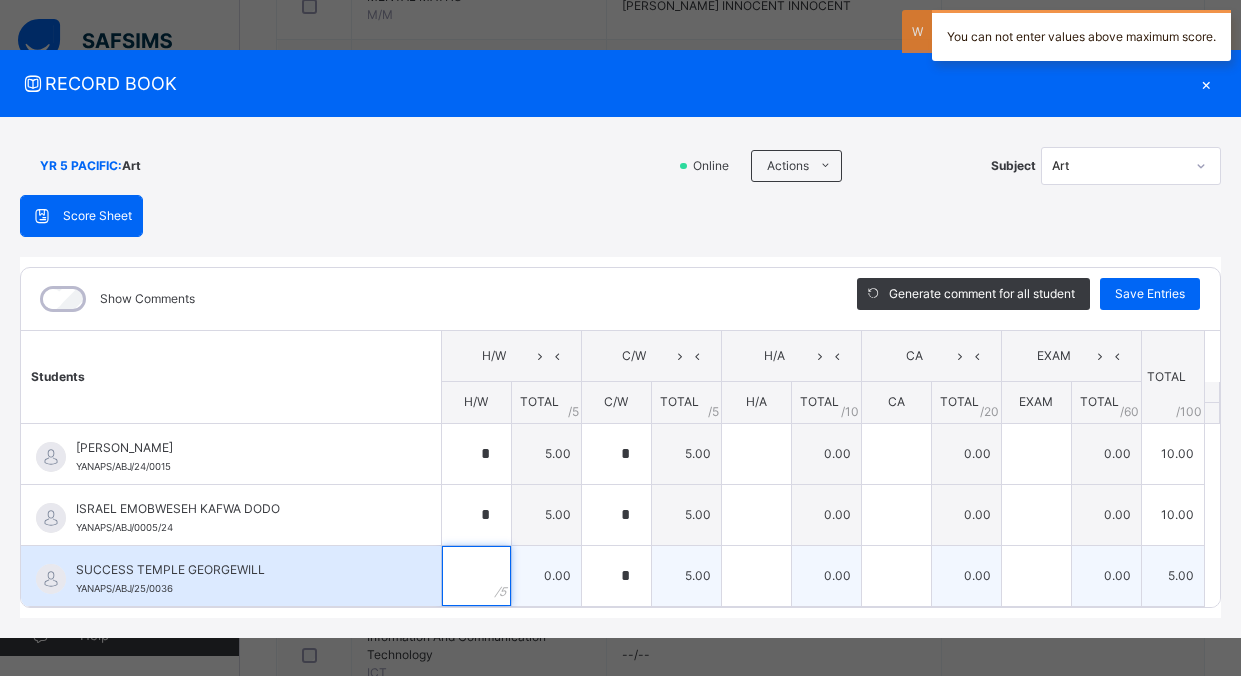 drag, startPoint x: 450, startPoint y: 573, endPoint x: 464, endPoint y: 576, distance: 14.3178215 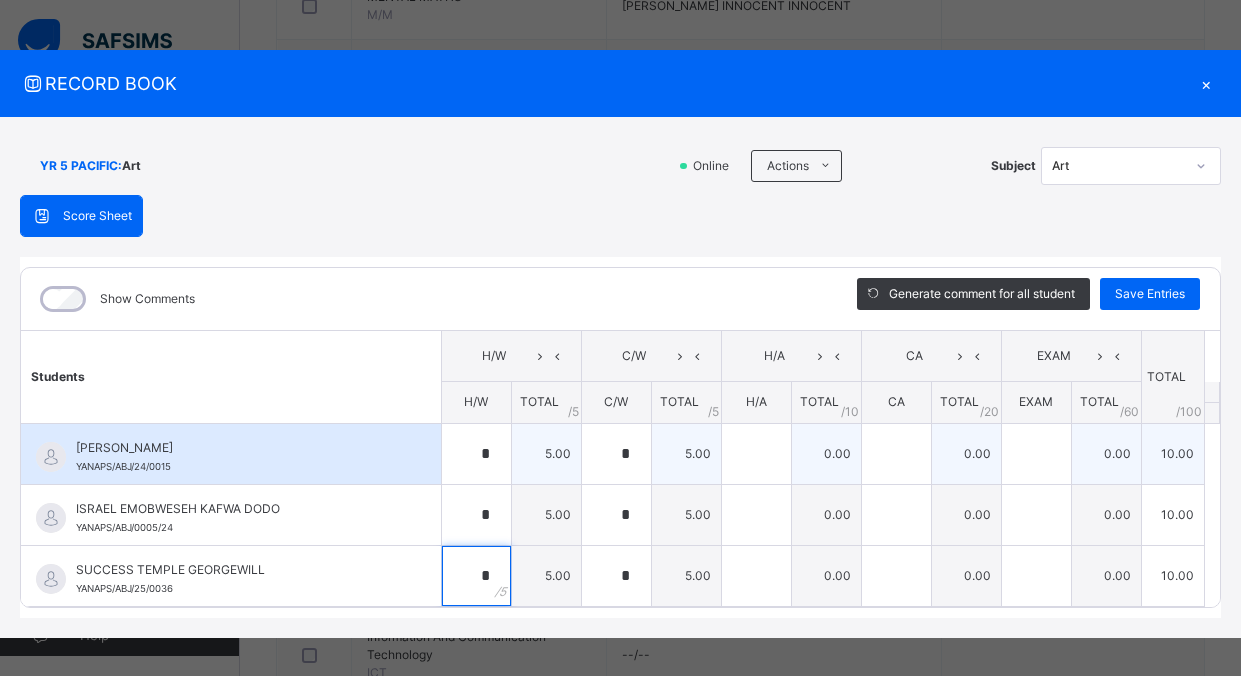 type on "*" 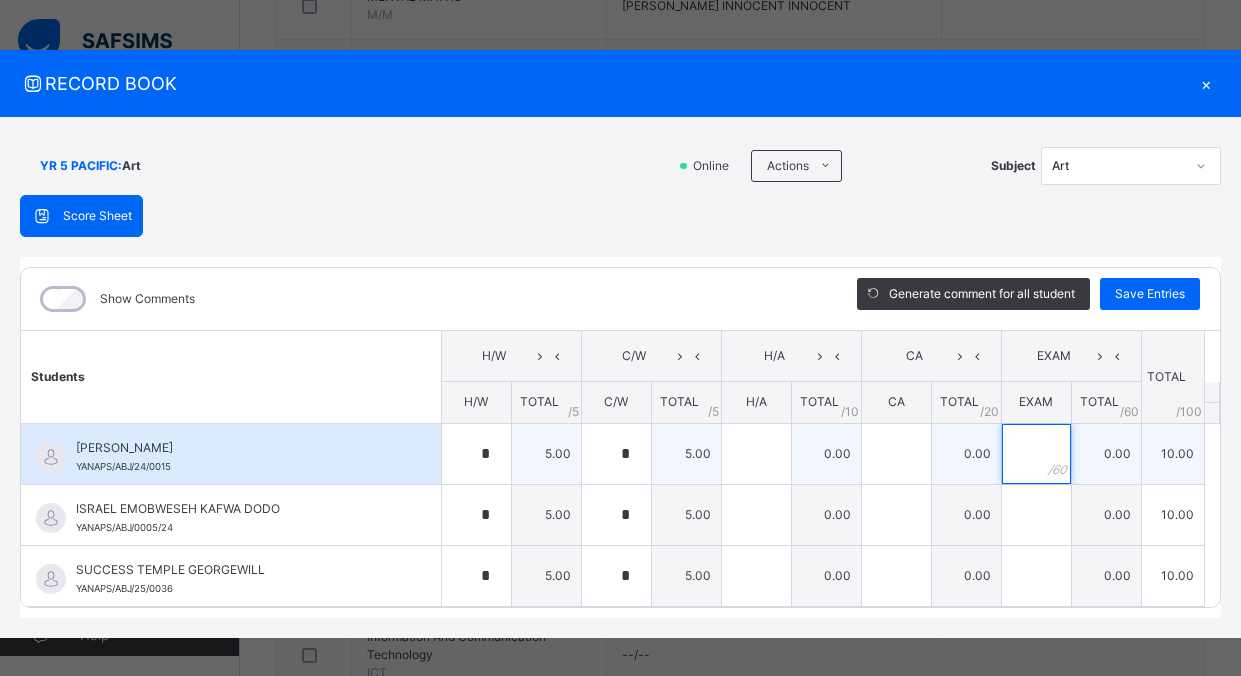 click at bounding box center (1036, 454) 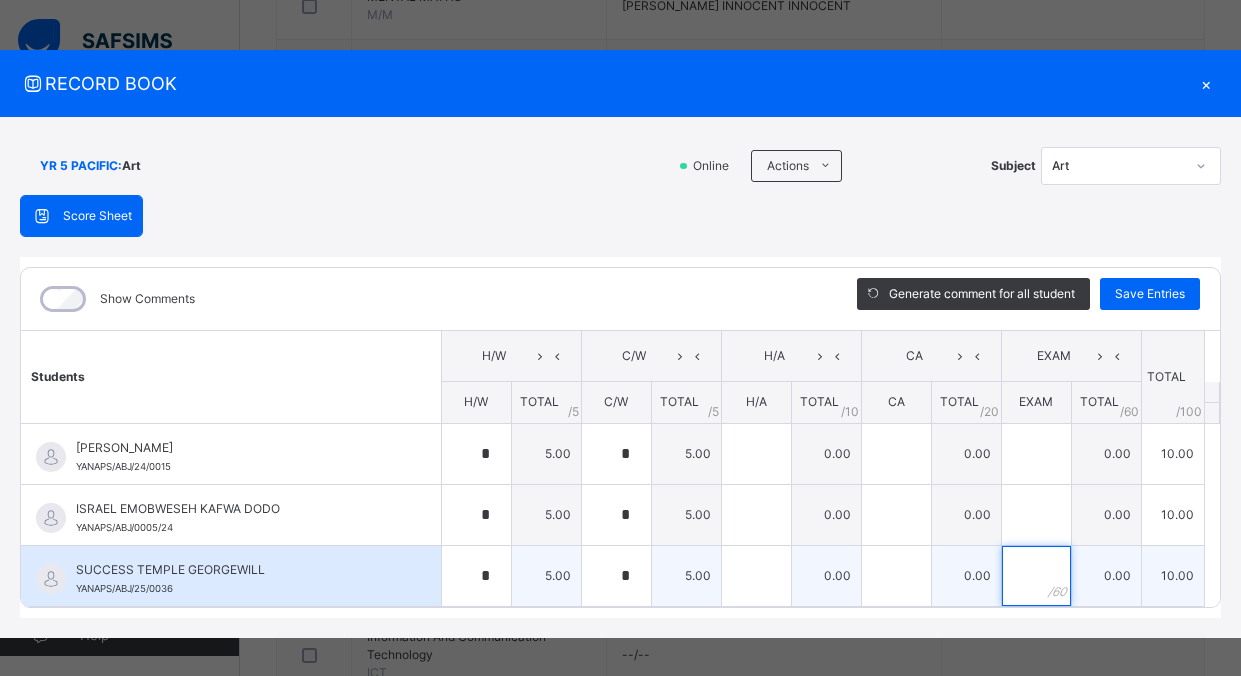 click at bounding box center (1036, 576) 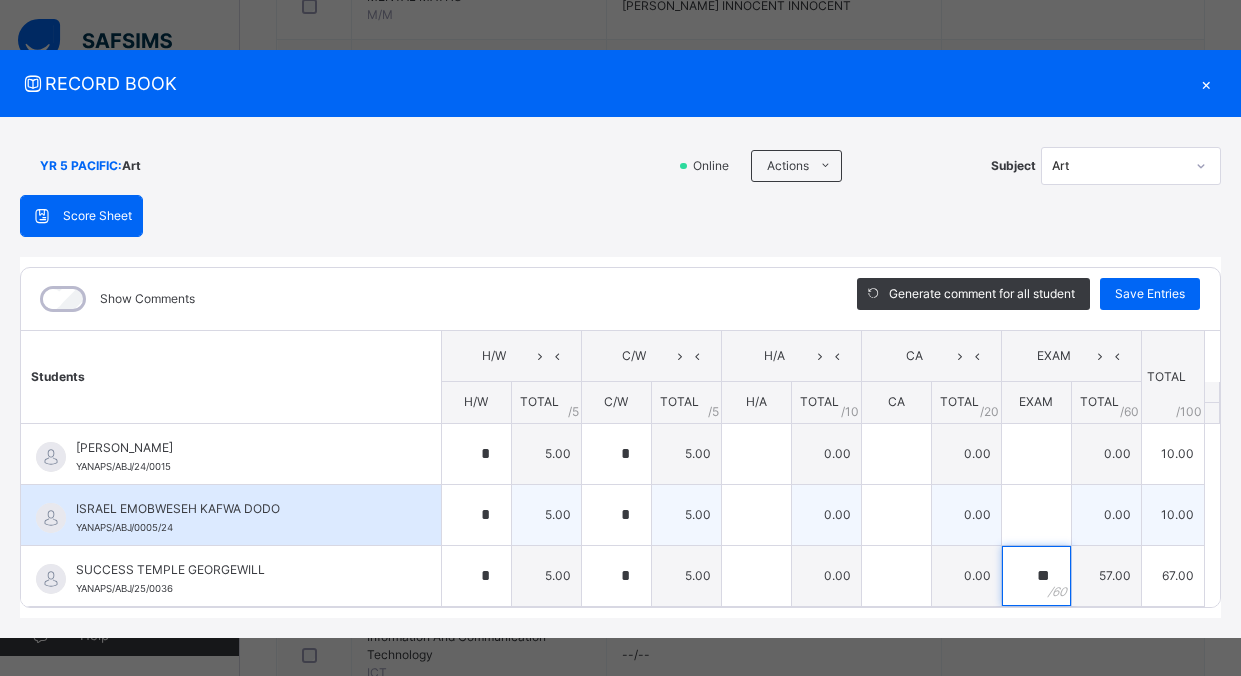 type on "**" 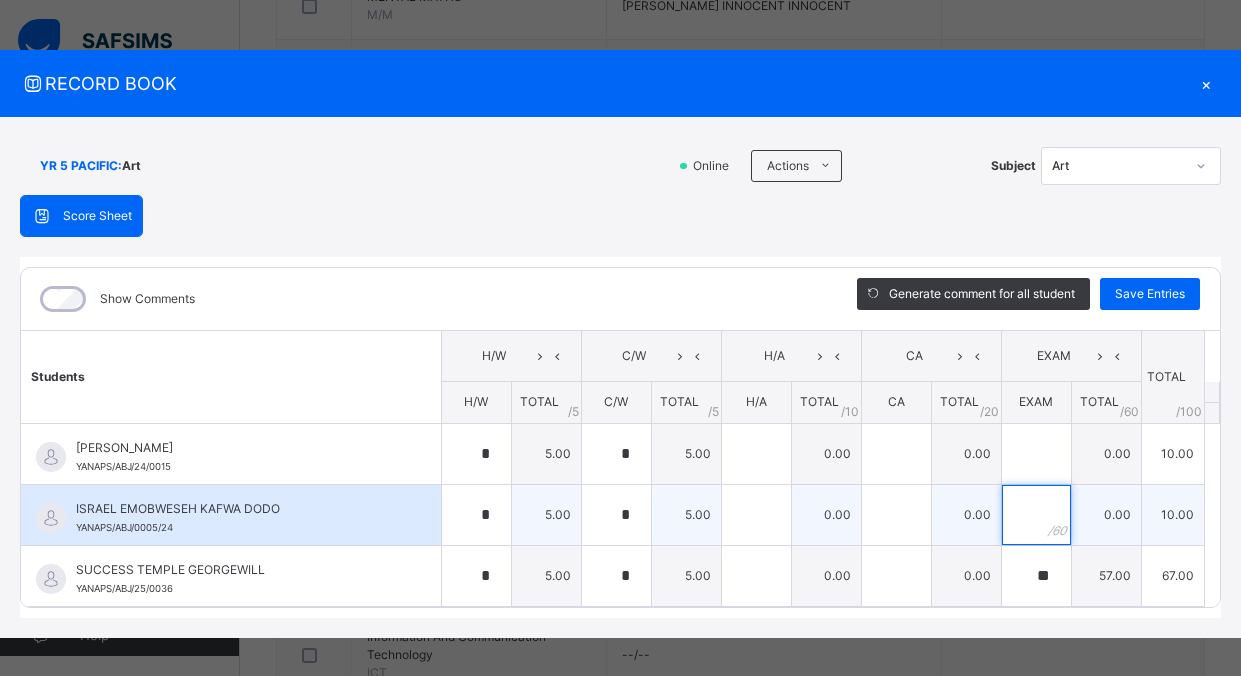 click at bounding box center [1036, 515] 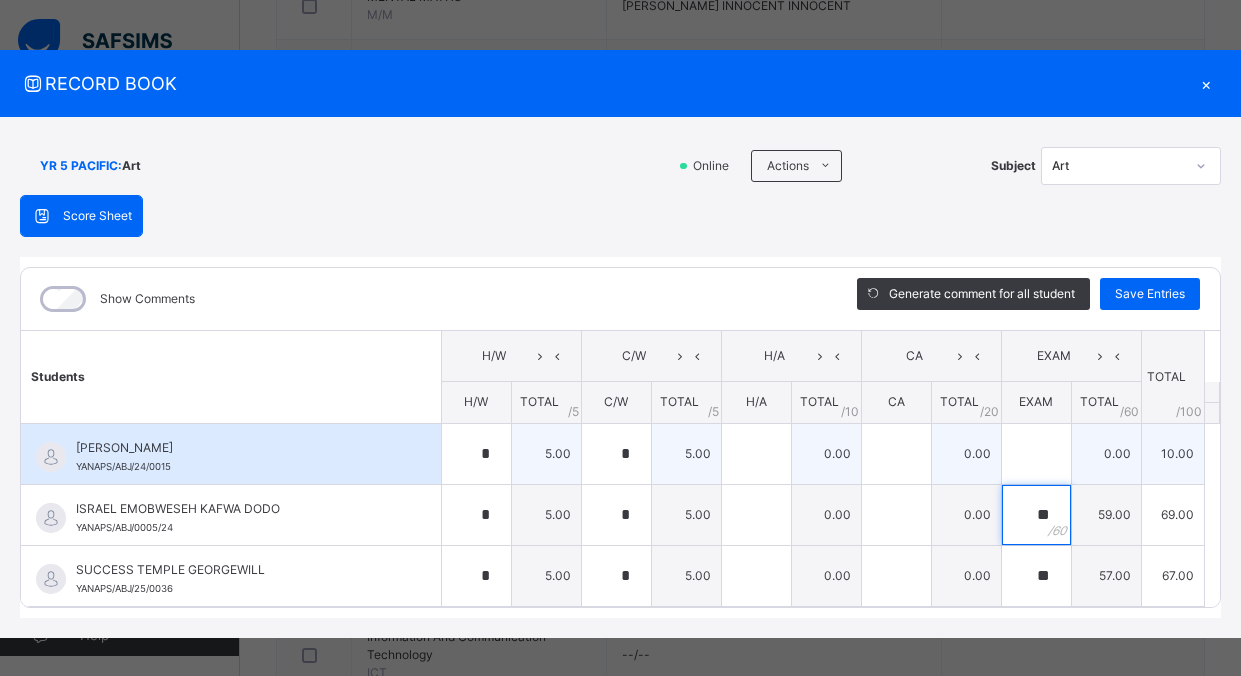 type on "**" 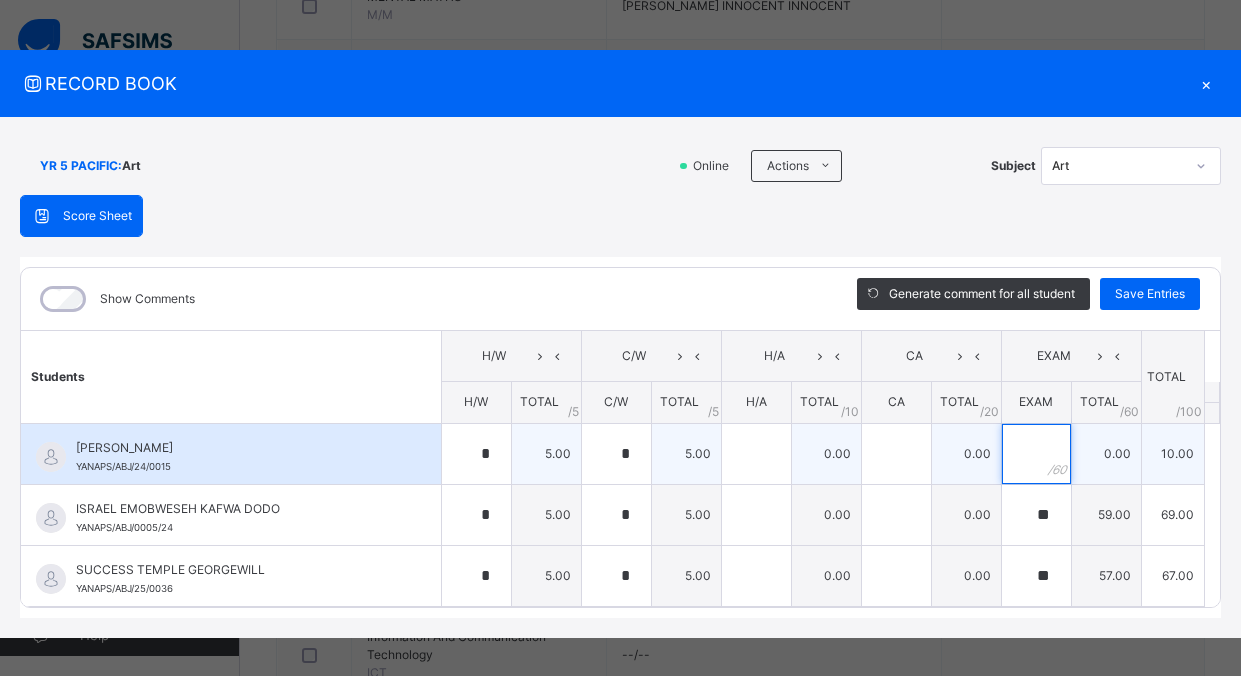 click at bounding box center (1036, 454) 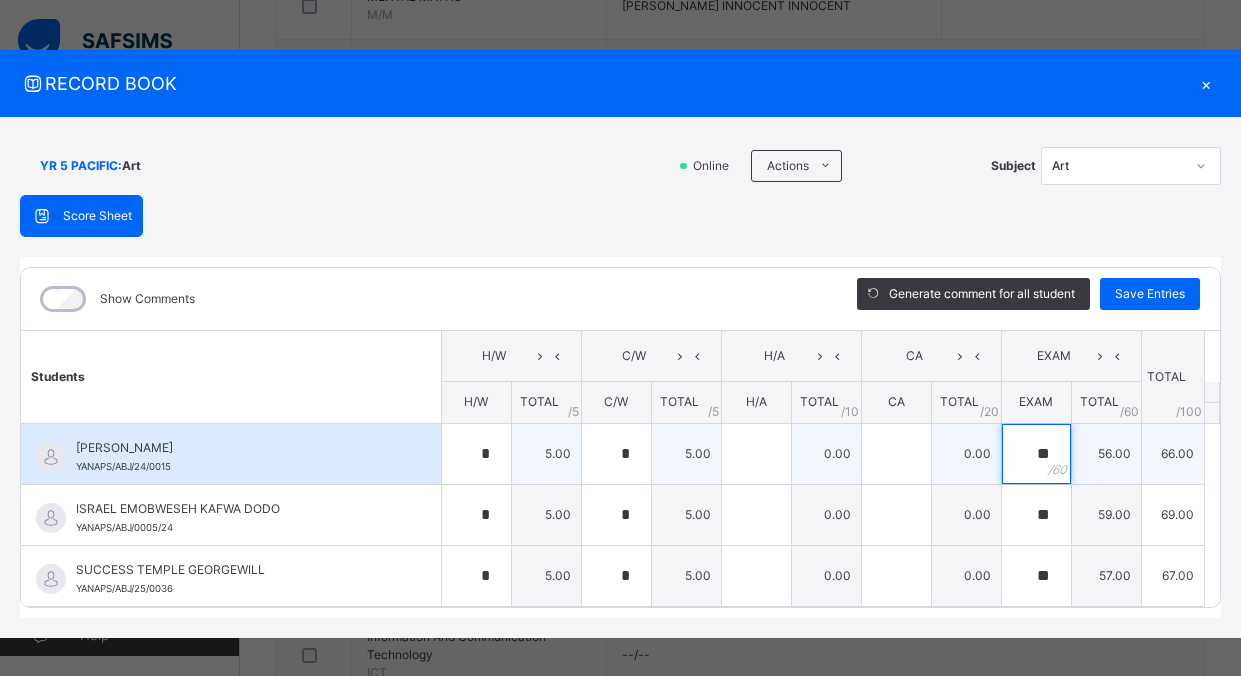 type on "**" 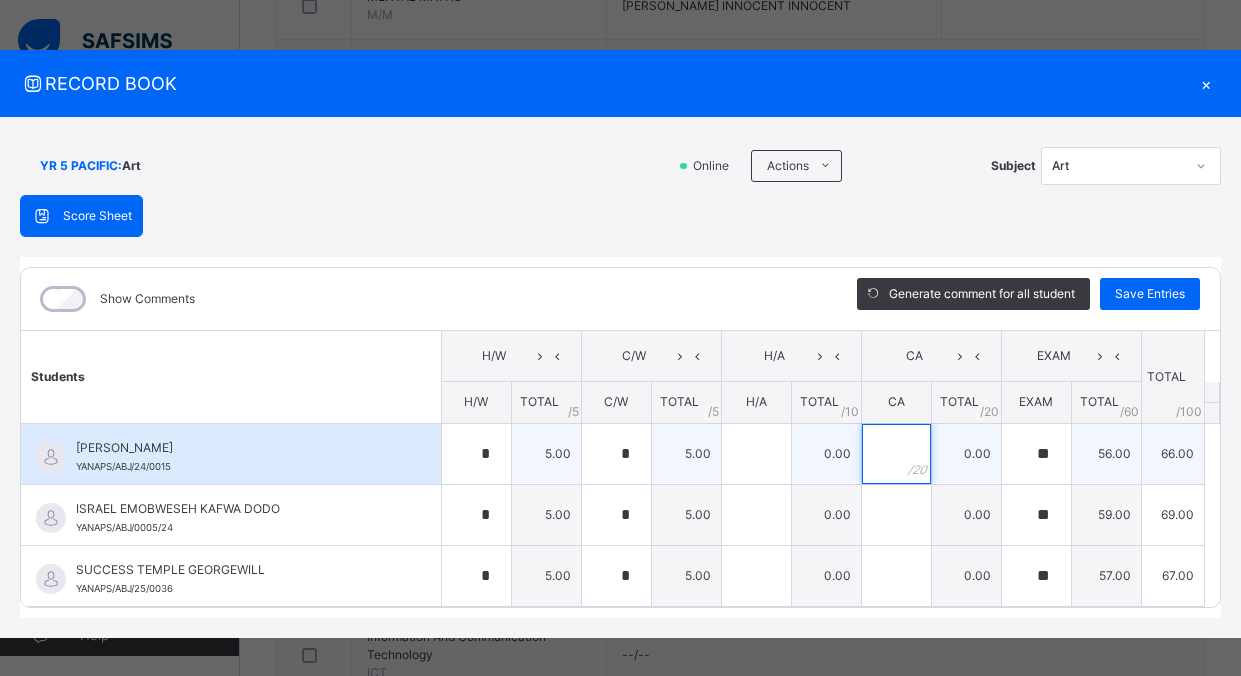 click at bounding box center [896, 454] 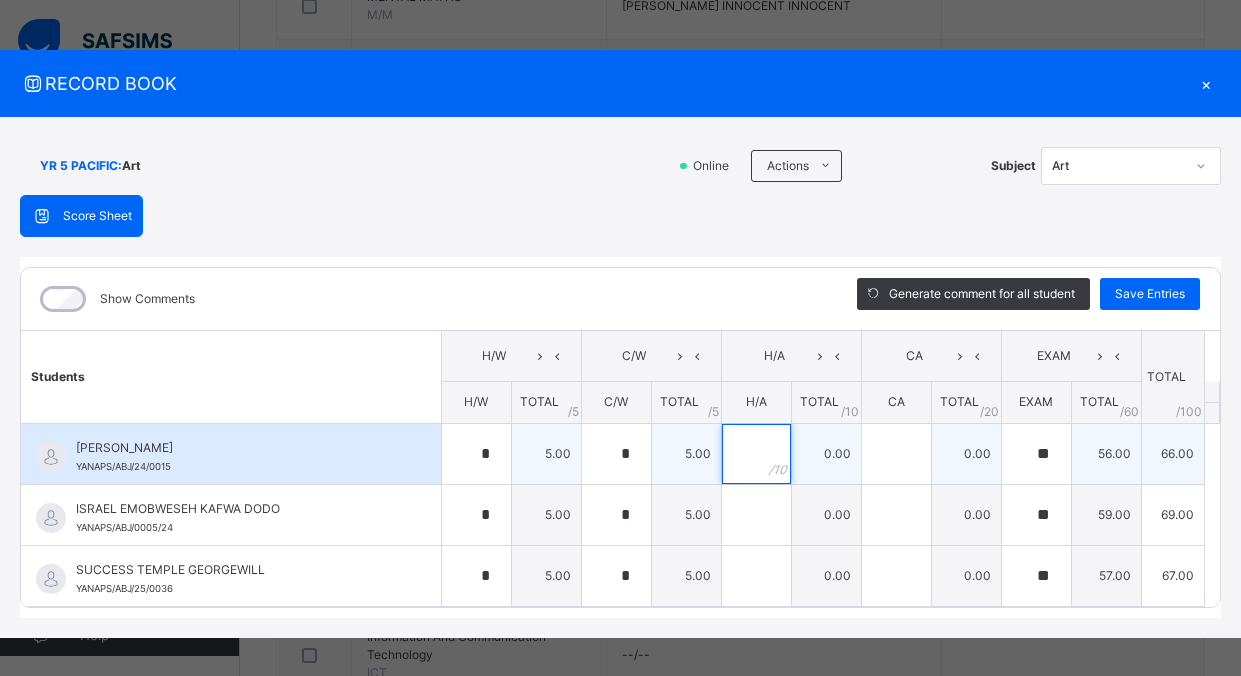 click at bounding box center (756, 454) 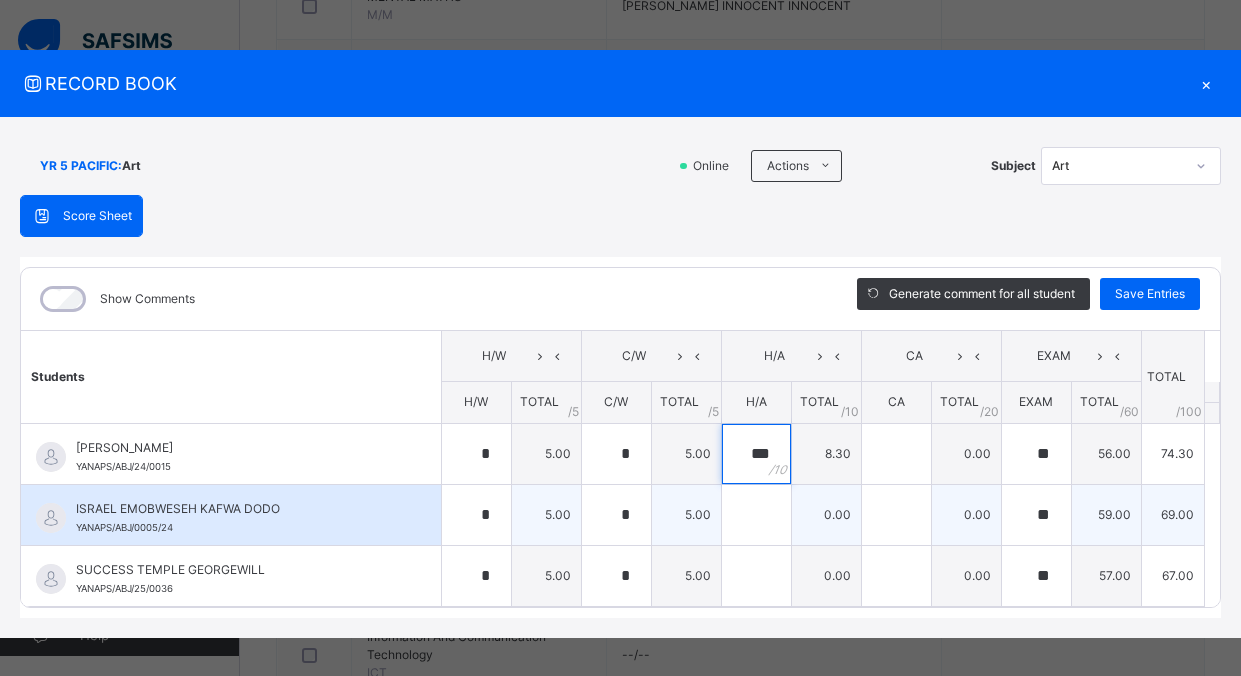 type on "***" 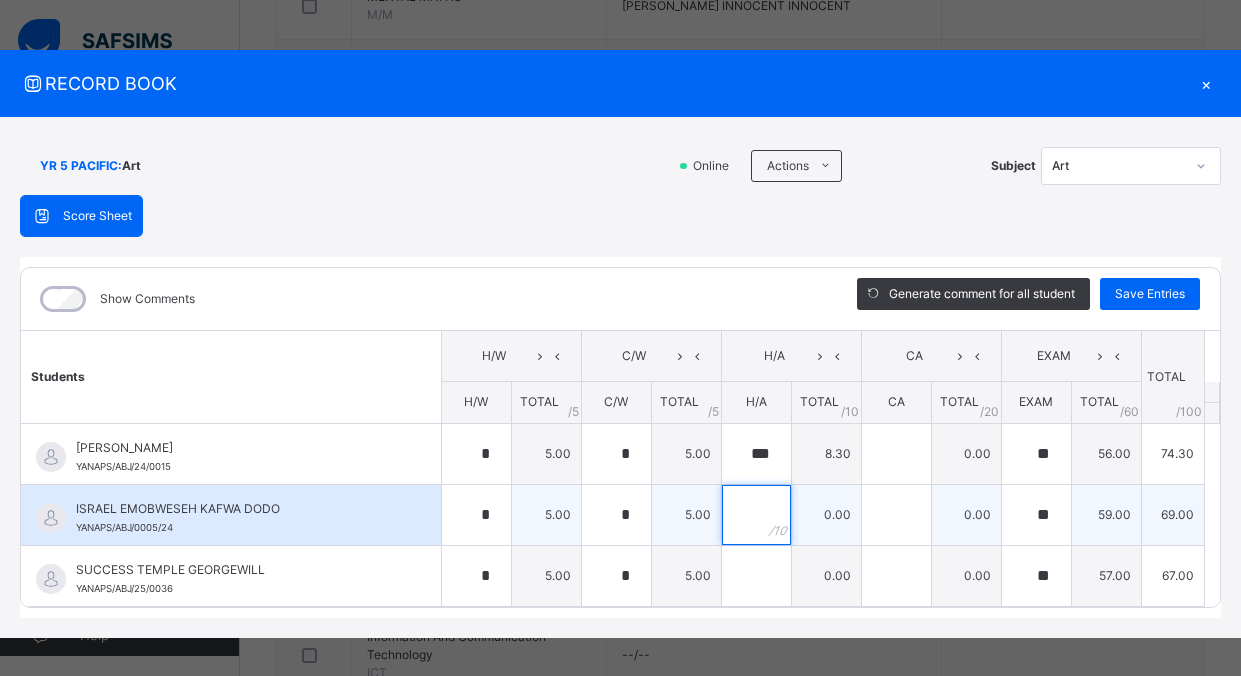 click at bounding box center [756, 515] 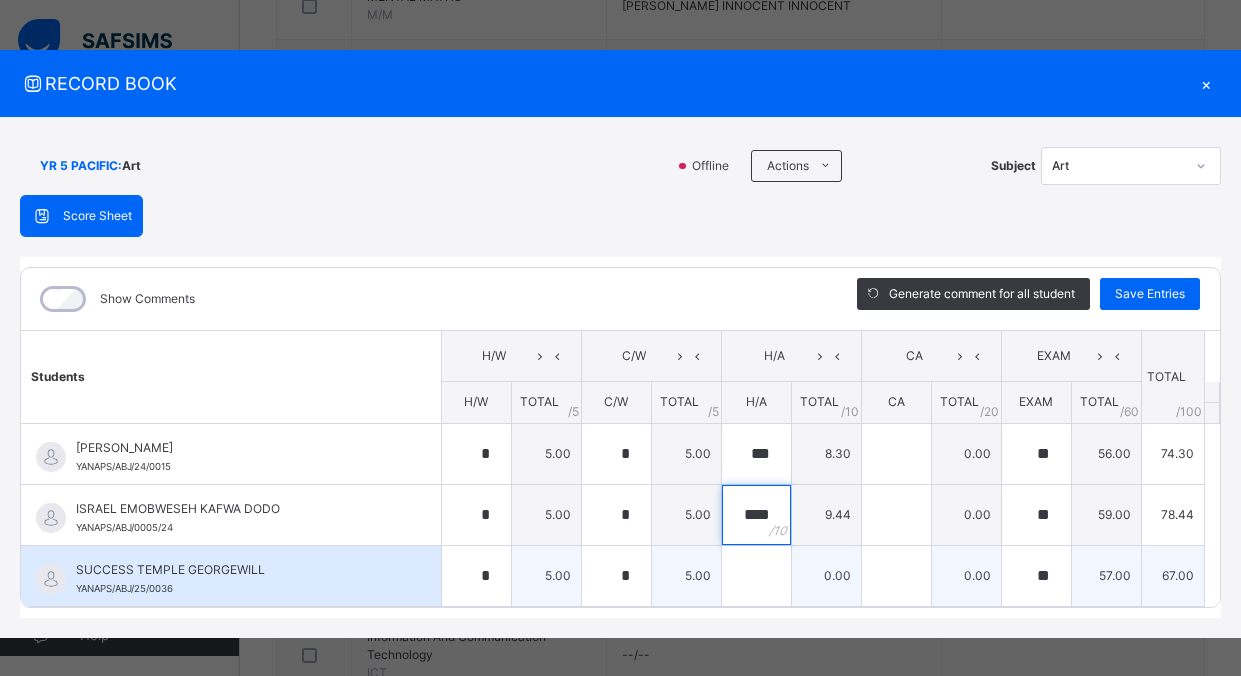 type on "****" 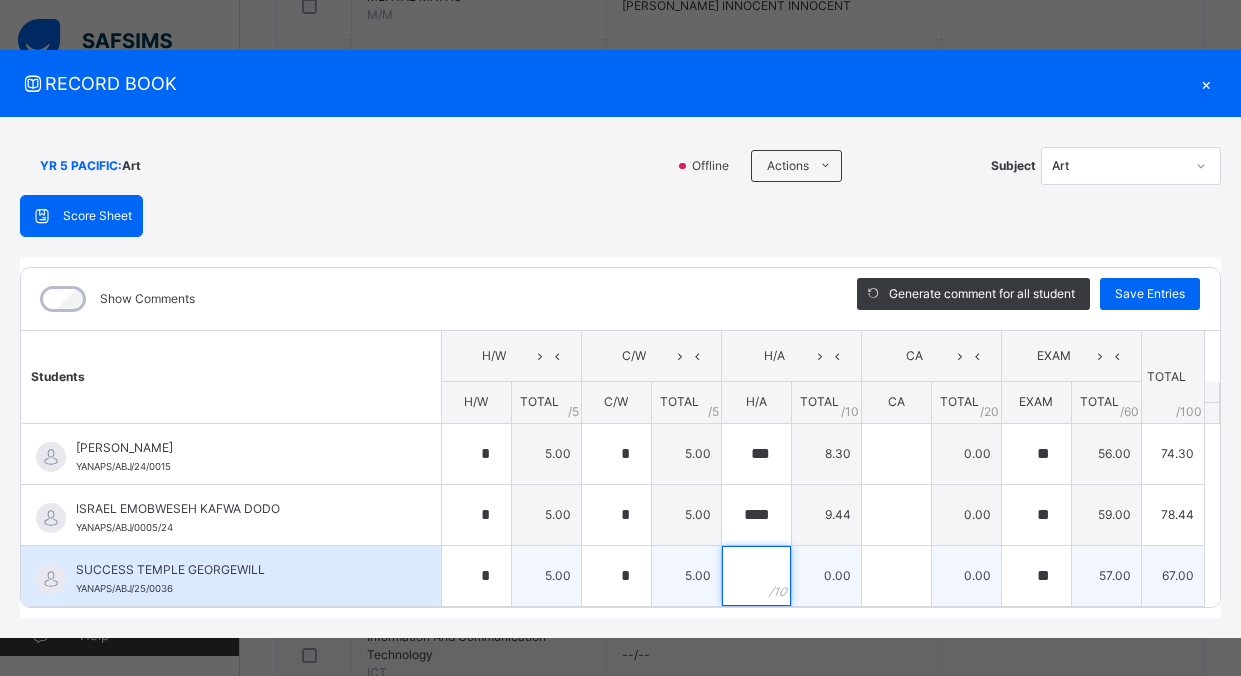 click at bounding box center [756, 576] 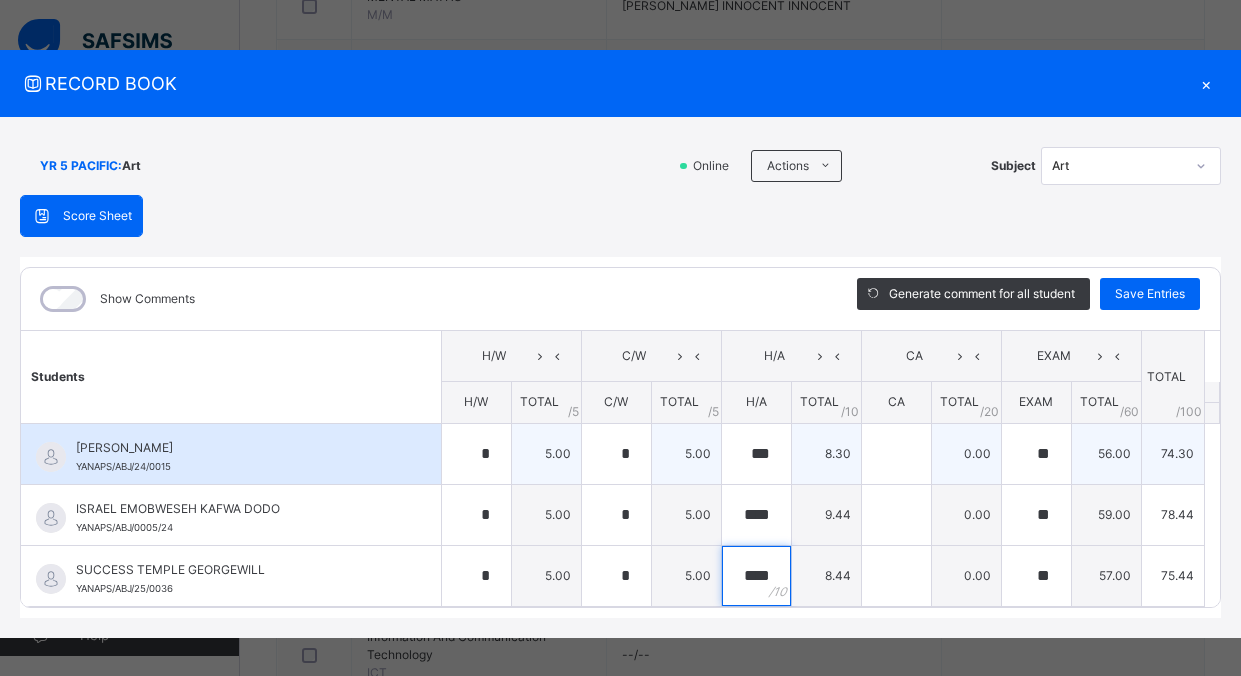 type on "****" 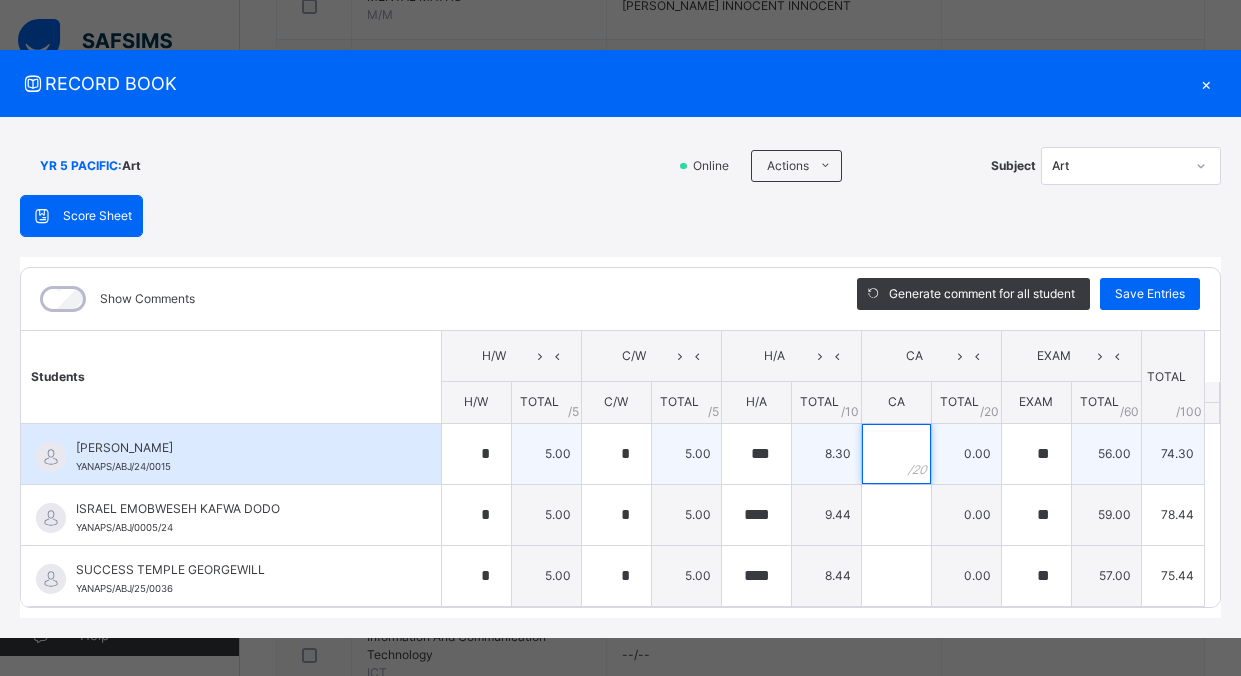 click at bounding box center [896, 454] 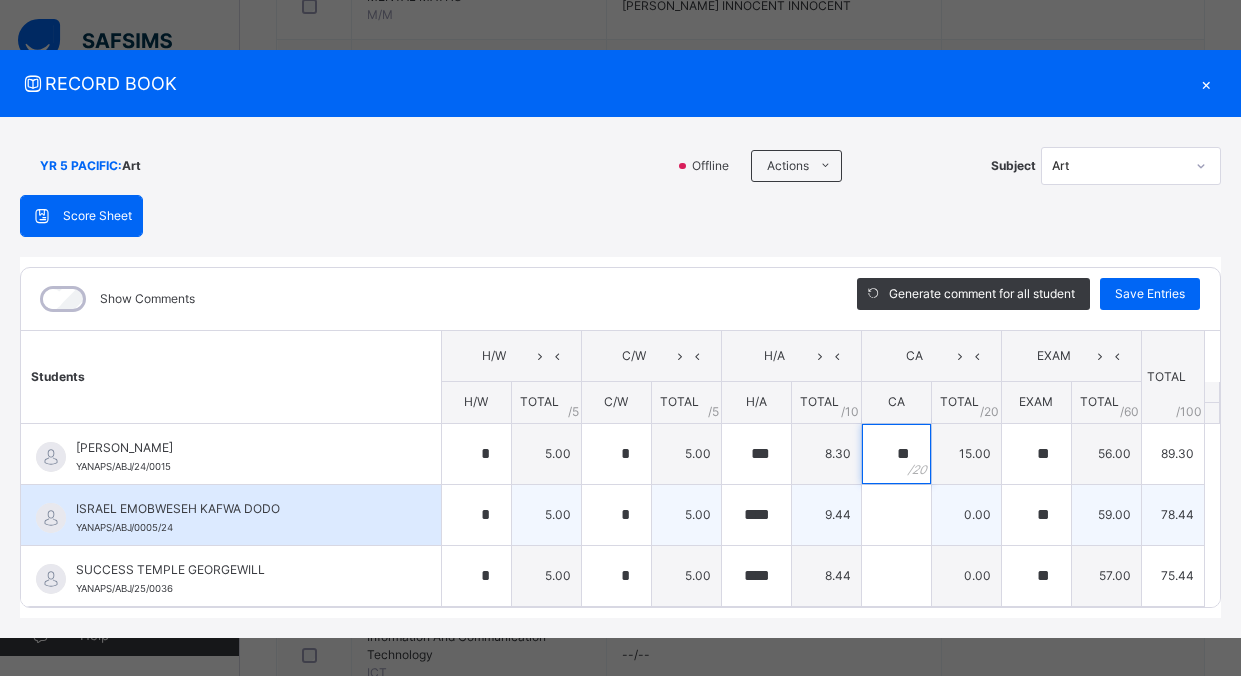 type on "**" 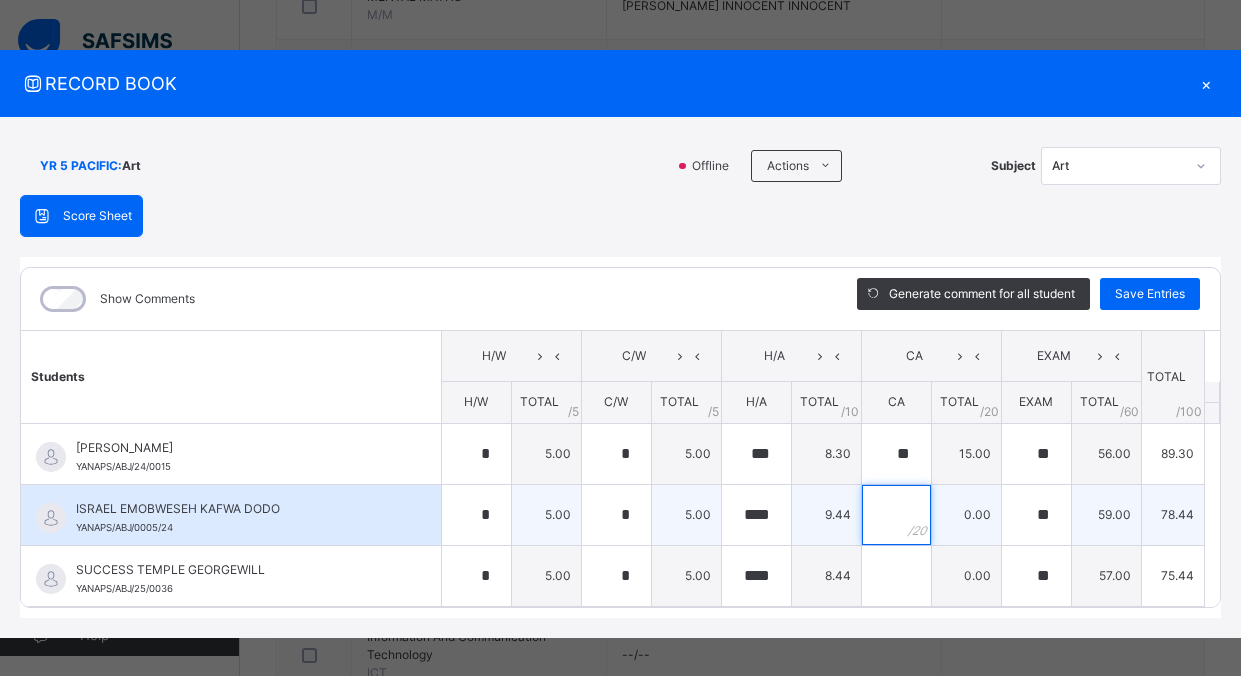 click at bounding box center (896, 515) 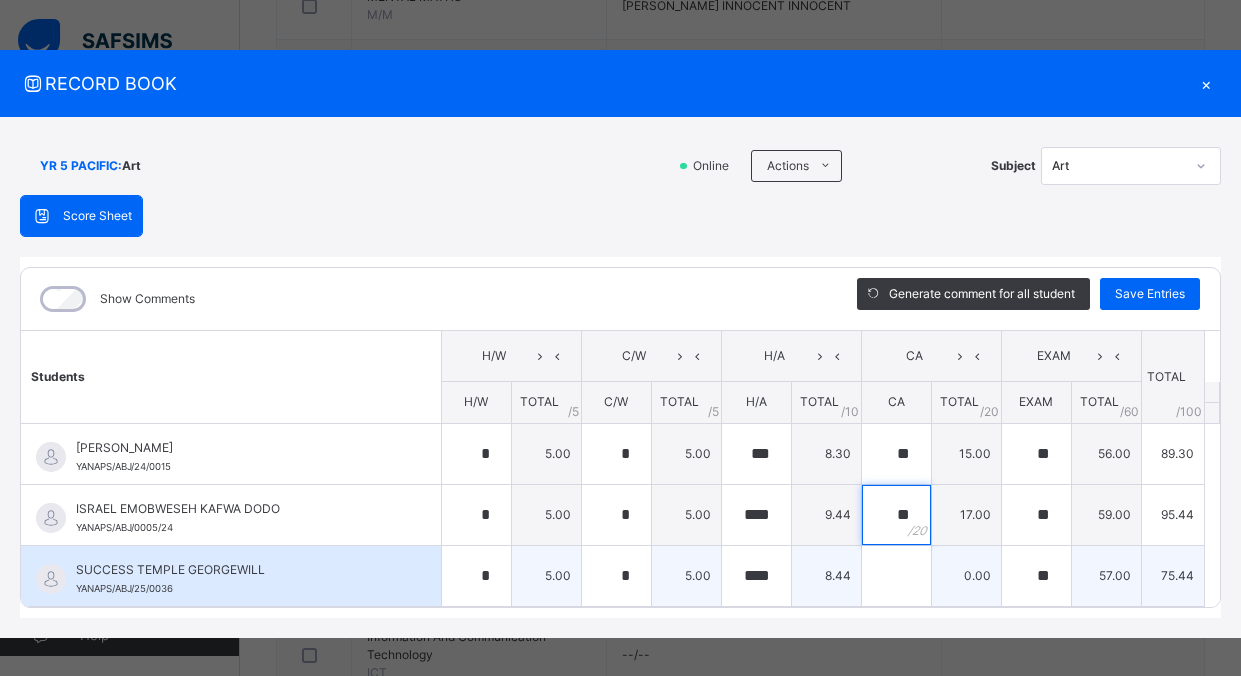 type on "**" 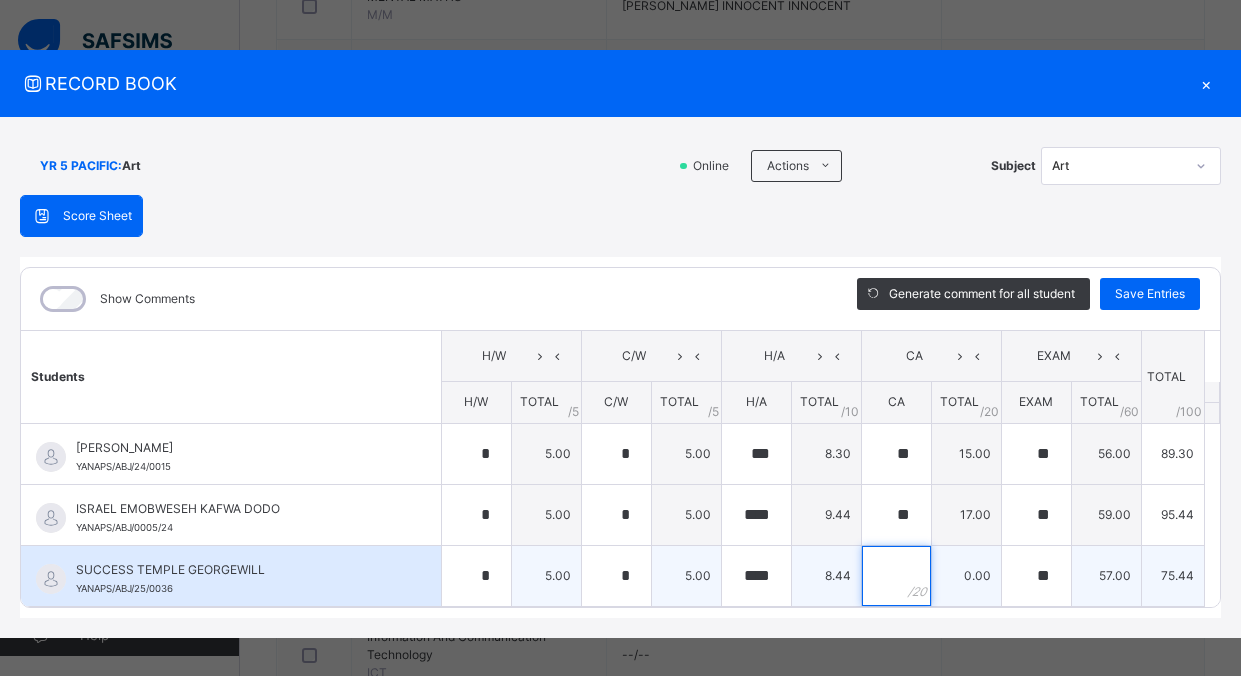 click at bounding box center [896, 576] 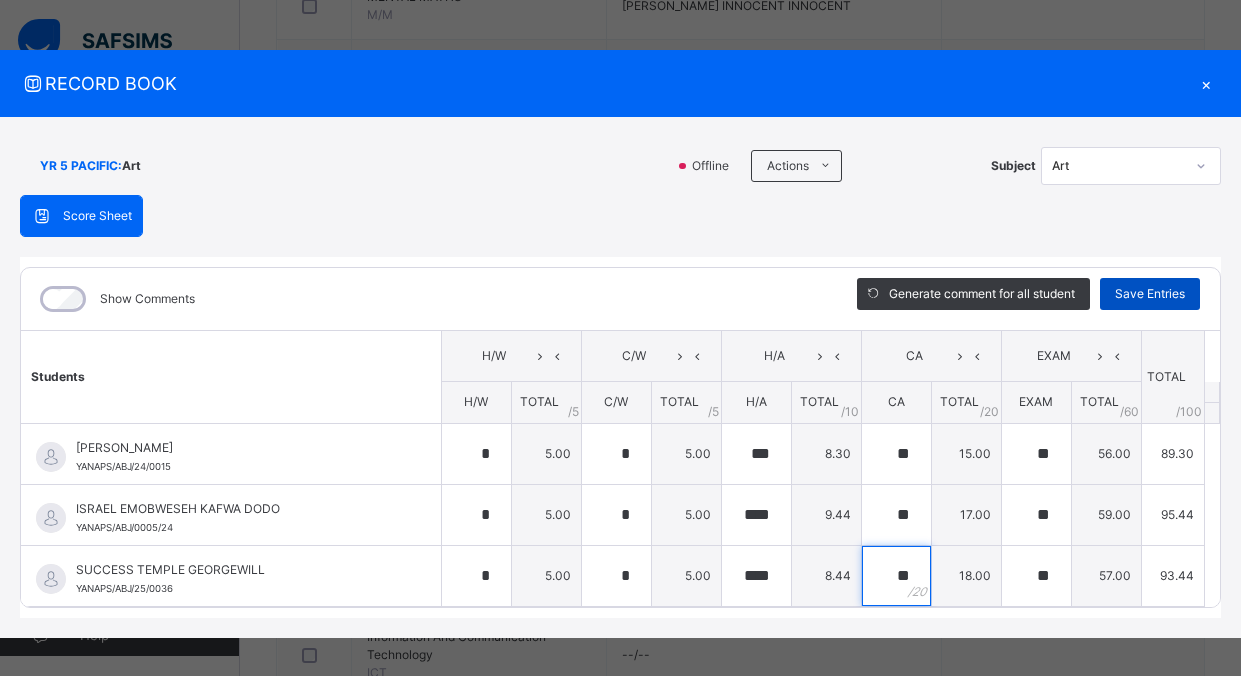 type on "**" 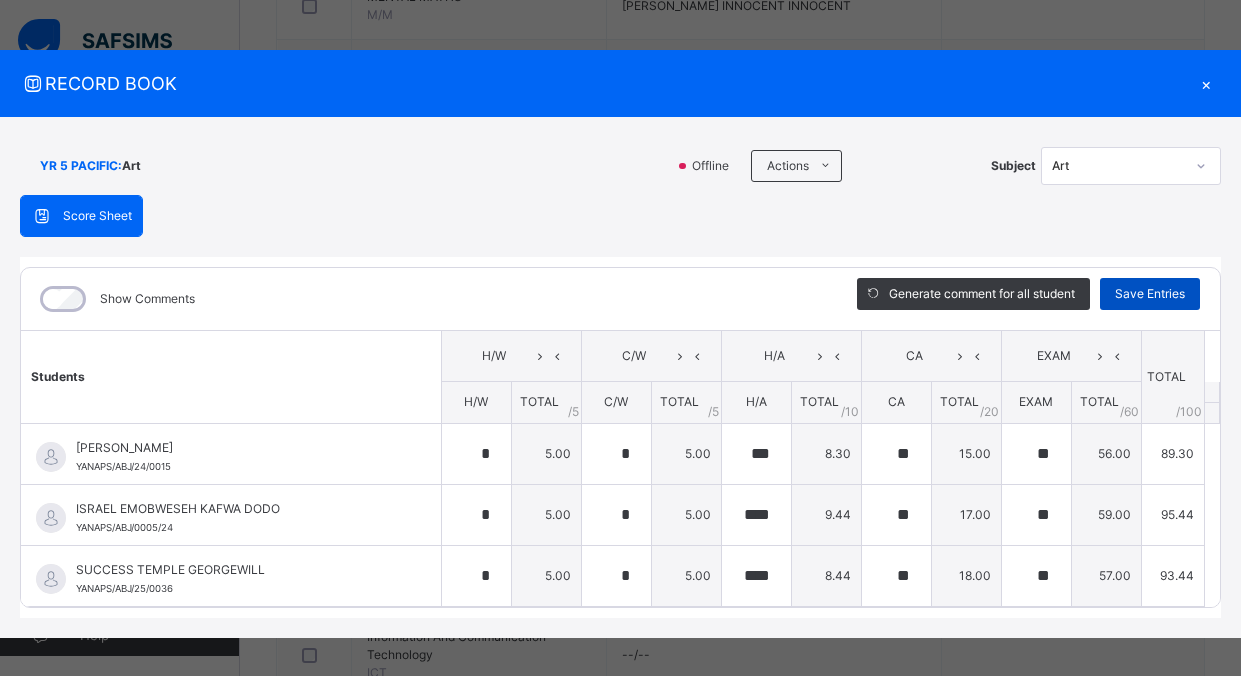 click on "Save Entries" at bounding box center (1150, 294) 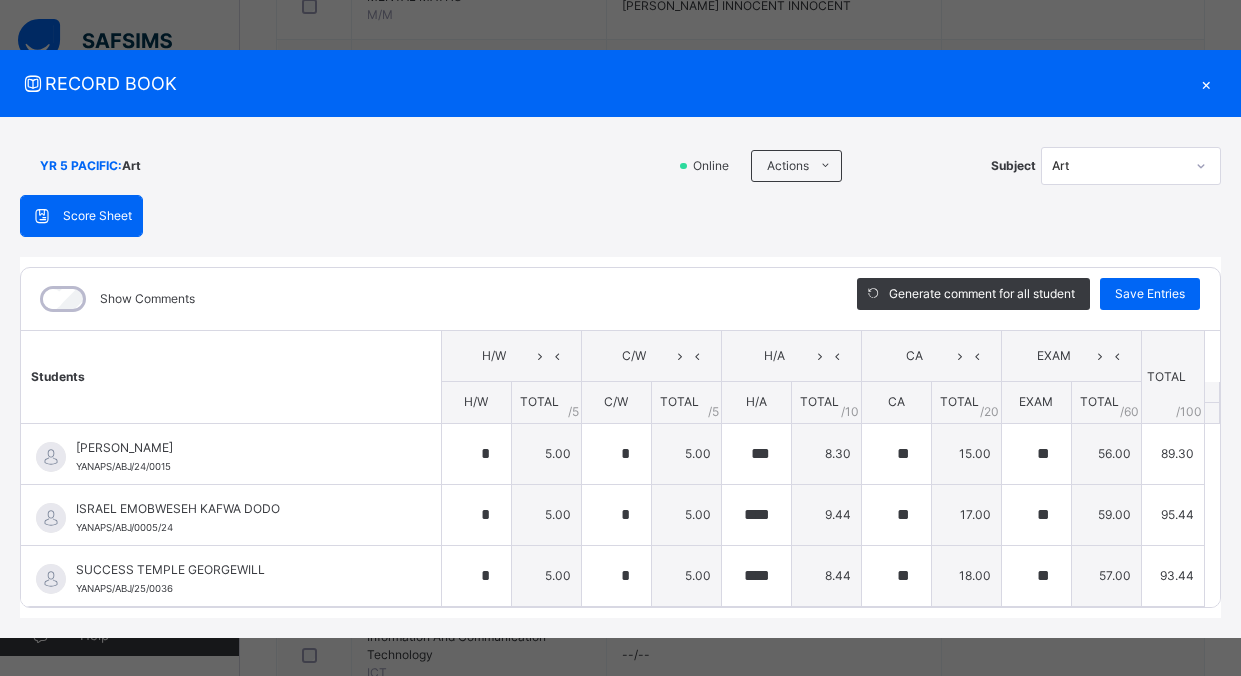 click on "×" at bounding box center (1206, 83) 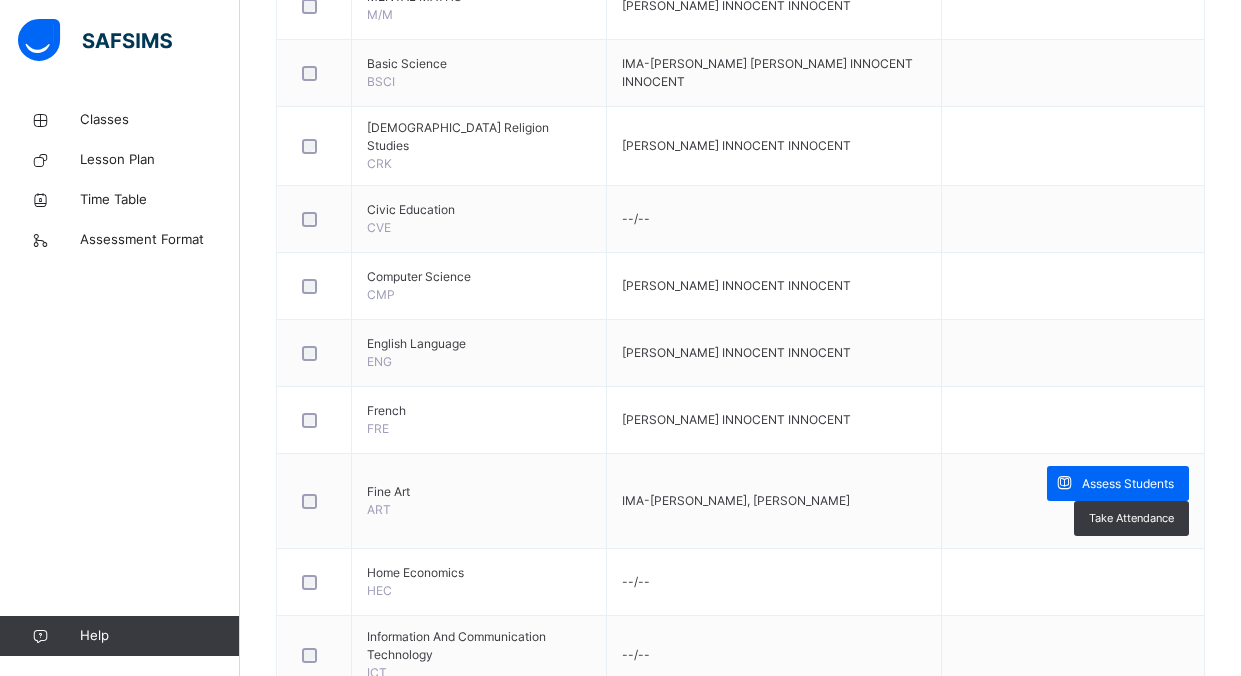 scroll, scrollTop: 0, scrollLeft: 0, axis: both 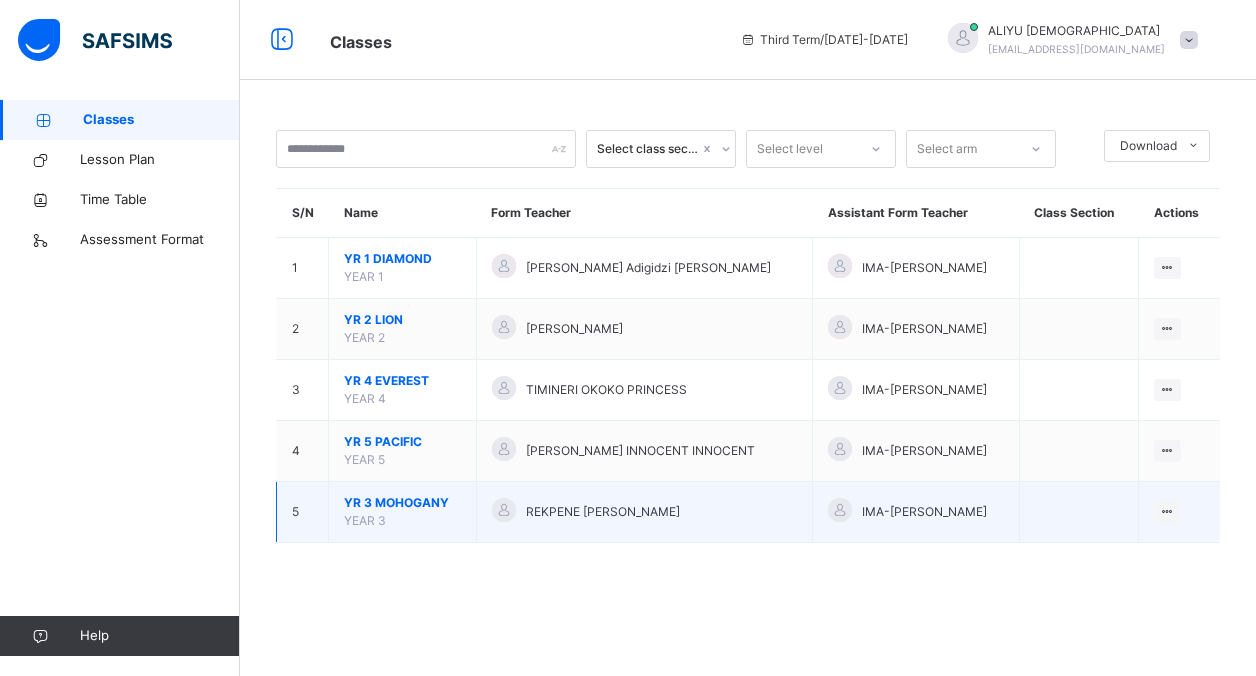click on "YR 3   MOHOGANY" at bounding box center [402, 503] 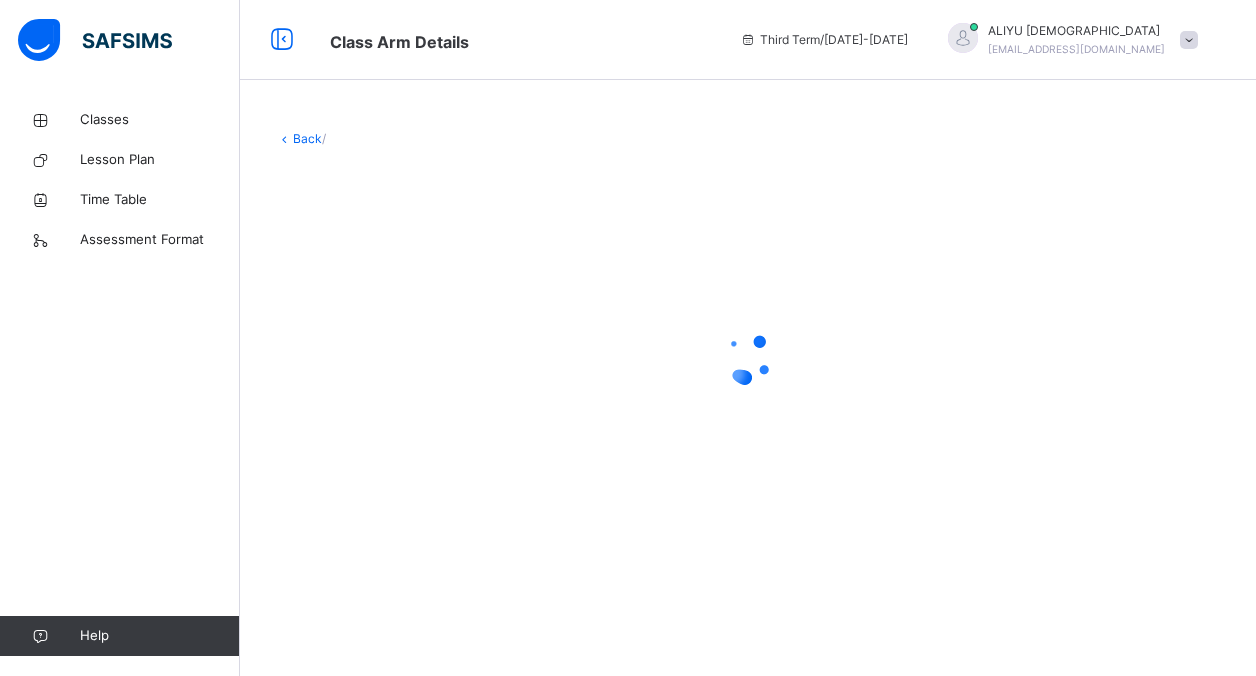 click at bounding box center (748, 358) 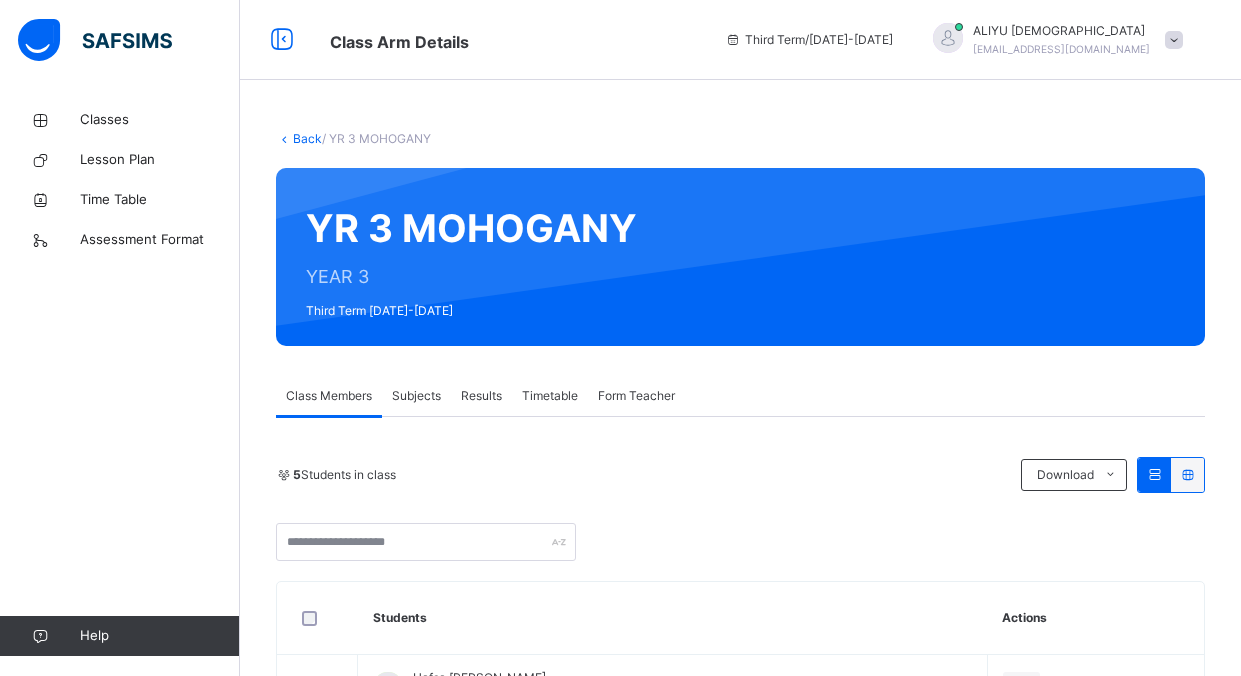 click on "Subjects" at bounding box center (416, 396) 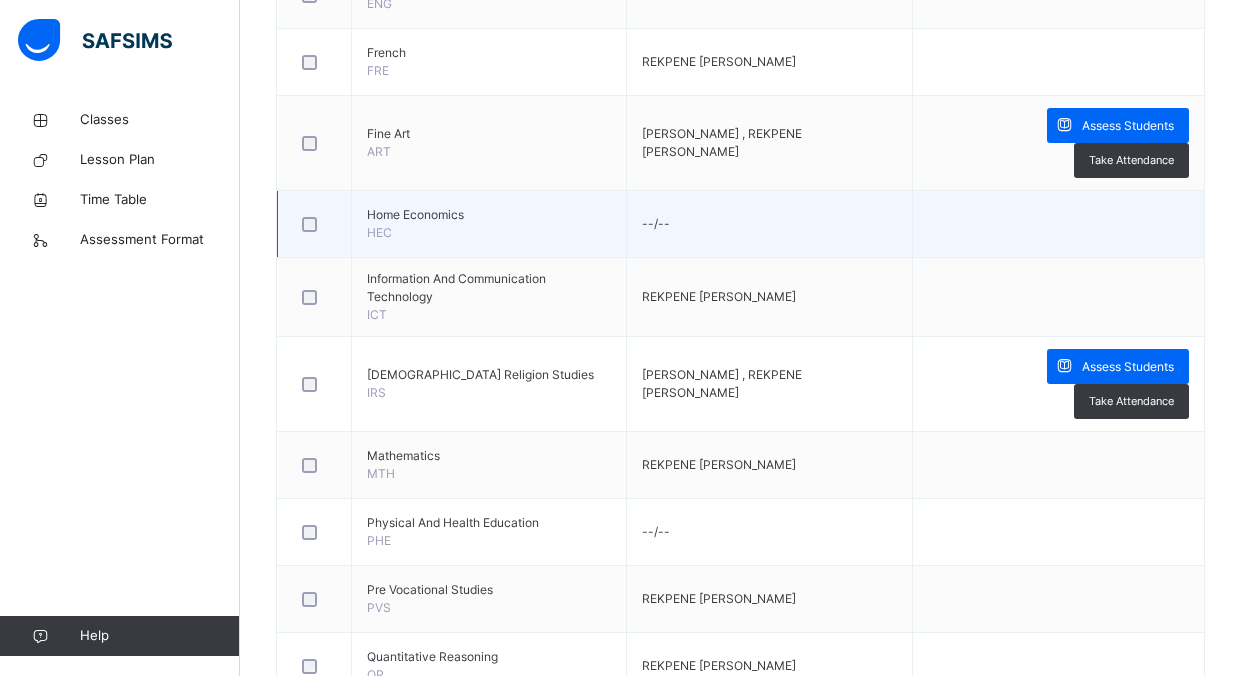 scroll, scrollTop: 900, scrollLeft: 0, axis: vertical 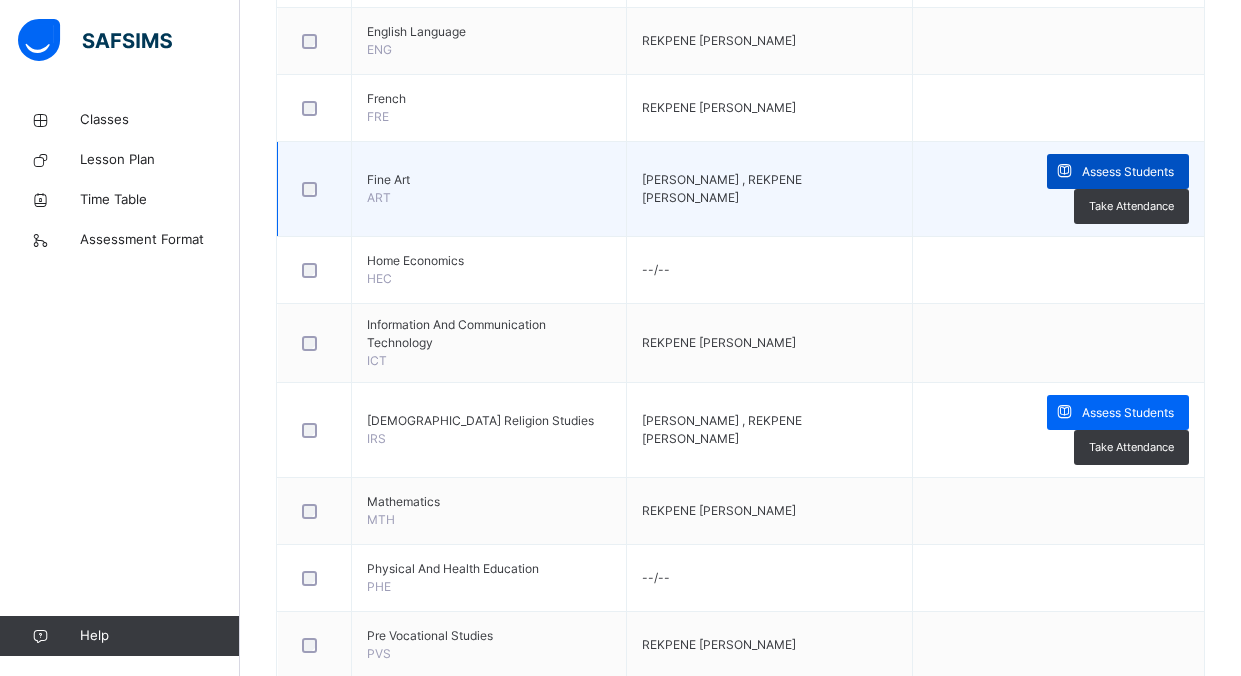 click at bounding box center (1064, 171) 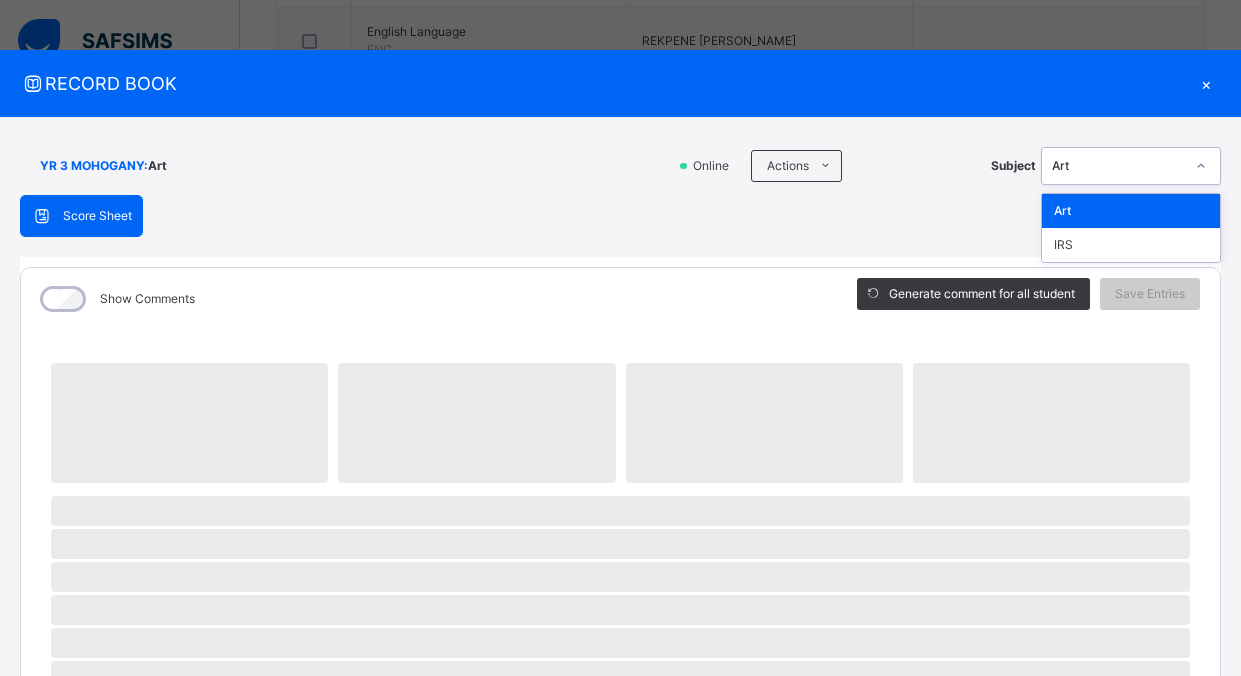 click on "Art" at bounding box center (1118, 166) 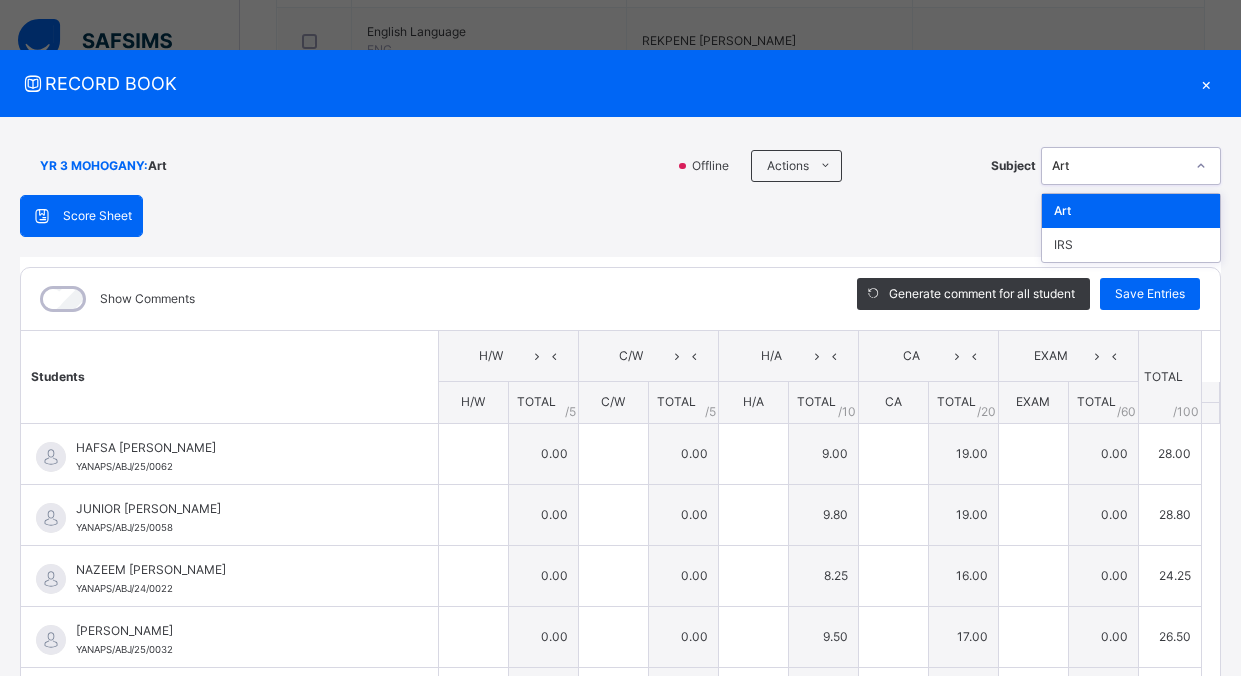 type on "*" 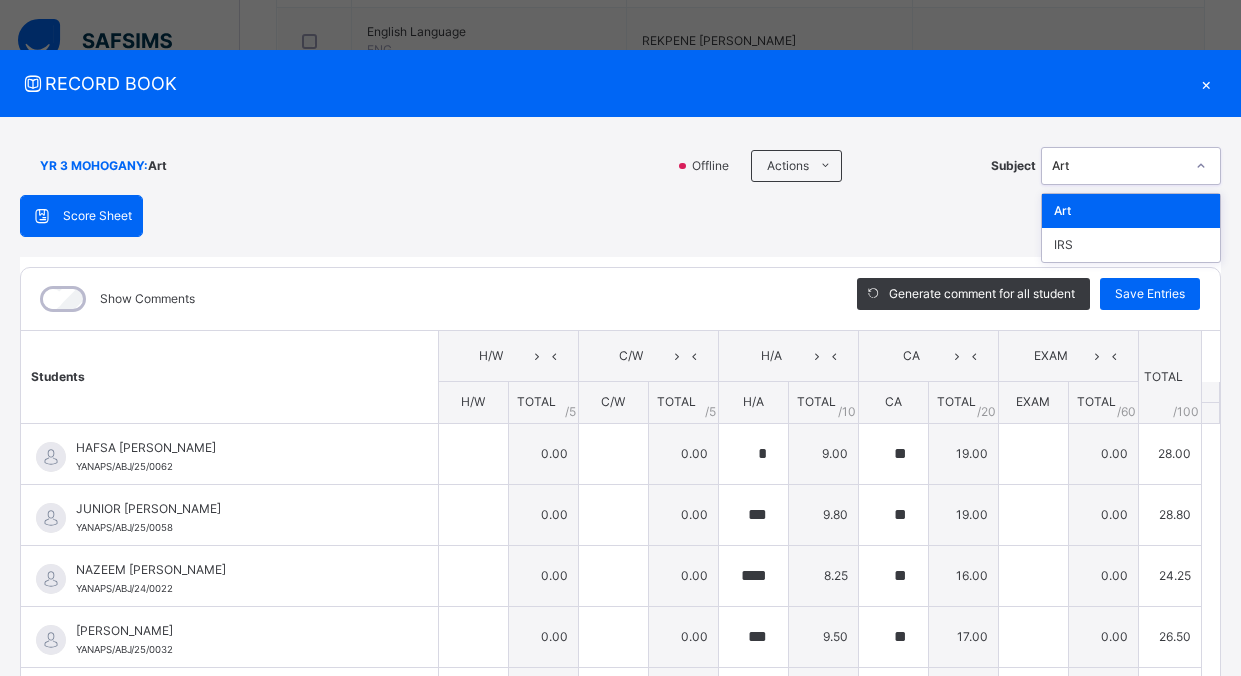 click on "Score Sheet Score Sheet Show Comments   Generate comment for all student   Save Entries Class Level:  YR 3   MOHOGANY Subject:  Art Session:  2024/2025 Session Session:  Third Term Students H/W C/W H/A CA EXAM TOTAL /100 Comment H/W TOTAL / 5 C/W TOTAL / 5 H/A TOTAL / 10 CA TOTAL / 20 EXAM TOTAL / 60 HAFSA WABI MUHAMMAD  YANAPS/ABJ/25/0062 HAFSA WABI MUHAMMAD  YANAPS/ABJ/25/0062 0.00 0.00 * 9.00 ** 19.00 0.00 28.00 Generate comment 0 / 250   ×   Subject Teacher’s Comment Generate and see in full the comment developed by the AI with an option to regenerate the comment JS HAFSA WABI MUHAMMAD    YANAPS/ABJ/25/0062   Total 28.00  / 100.00 Sims Bot   Regenerate     Use this comment   JUNIOR CHARLES NEBA NGWA YANAPS/ABJ/25/0058 JUNIOR CHARLES NEBA NGWA YANAPS/ABJ/25/0058 0.00 0.00 *** 9.80 ** 19.00 0.00 28.80 Generate comment 0 / 250   ×   Subject Teacher’s Comment Generate and see in full the comment developed by the AI with an option to regenerate the comment JS JUNIOR CHARLES NEBA NGWA   YANAPS/ABJ/25/0058" at bounding box center [620, 467] 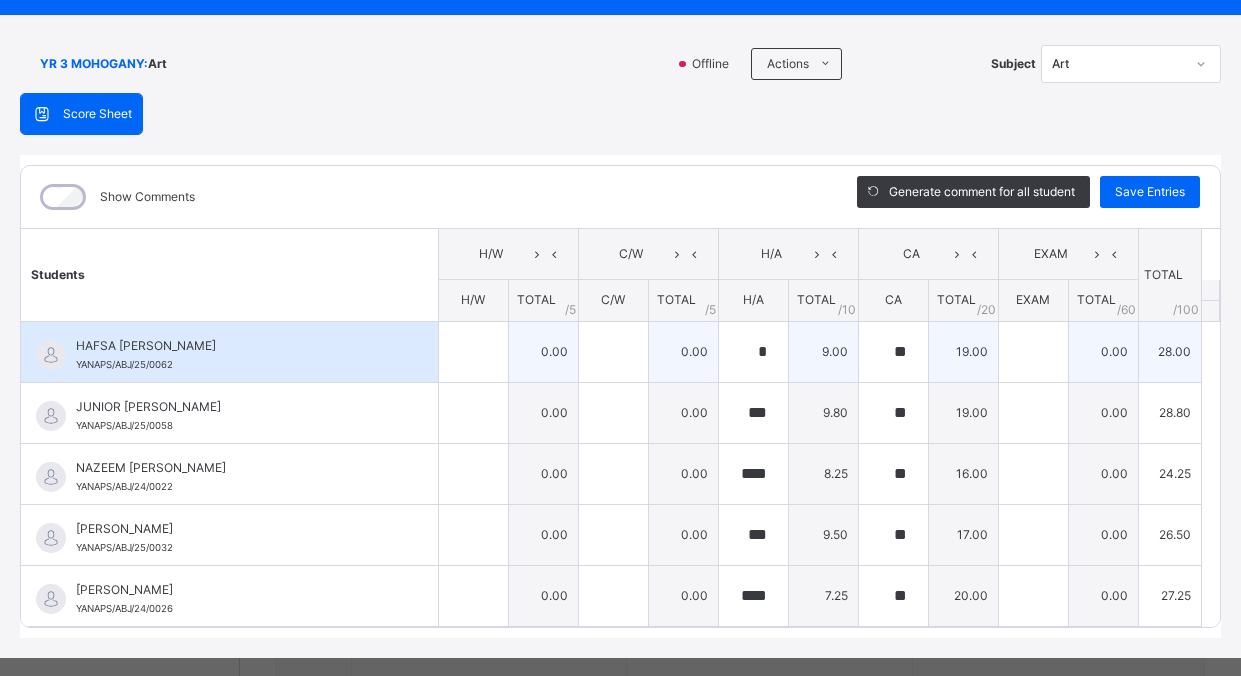 scroll, scrollTop: 134, scrollLeft: 0, axis: vertical 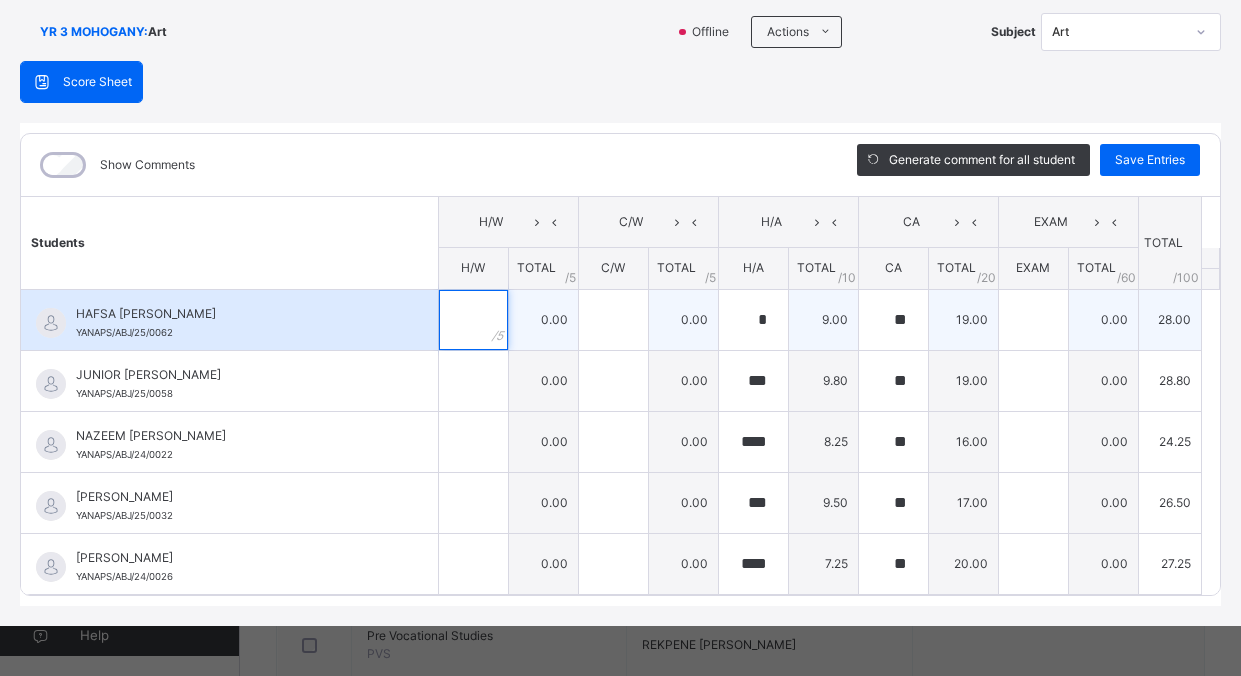 click at bounding box center [473, 320] 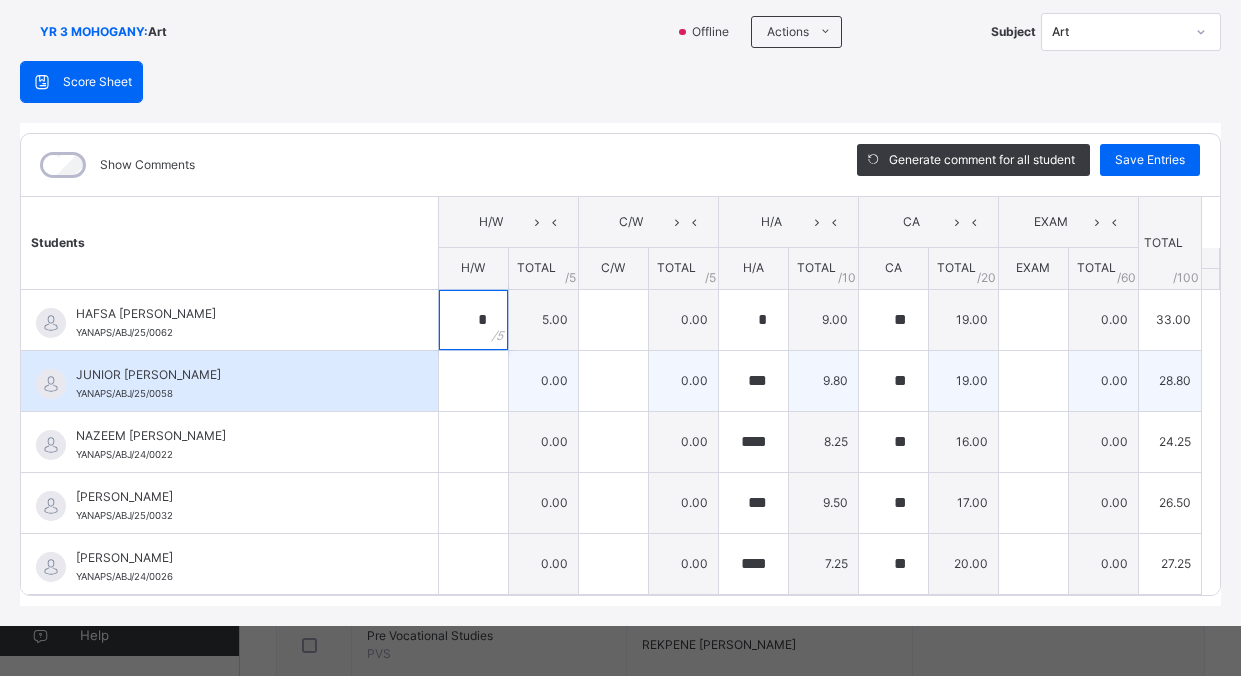 type on "*" 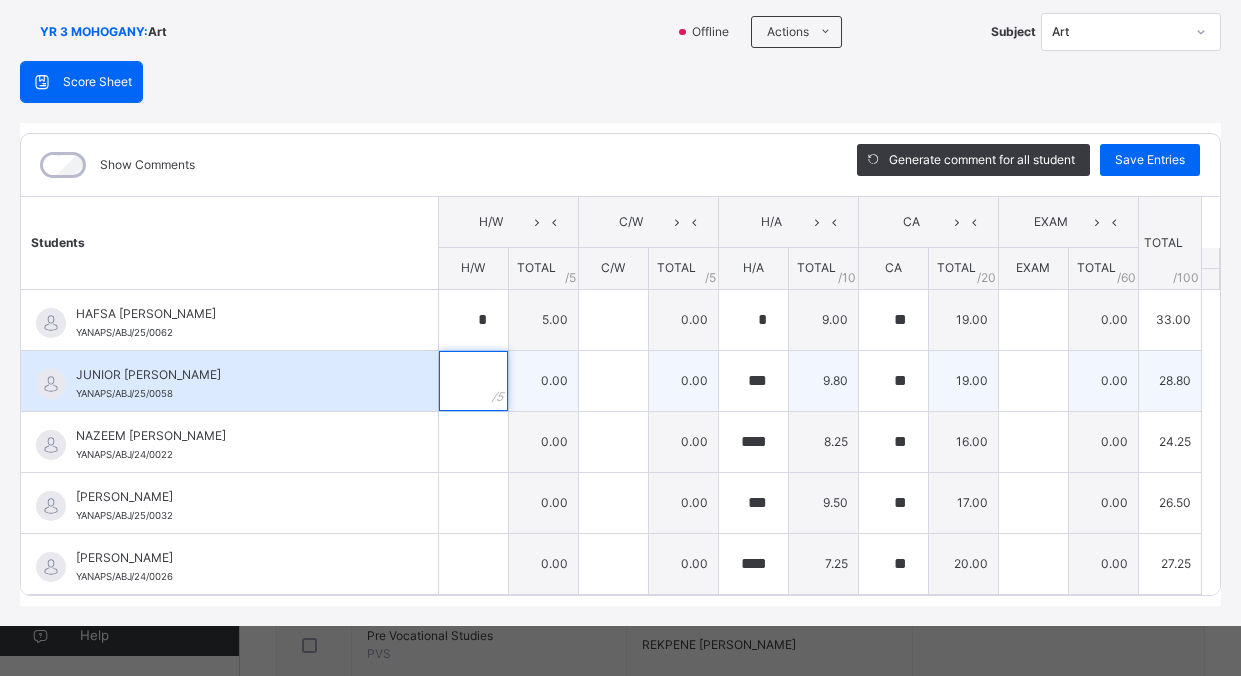 click at bounding box center [473, 381] 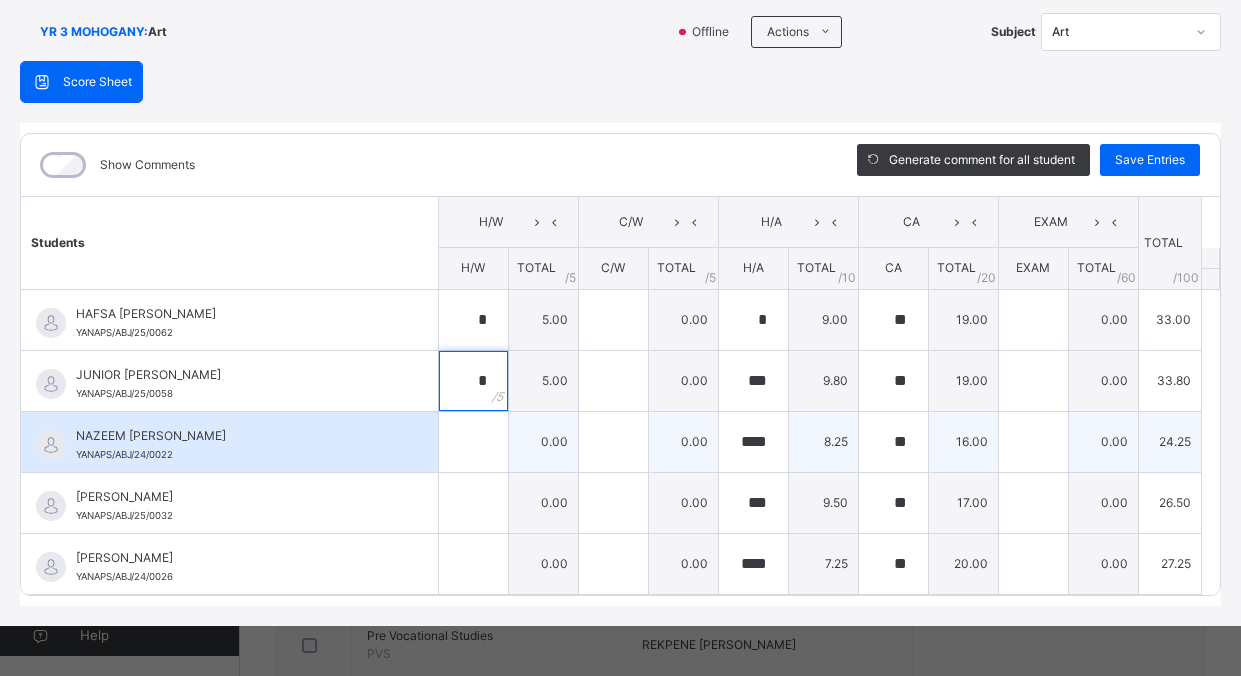 type on "*" 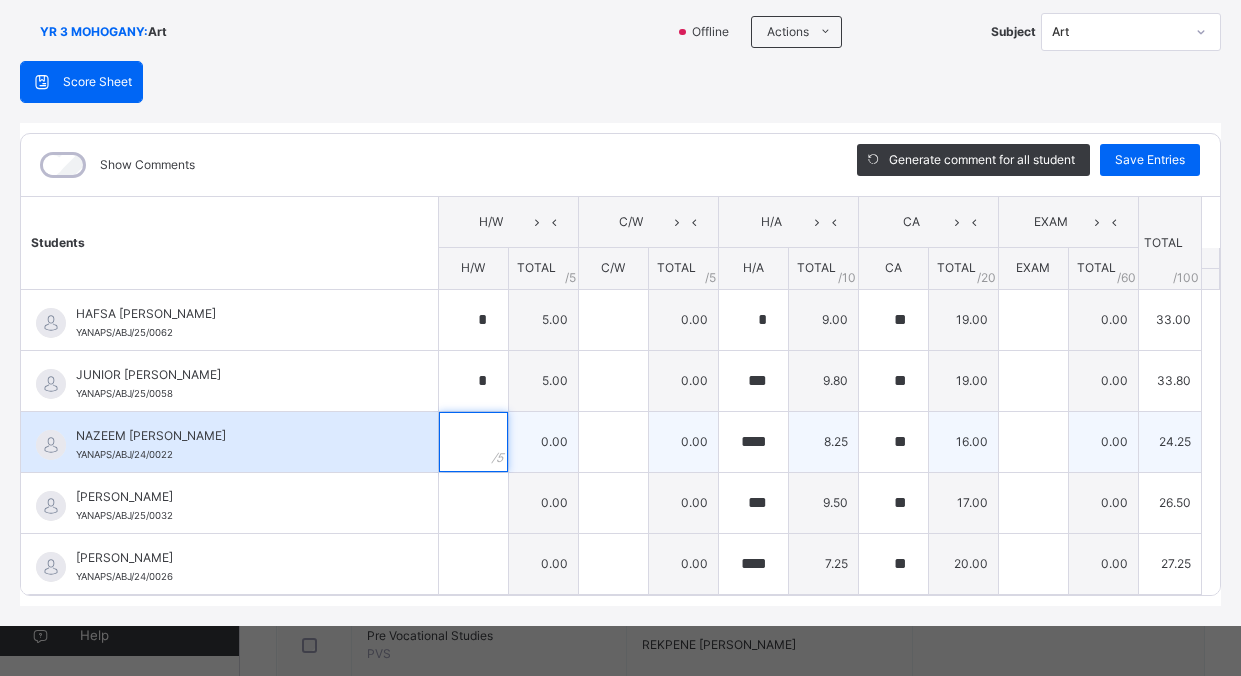 click at bounding box center (473, 442) 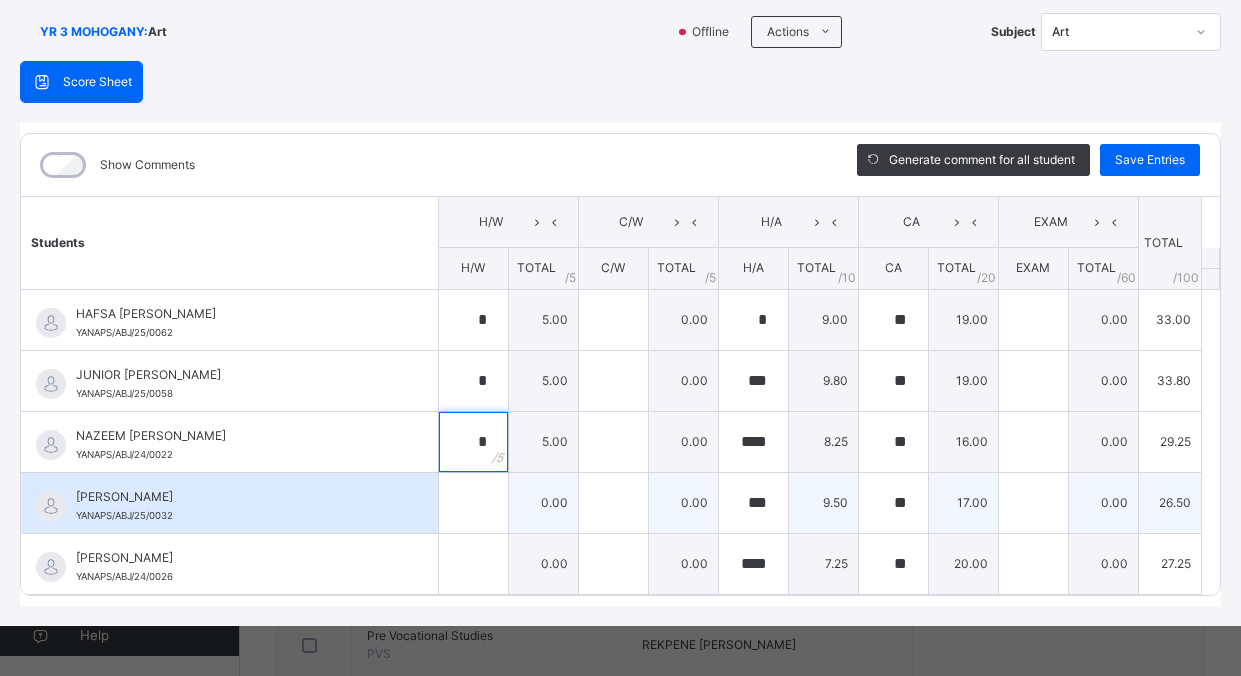 type on "*" 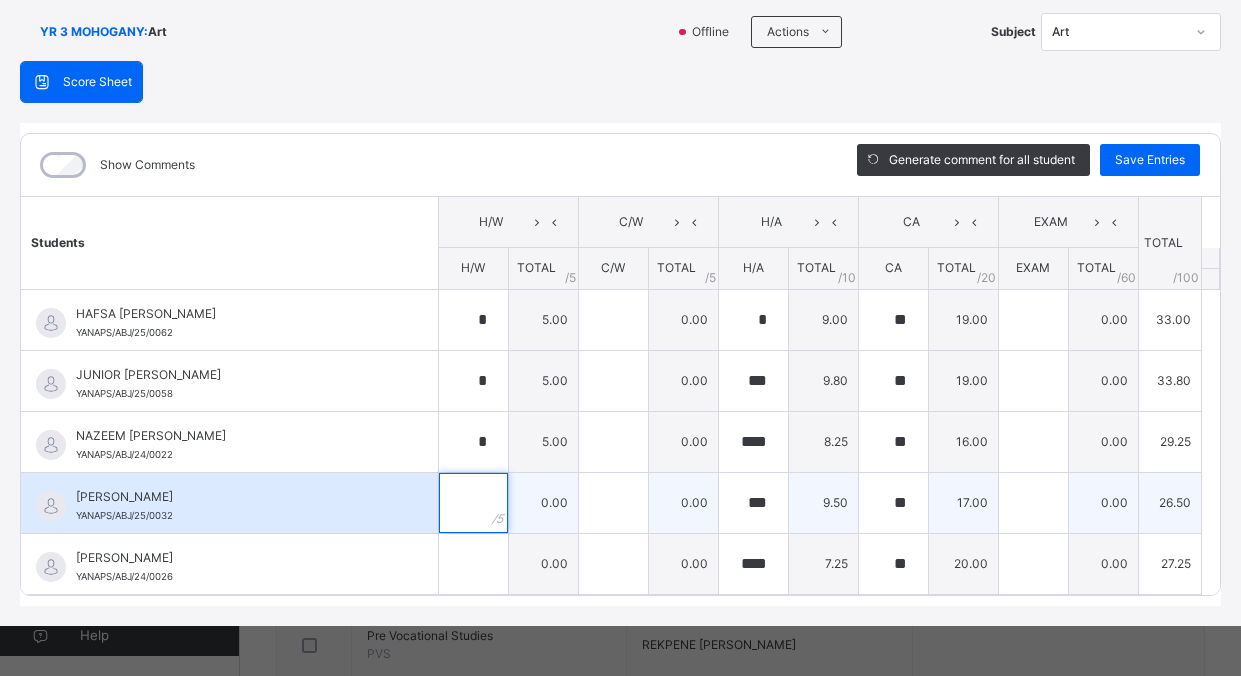 click at bounding box center [473, 503] 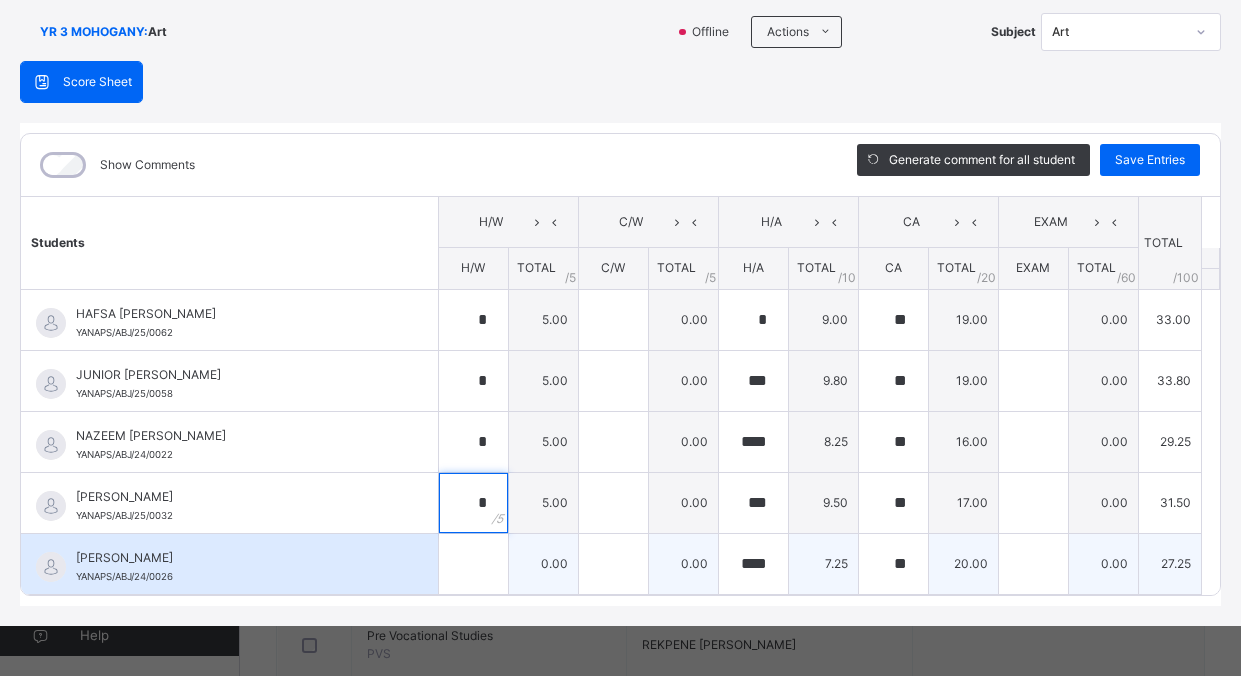 type on "*" 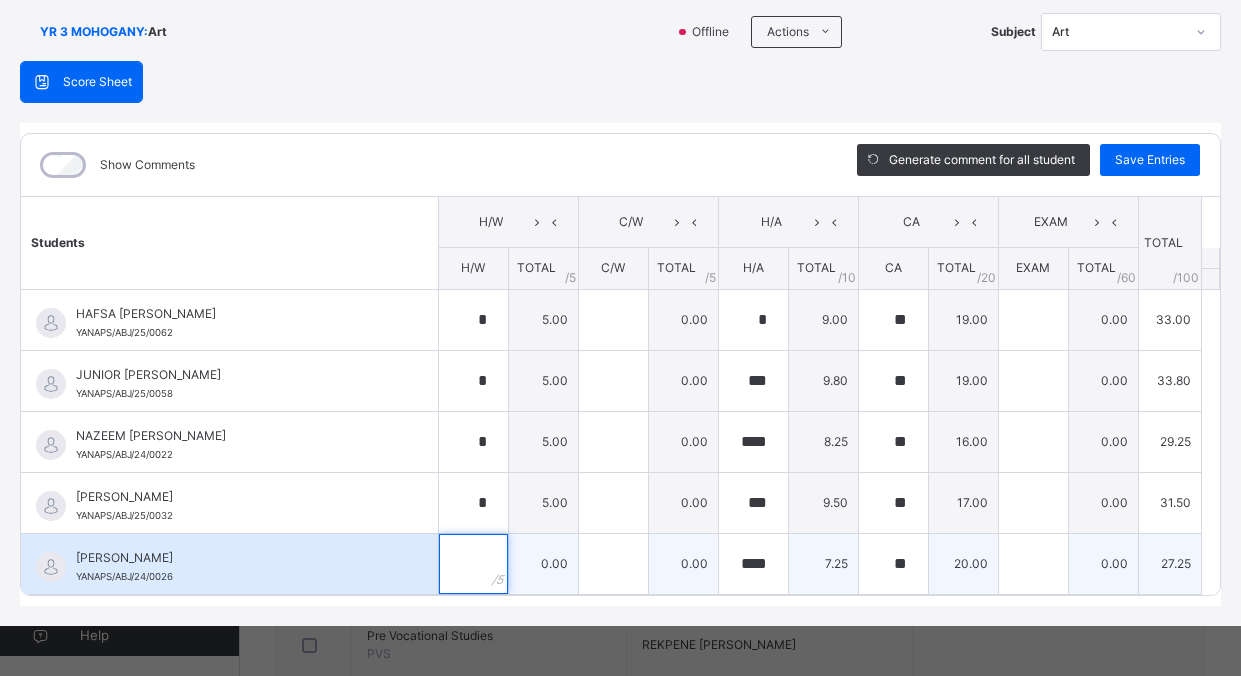 click at bounding box center (473, 564) 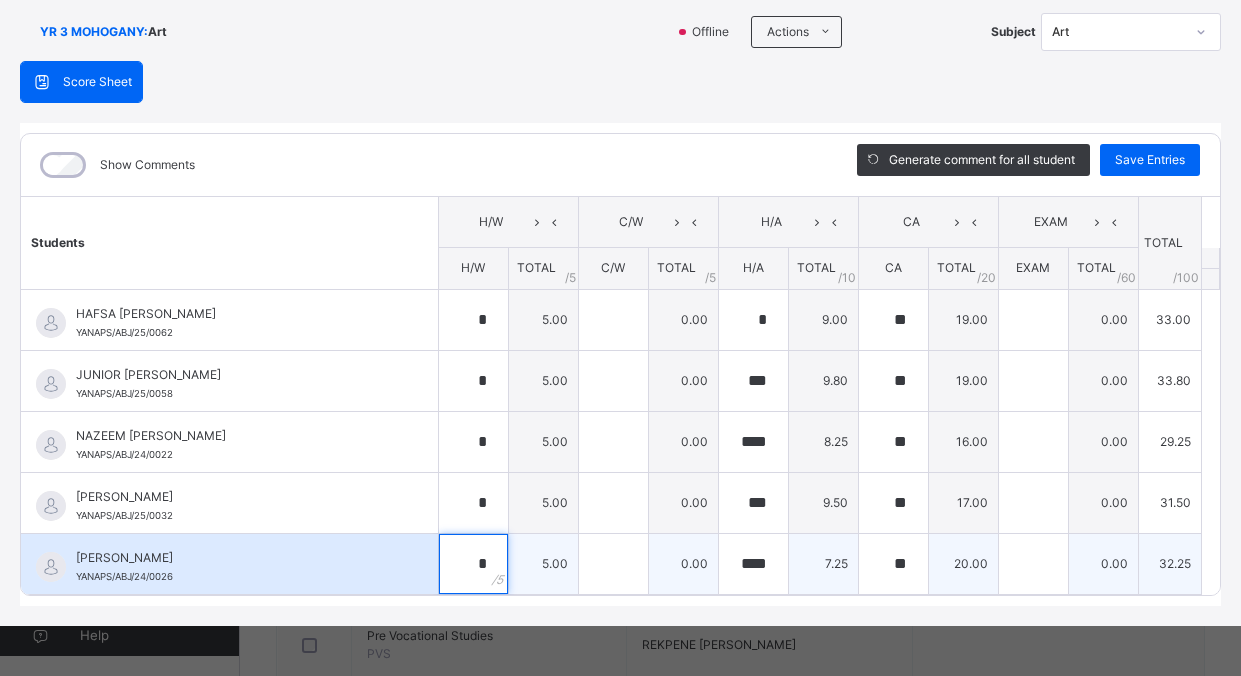 type on "*" 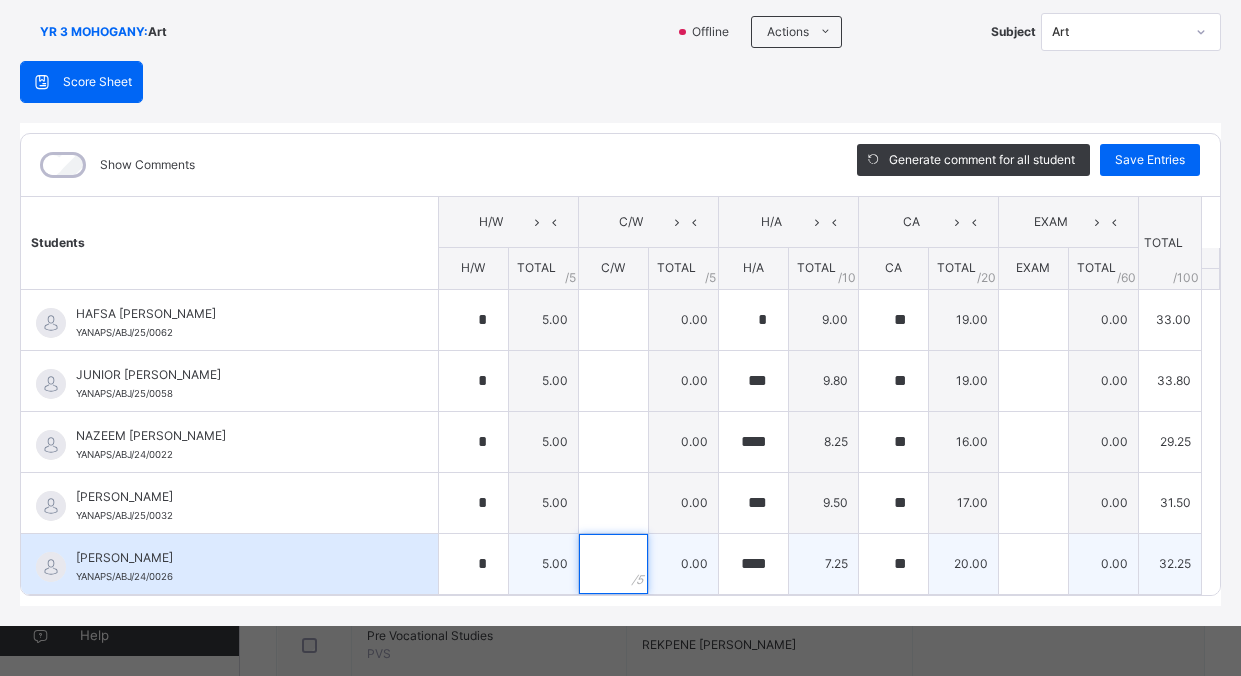 click at bounding box center (613, 564) 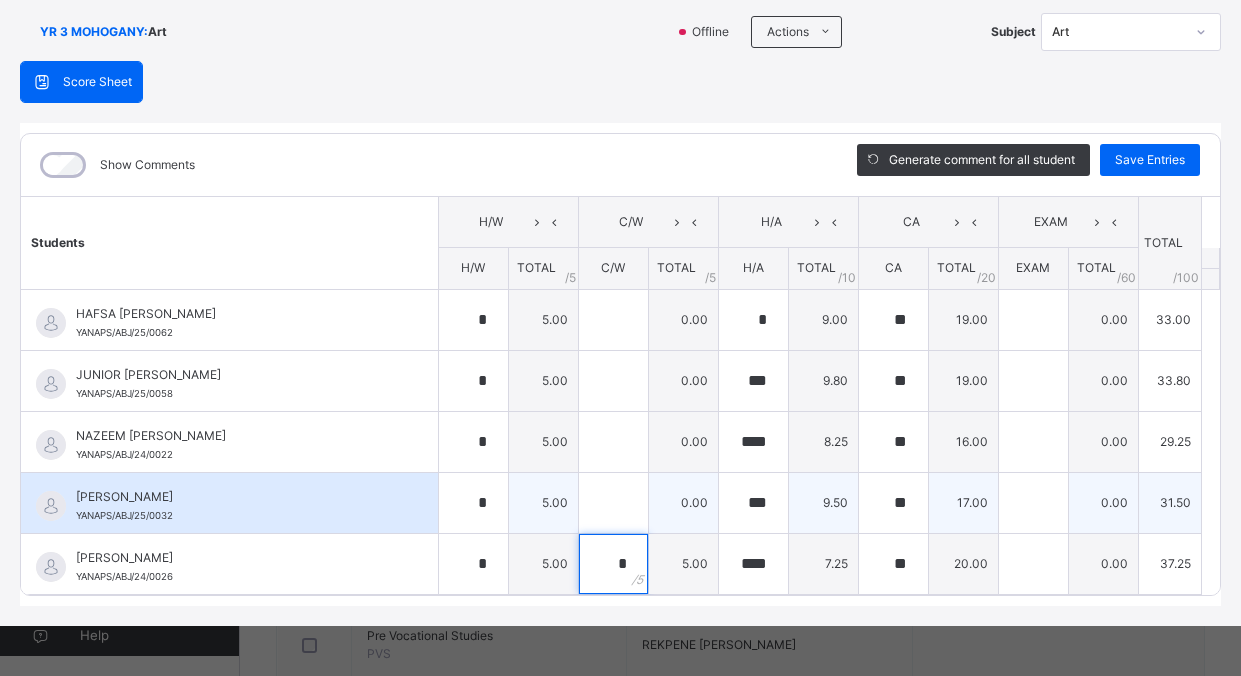 type on "*" 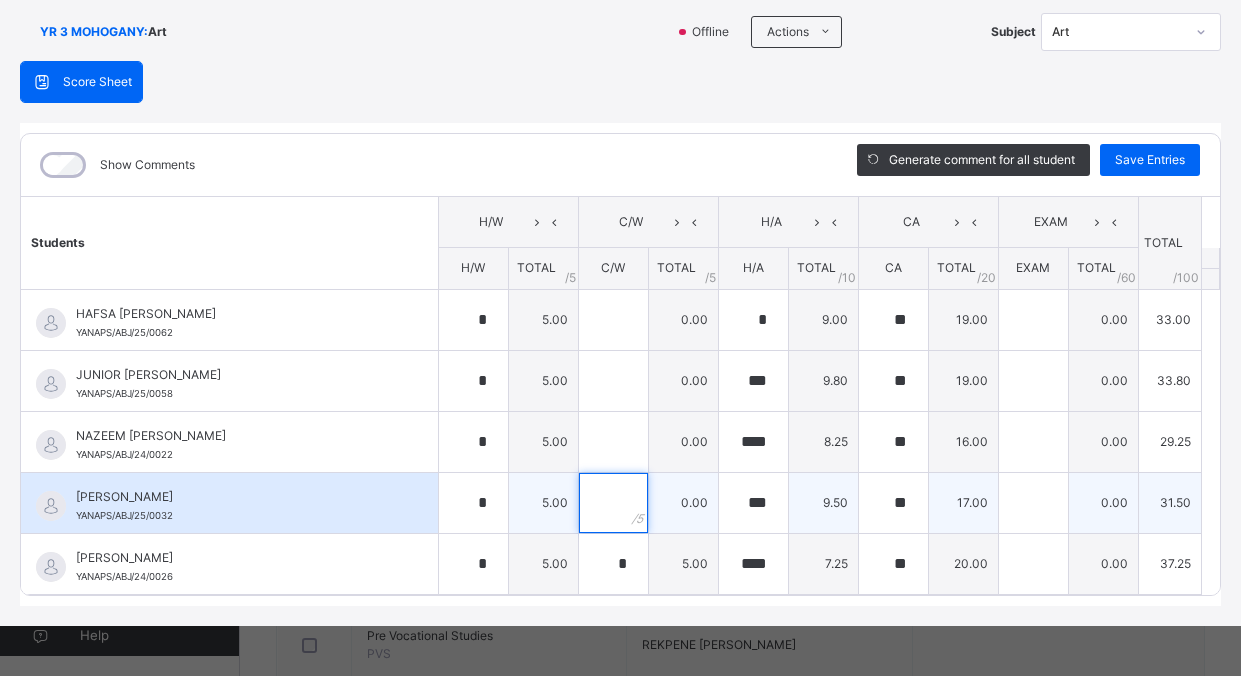click at bounding box center (613, 503) 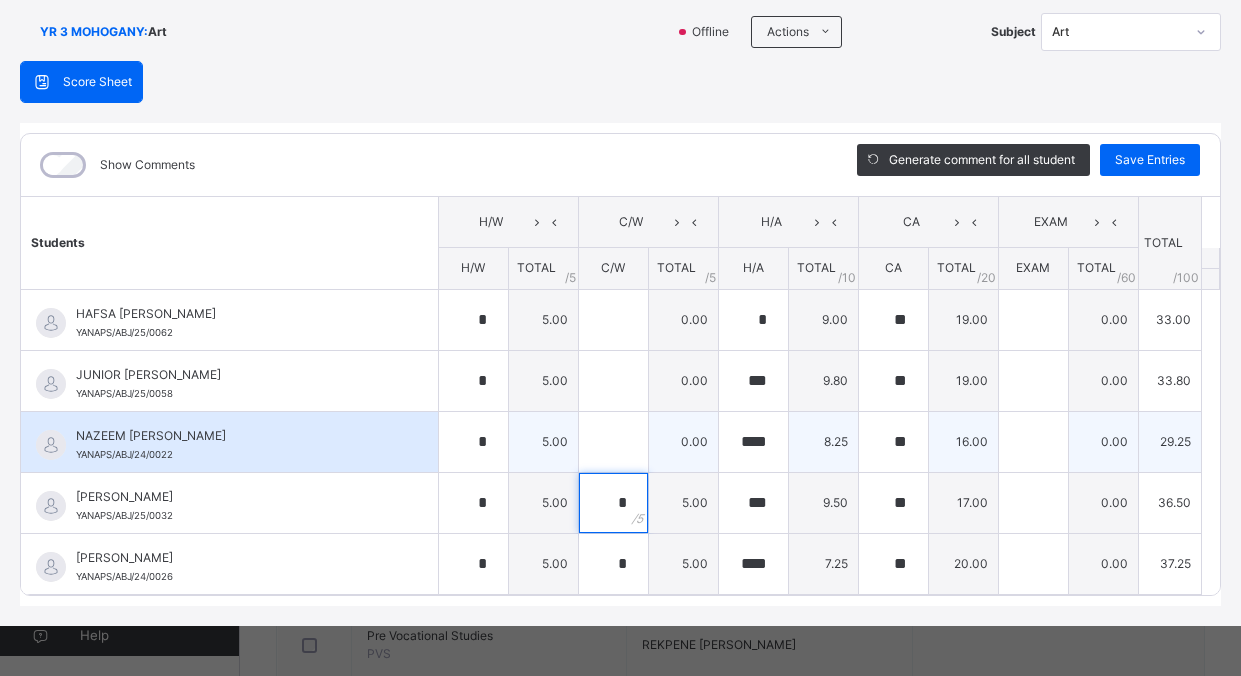 type on "*" 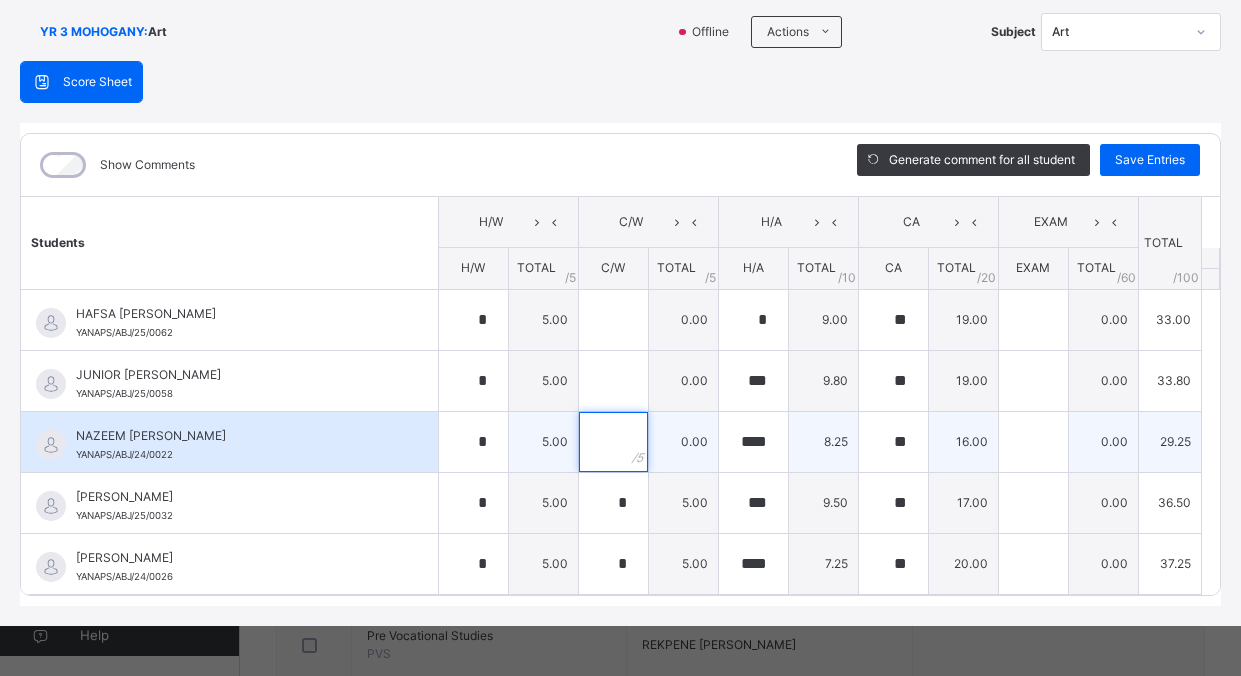 click at bounding box center (613, 442) 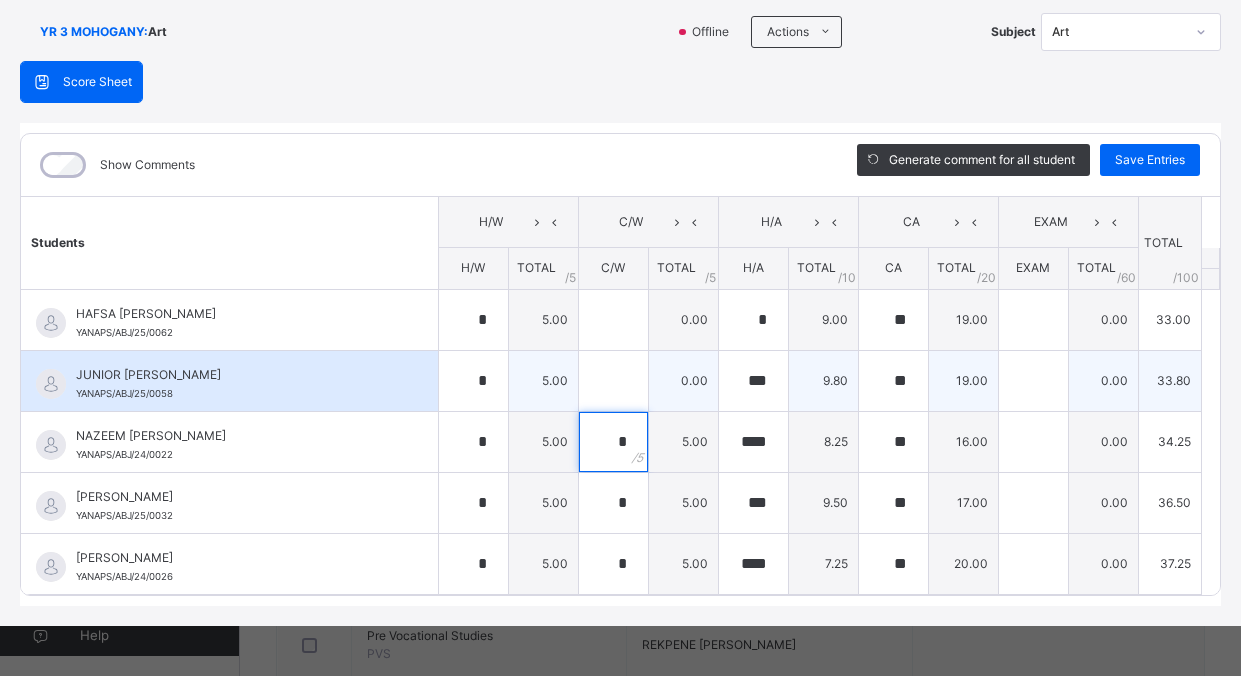 type on "*" 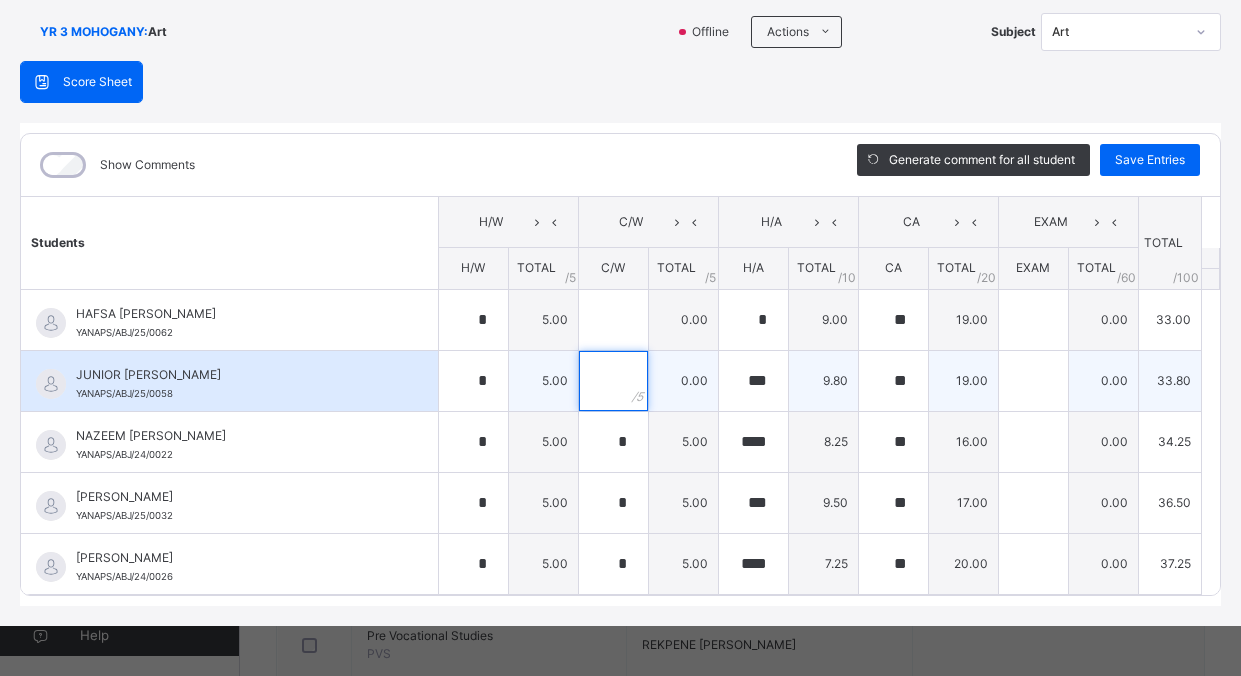 click at bounding box center [613, 381] 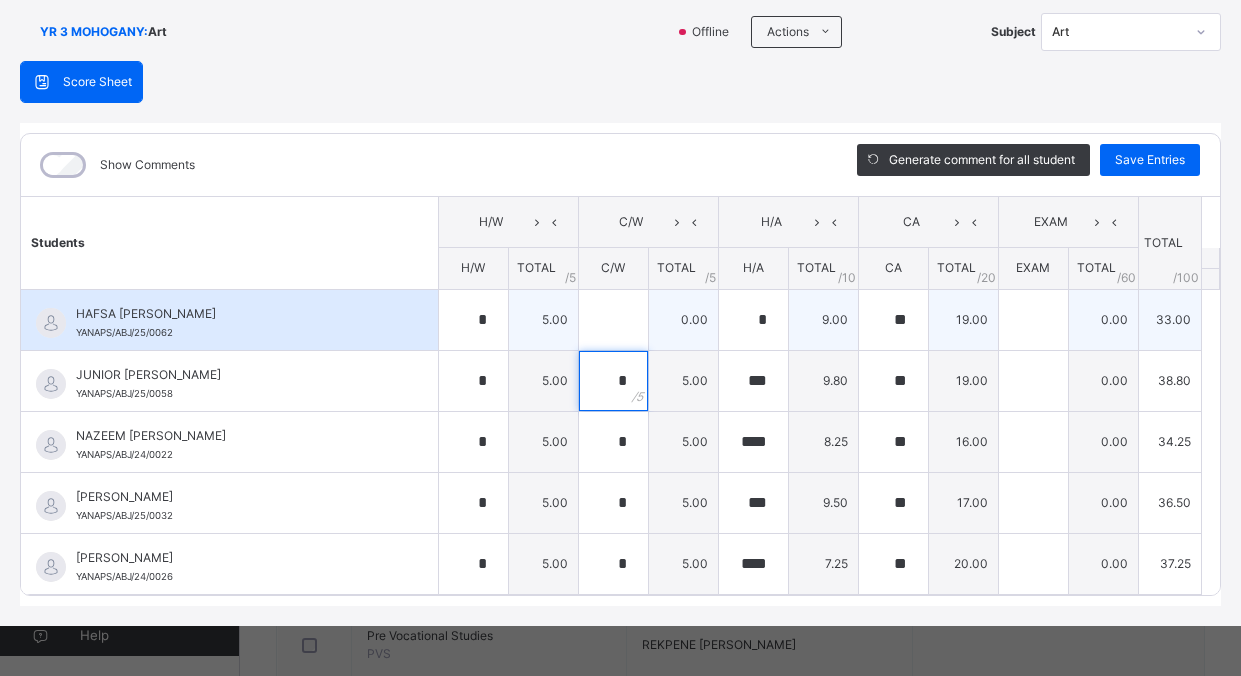 type on "*" 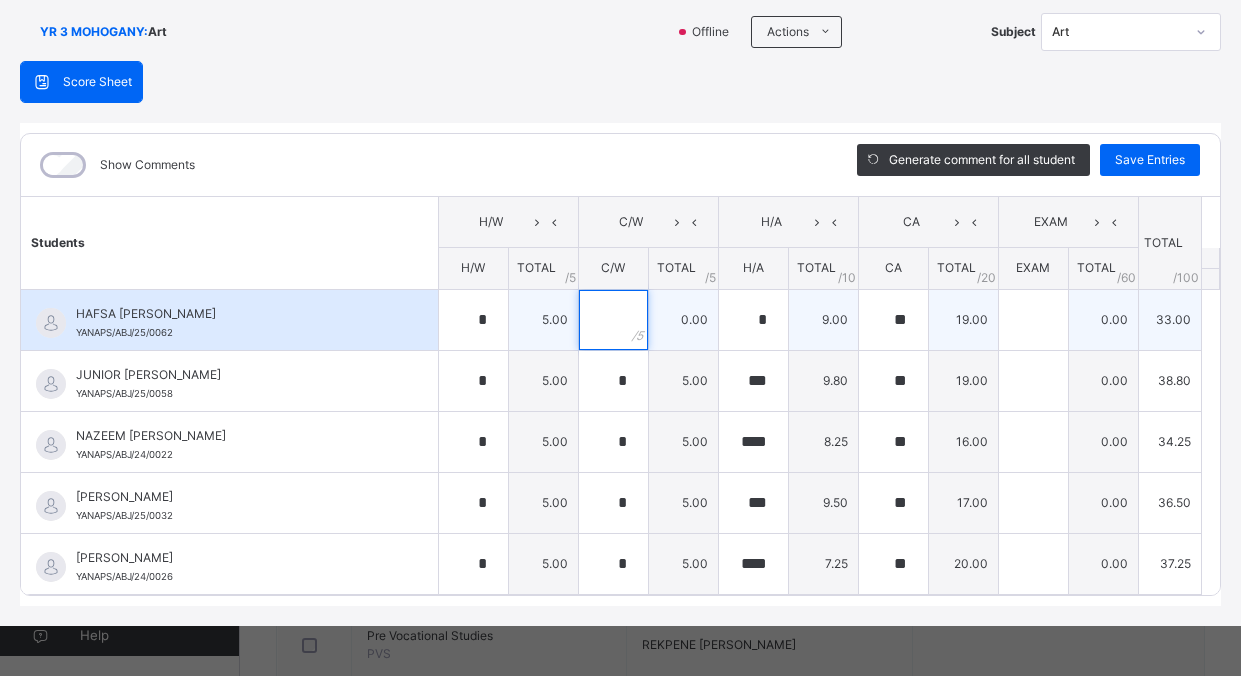 click at bounding box center (613, 320) 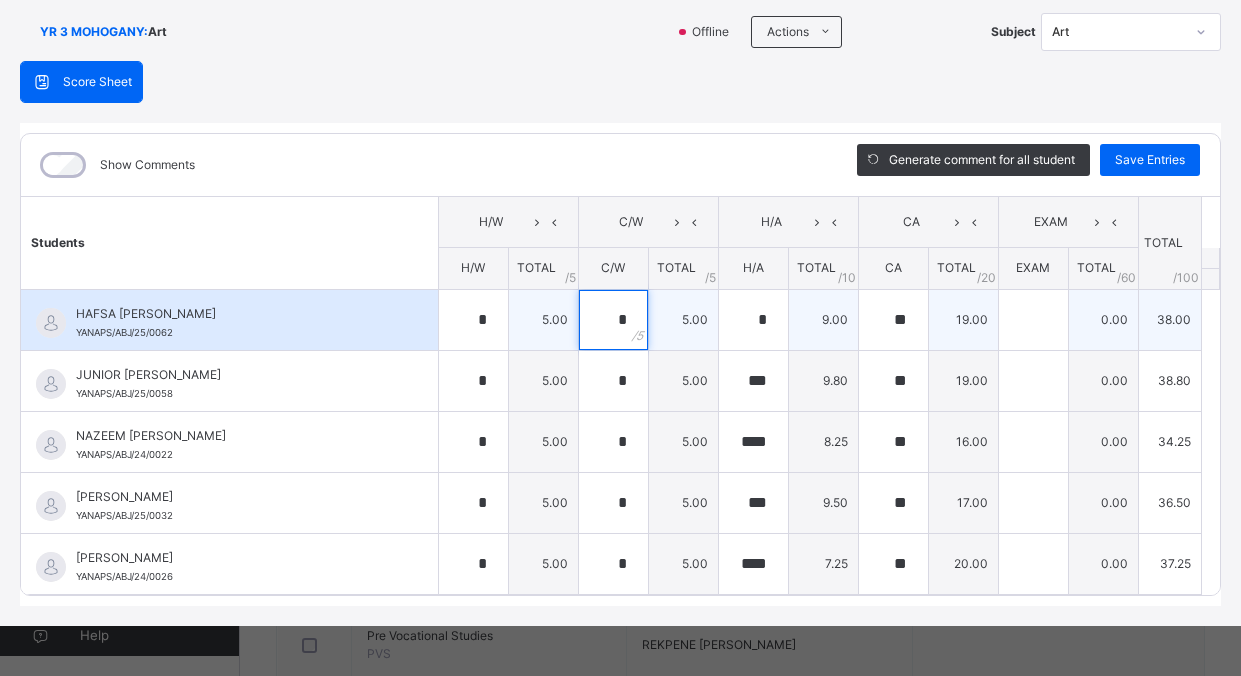 type on "*" 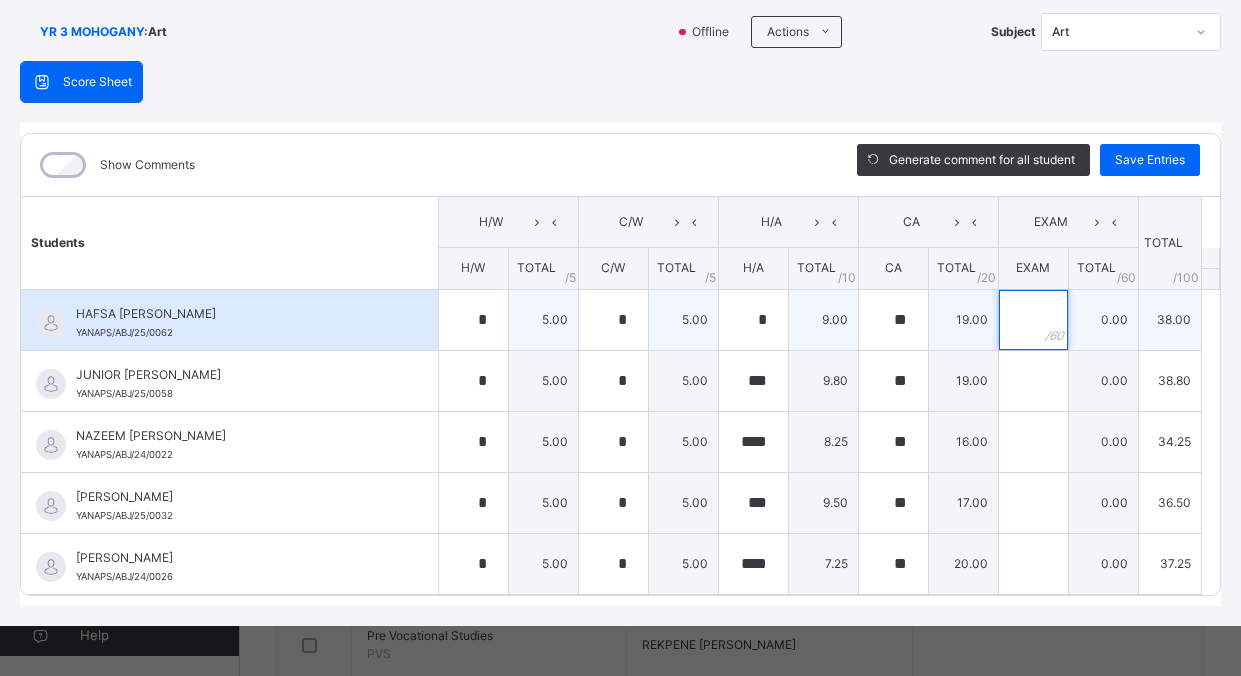 click at bounding box center (1033, 320) 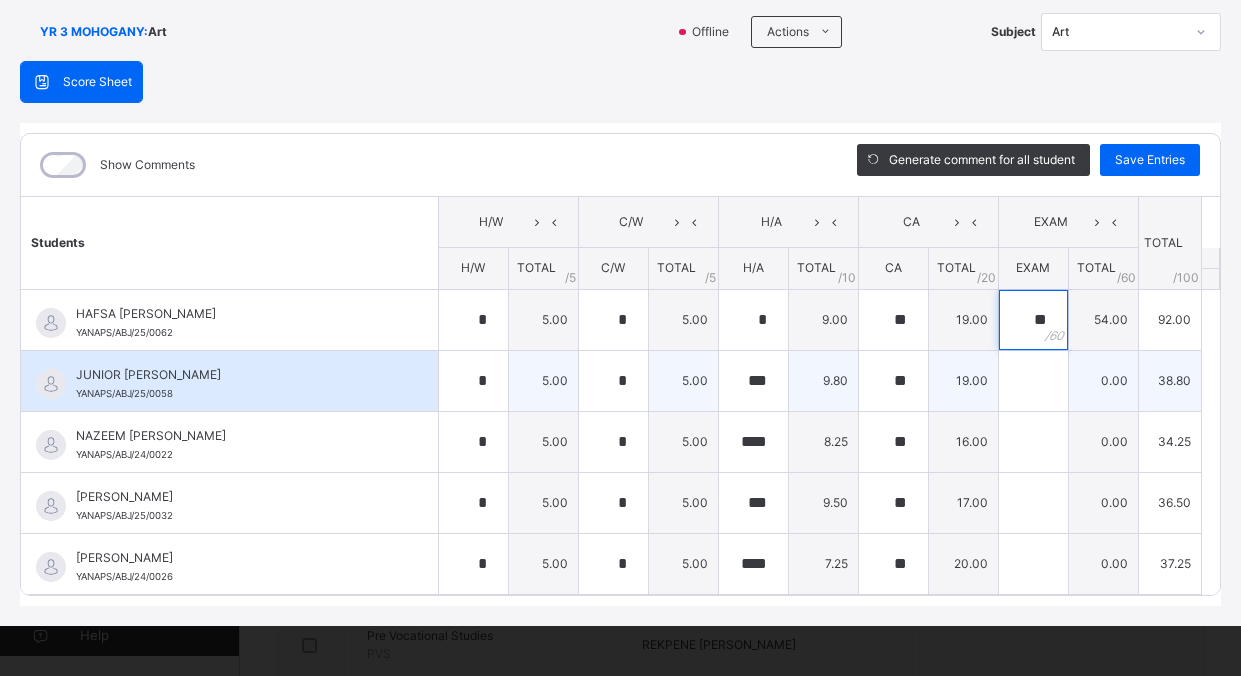 type on "**" 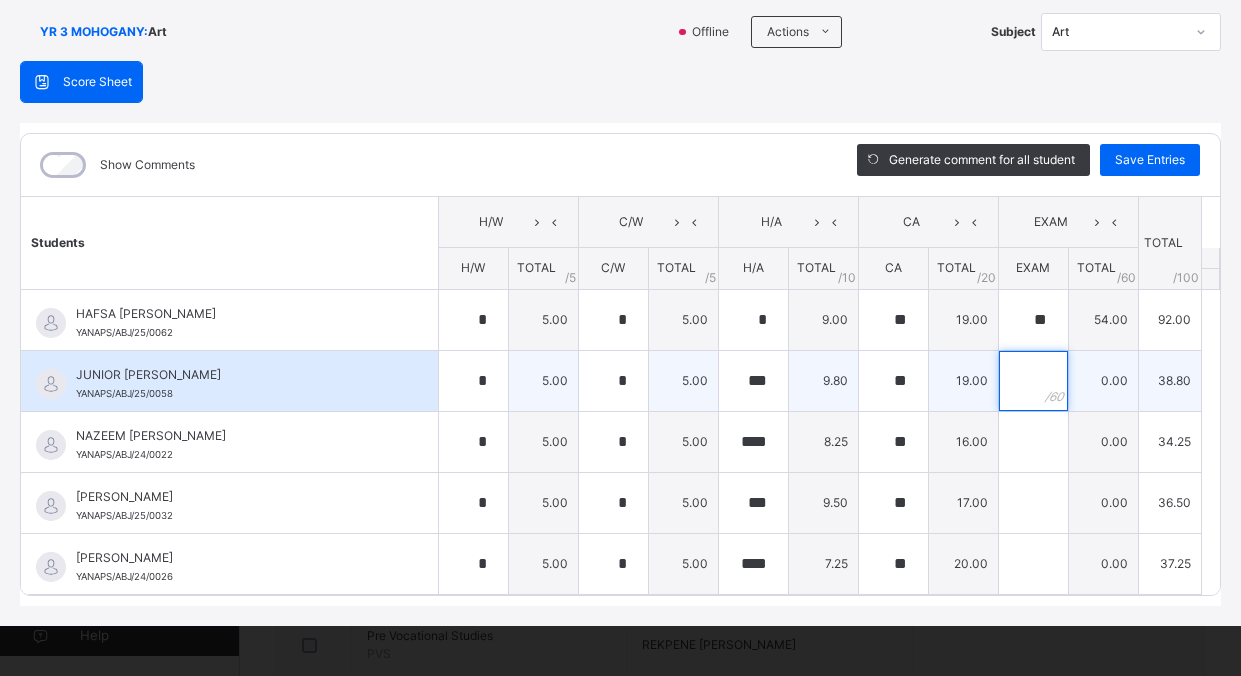 click at bounding box center [1033, 381] 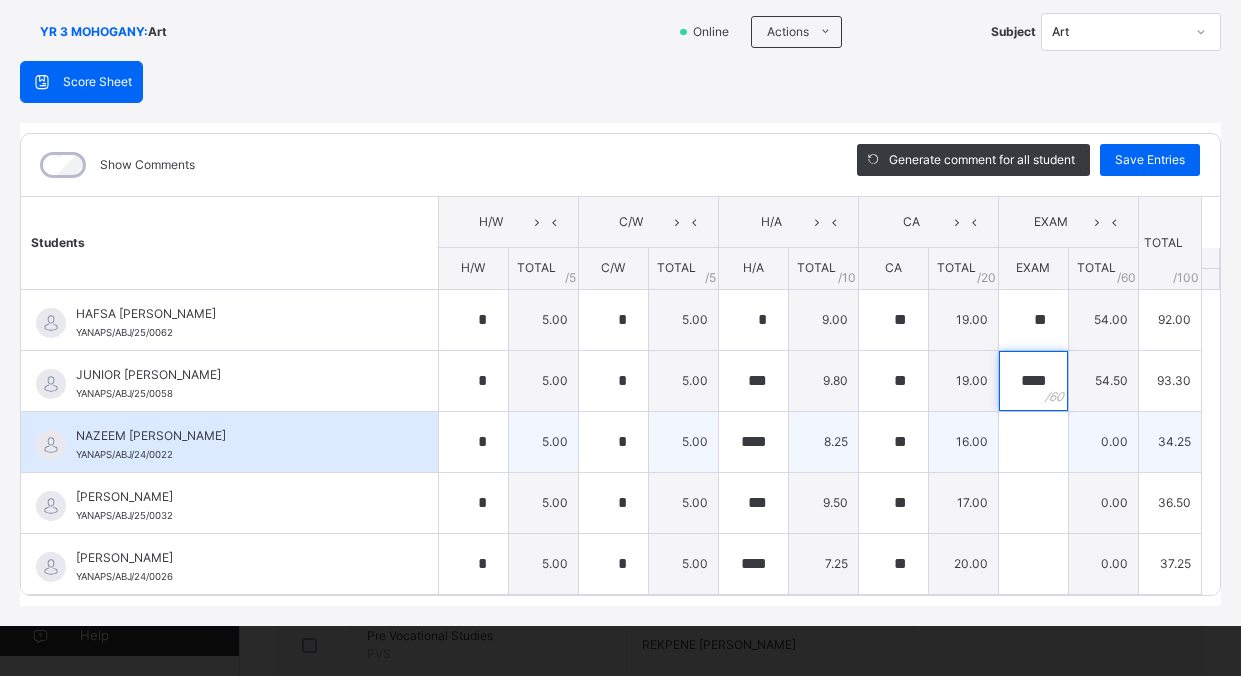 type on "****" 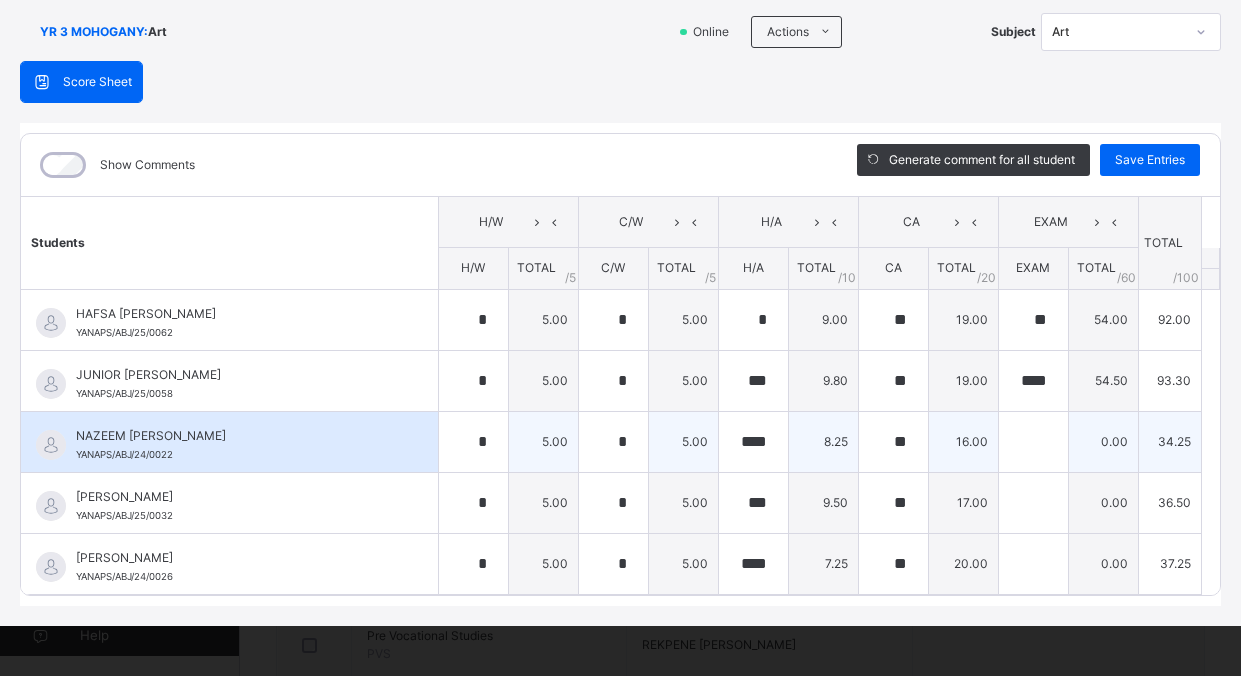 click at bounding box center (1033, 441) 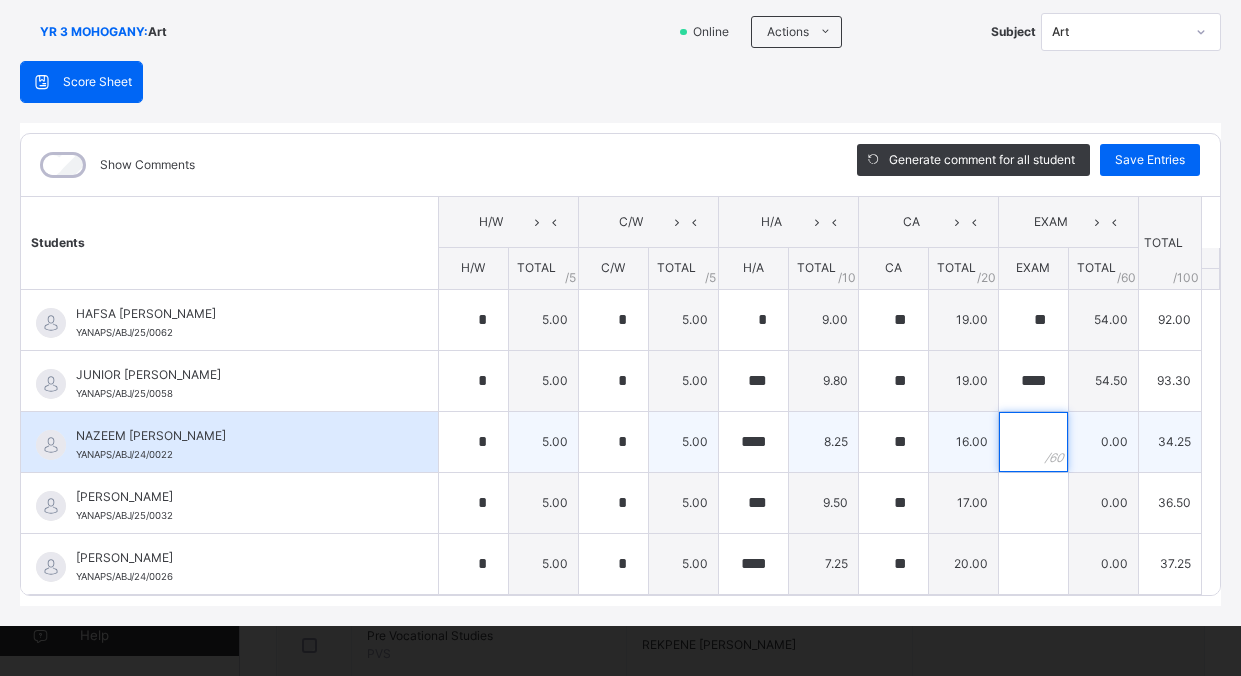 click at bounding box center (1033, 442) 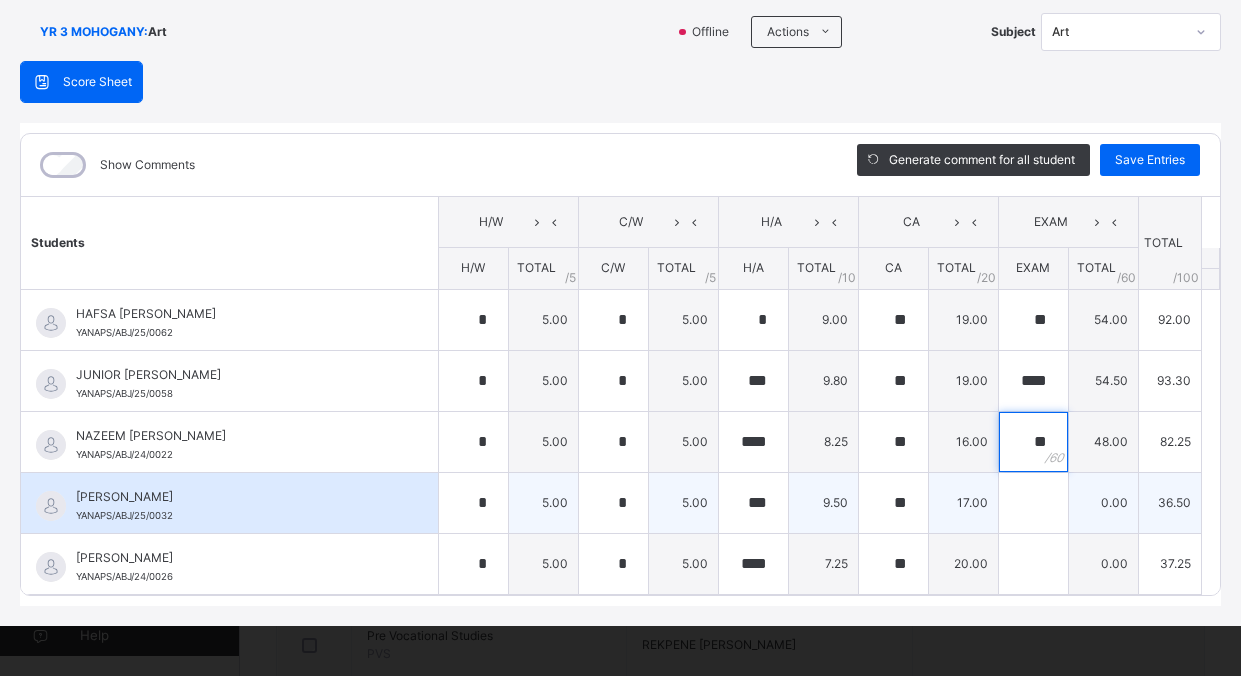 type on "**" 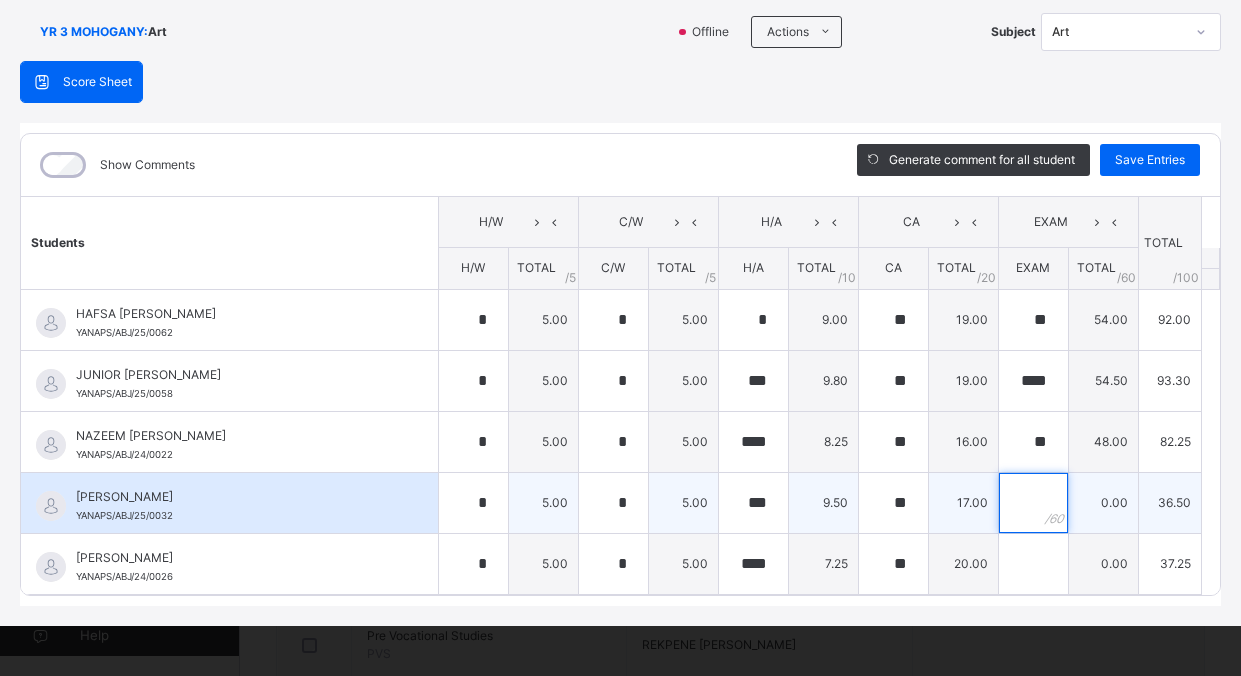 click at bounding box center [1033, 503] 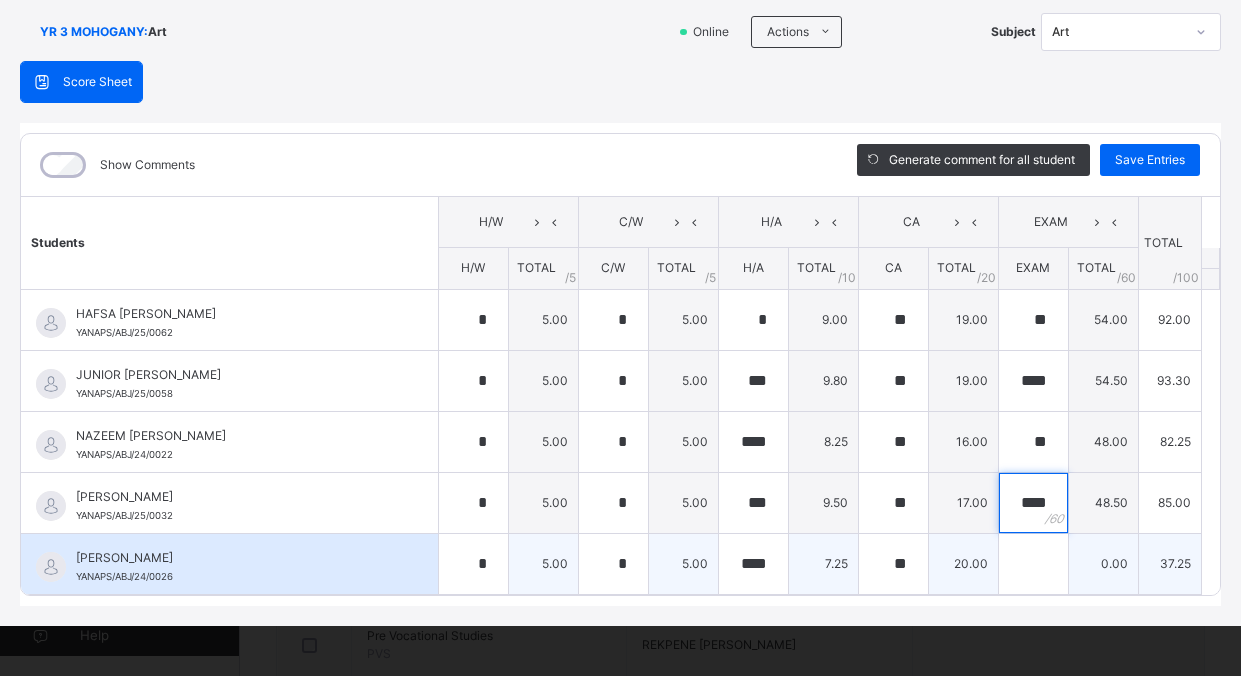 type on "****" 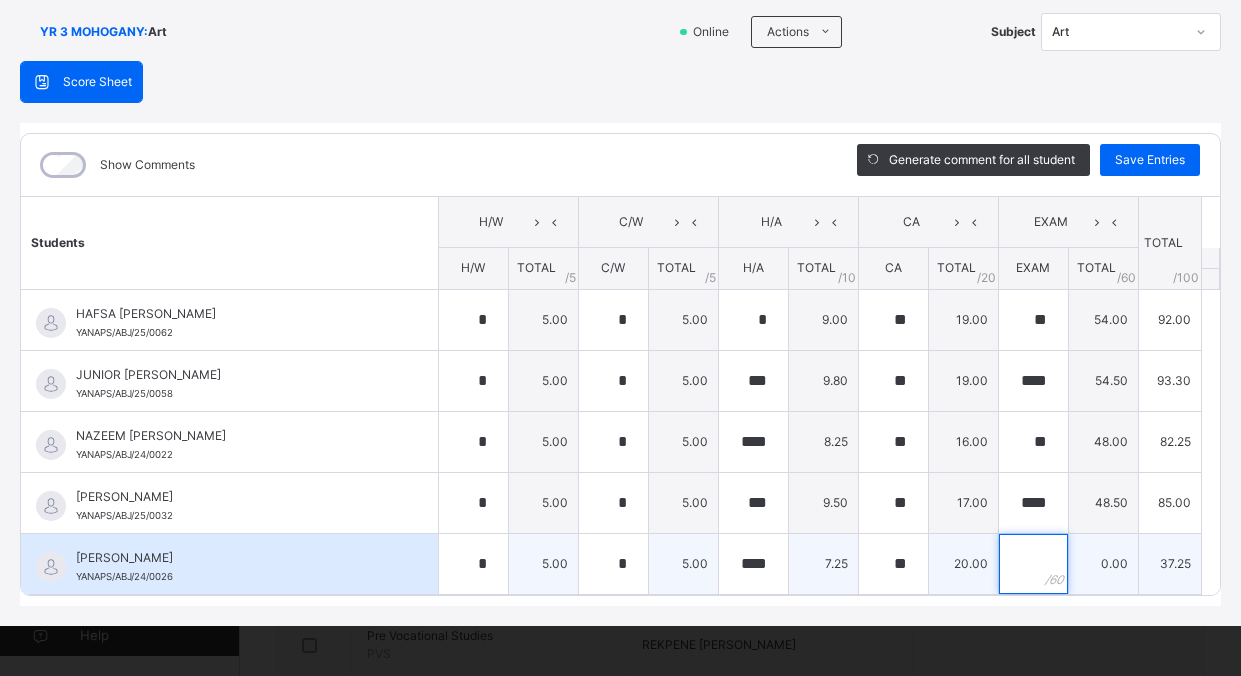 click at bounding box center (1033, 564) 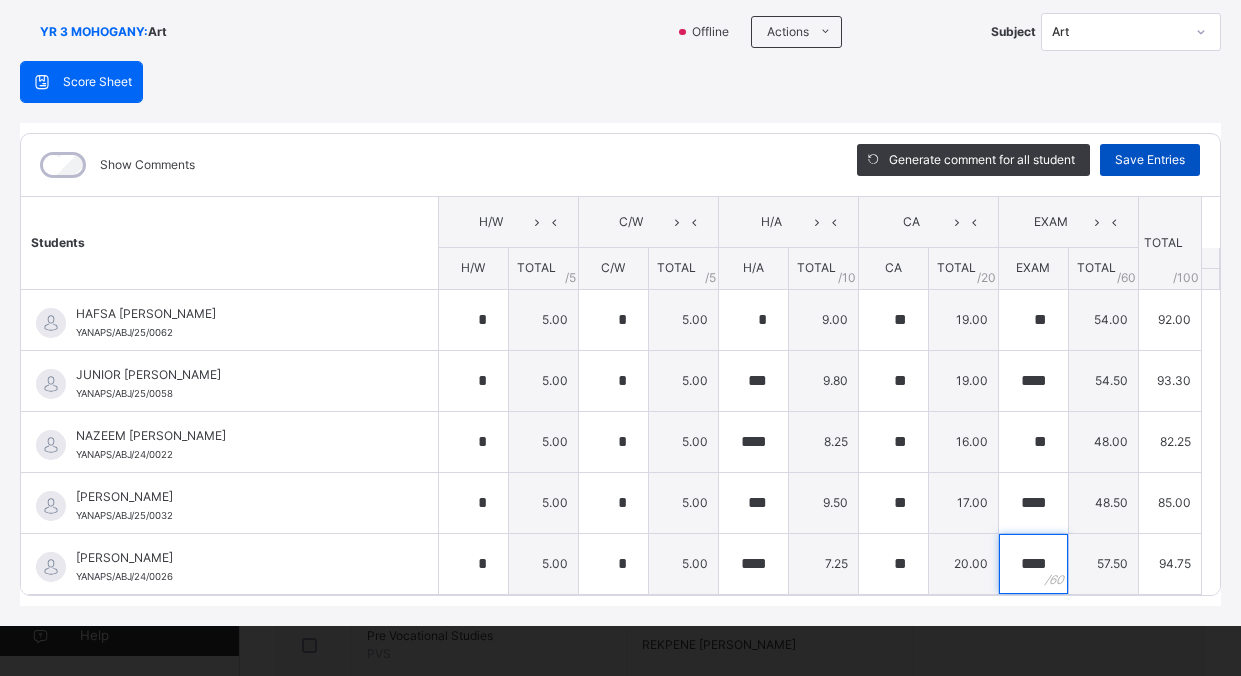 type on "****" 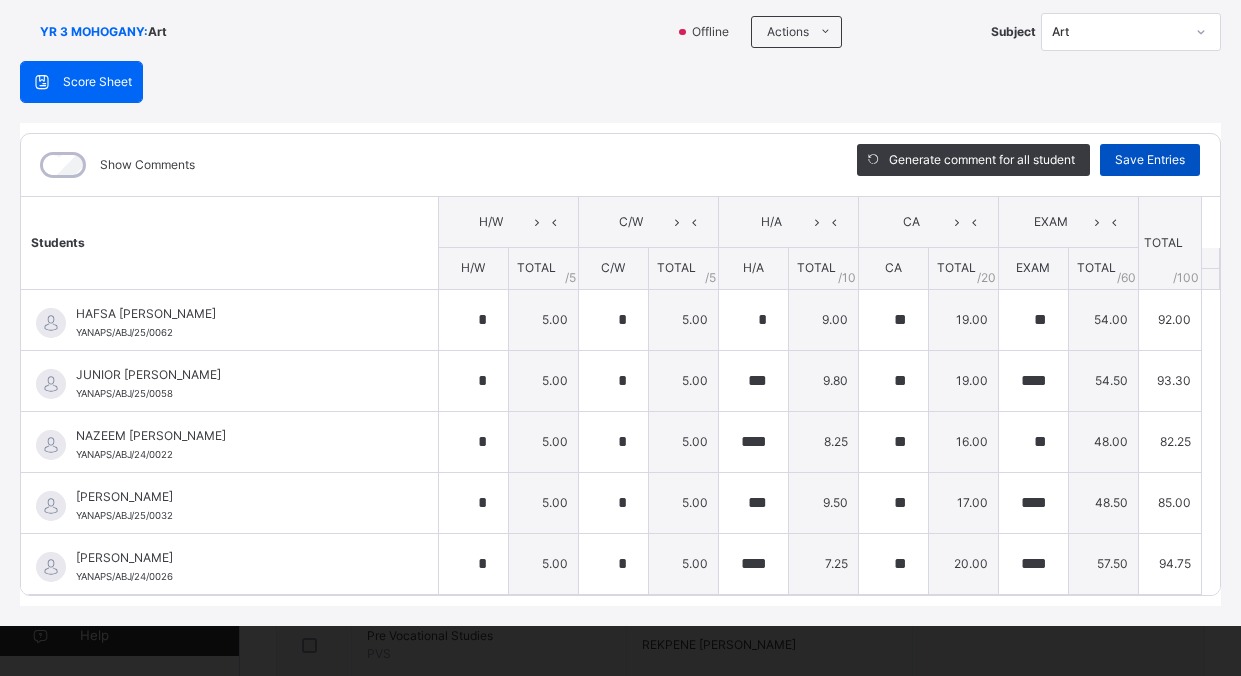 click on "Save Entries" at bounding box center (1150, 160) 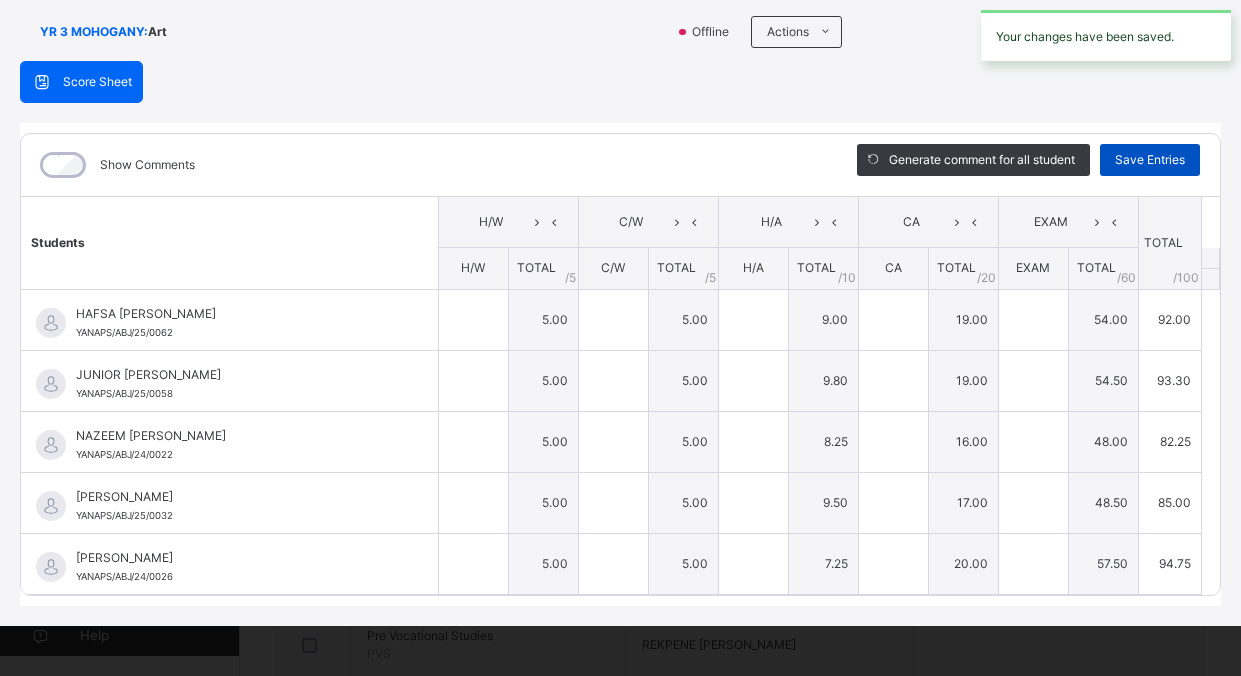 type on "*" 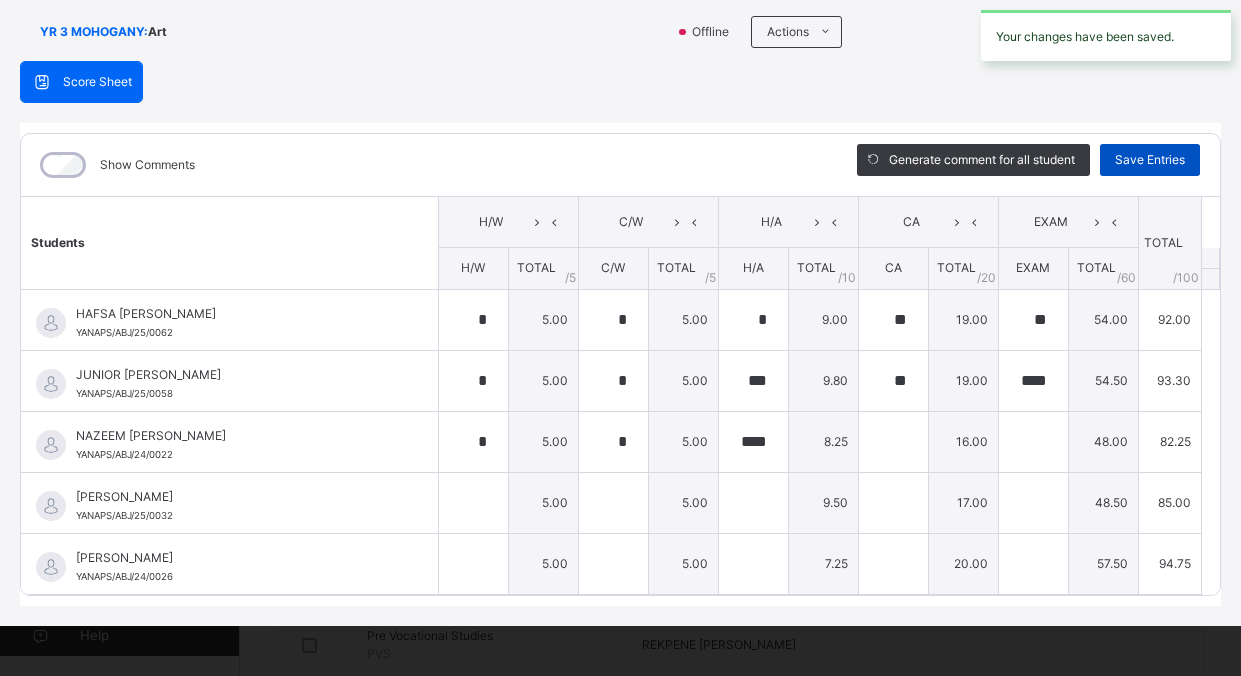 type on "**" 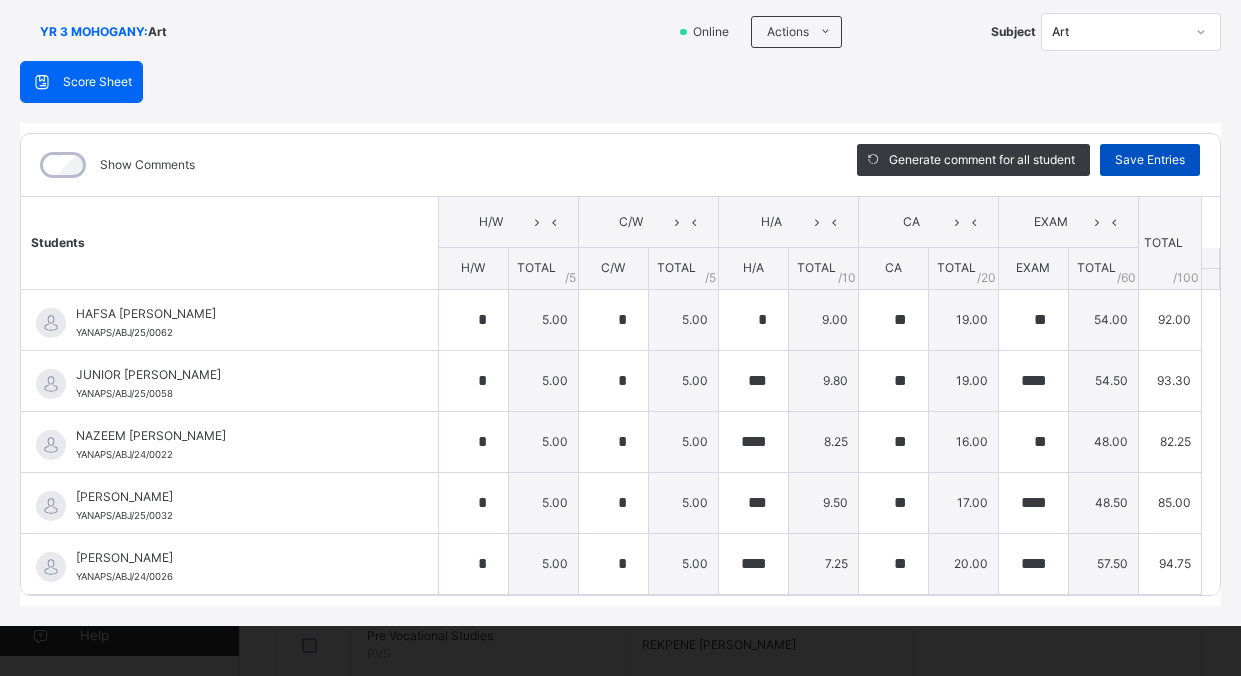 click on "Save Entries" at bounding box center (1150, 160) 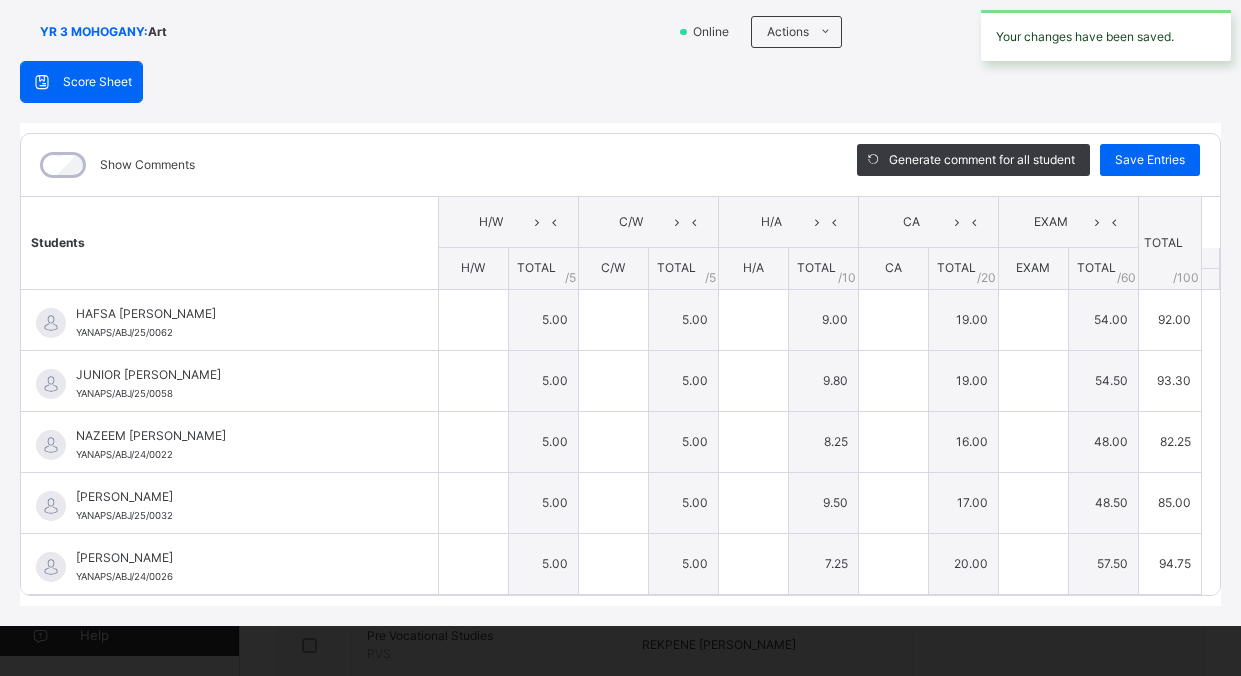 type on "*" 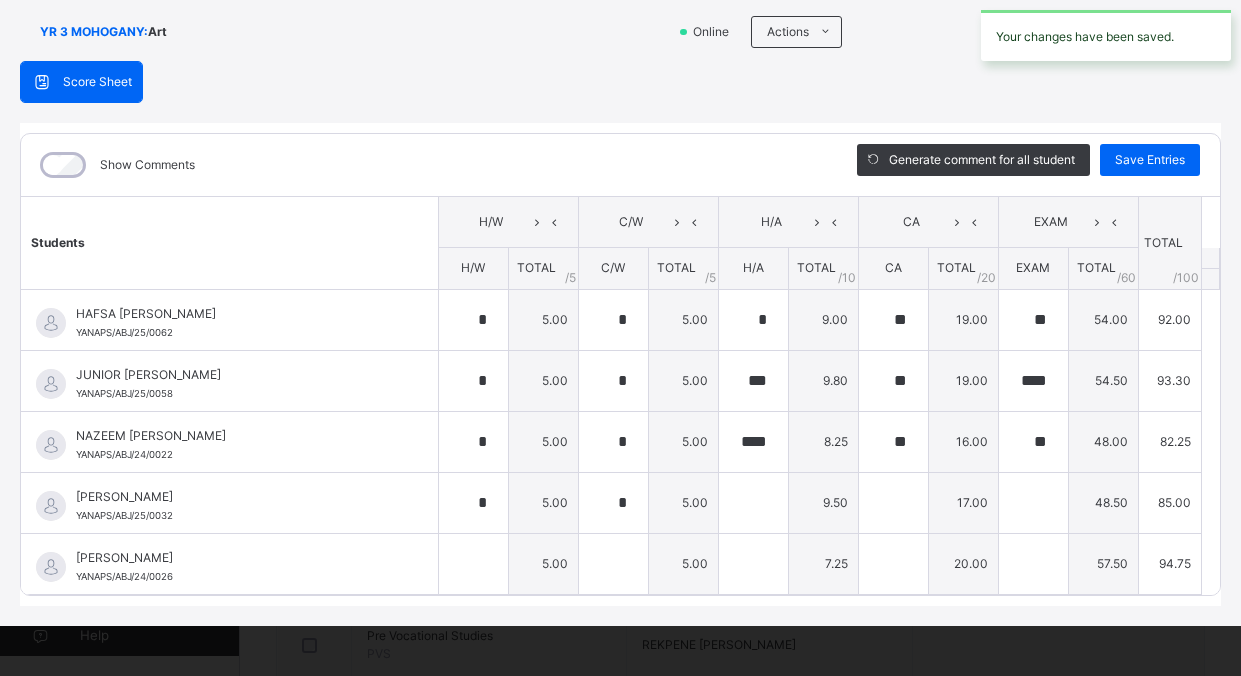 type on "***" 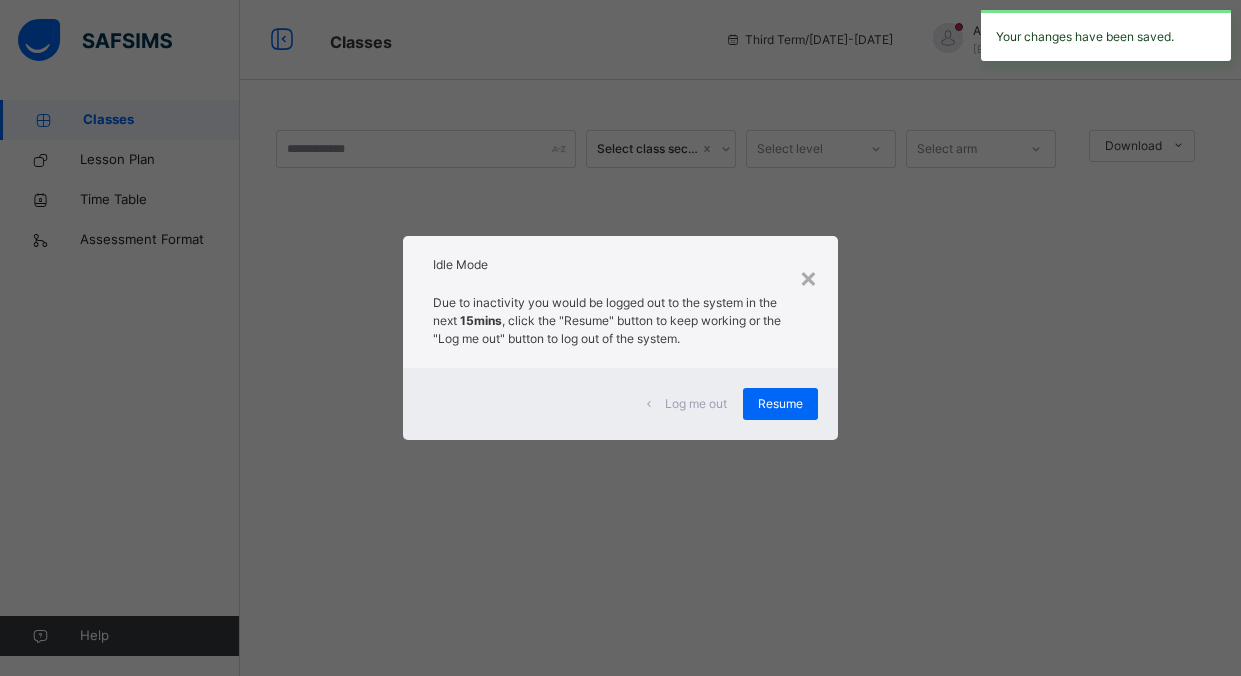 scroll, scrollTop: 0, scrollLeft: 0, axis: both 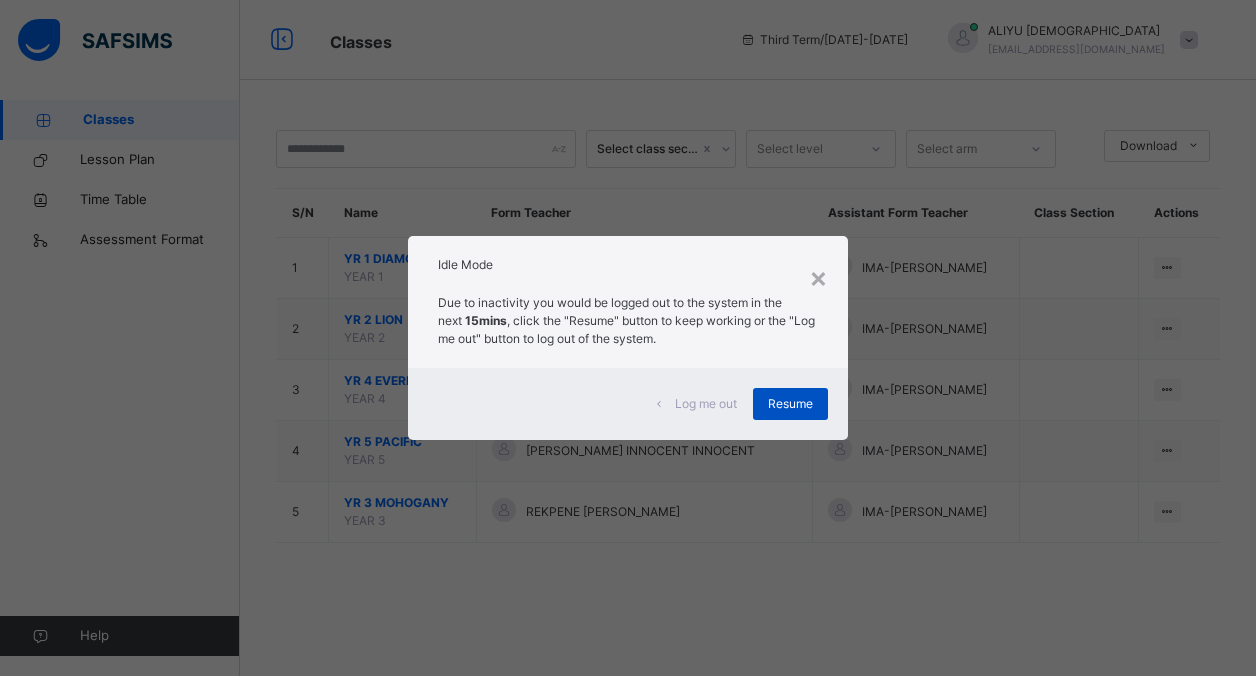 click on "Resume" at bounding box center [790, 404] 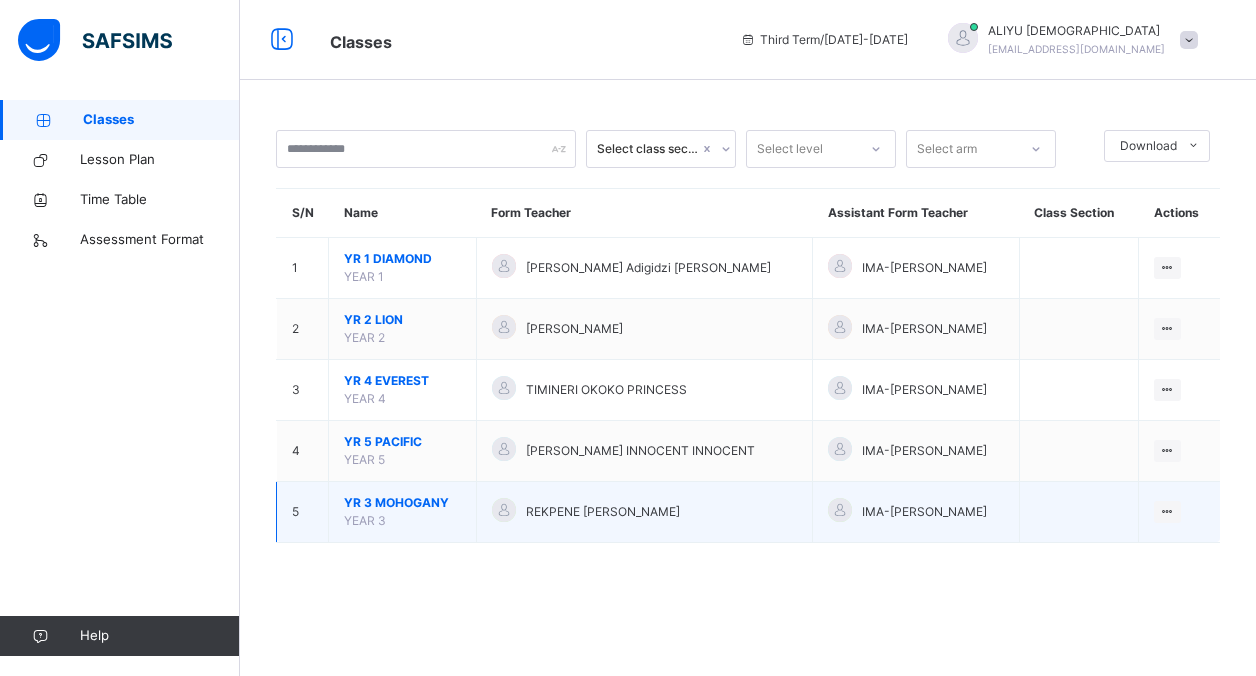 click on "YEAR 3" at bounding box center (365, 520) 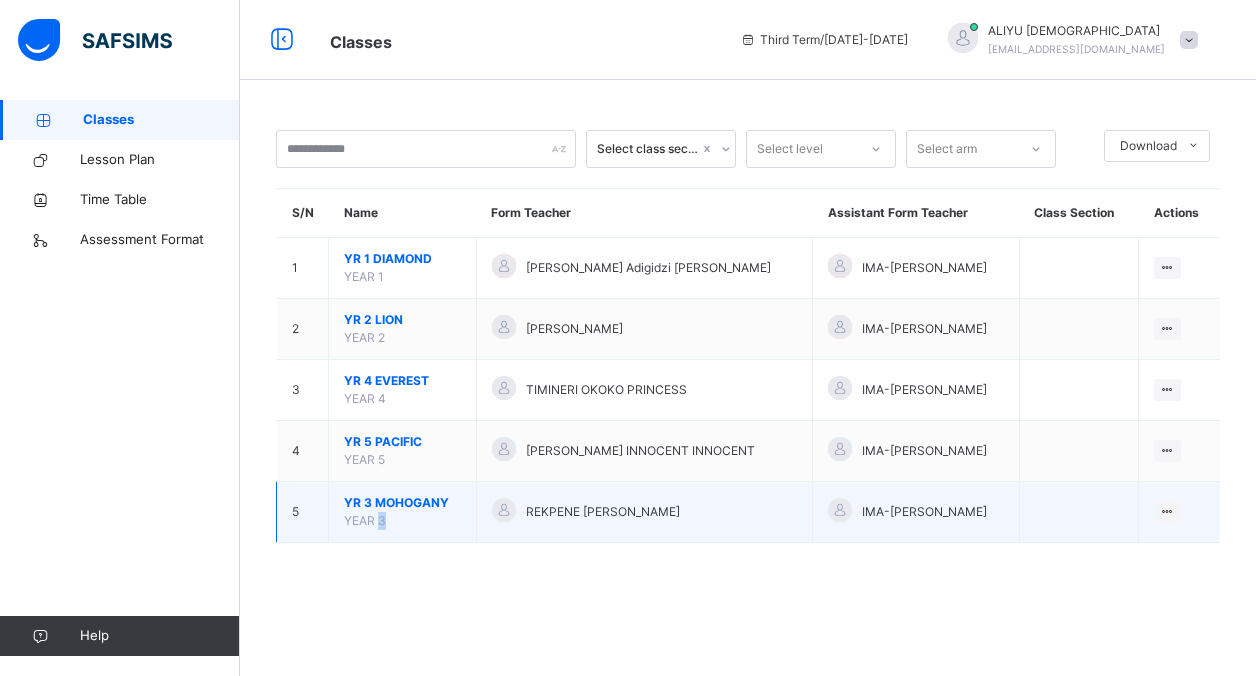 click on "YEAR 3" at bounding box center [365, 520] 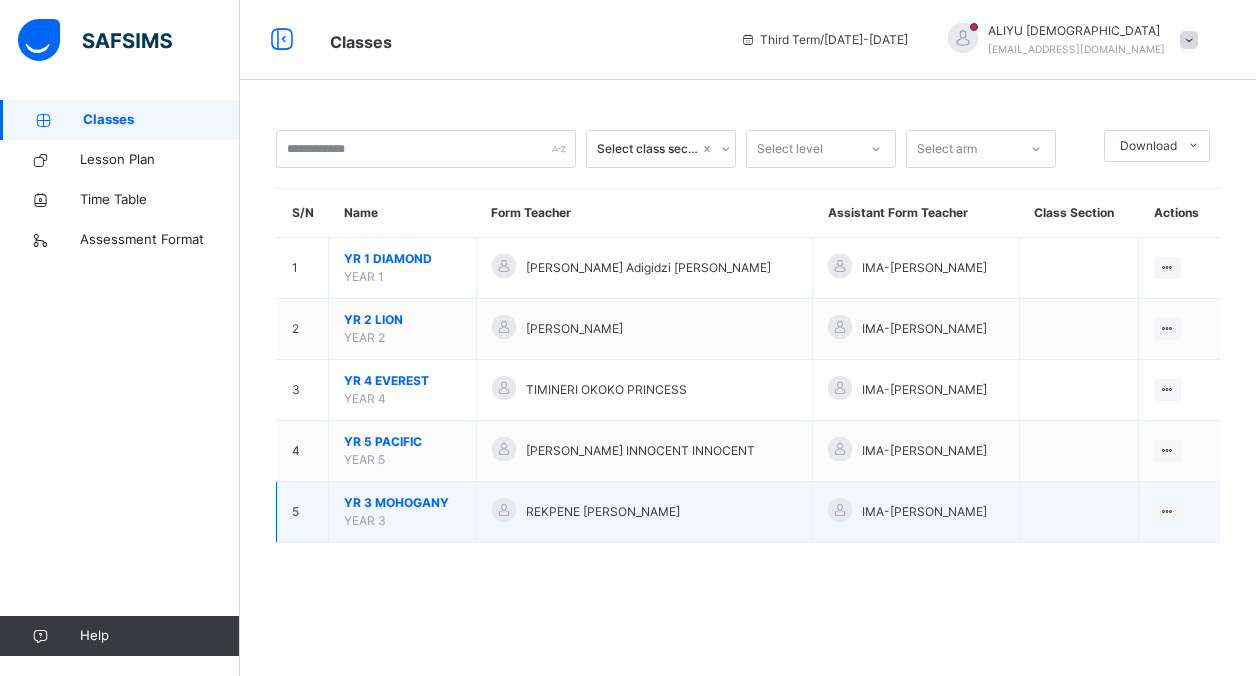 click on "YR 3   MOHOGANY" at bounding box center (402, 503) 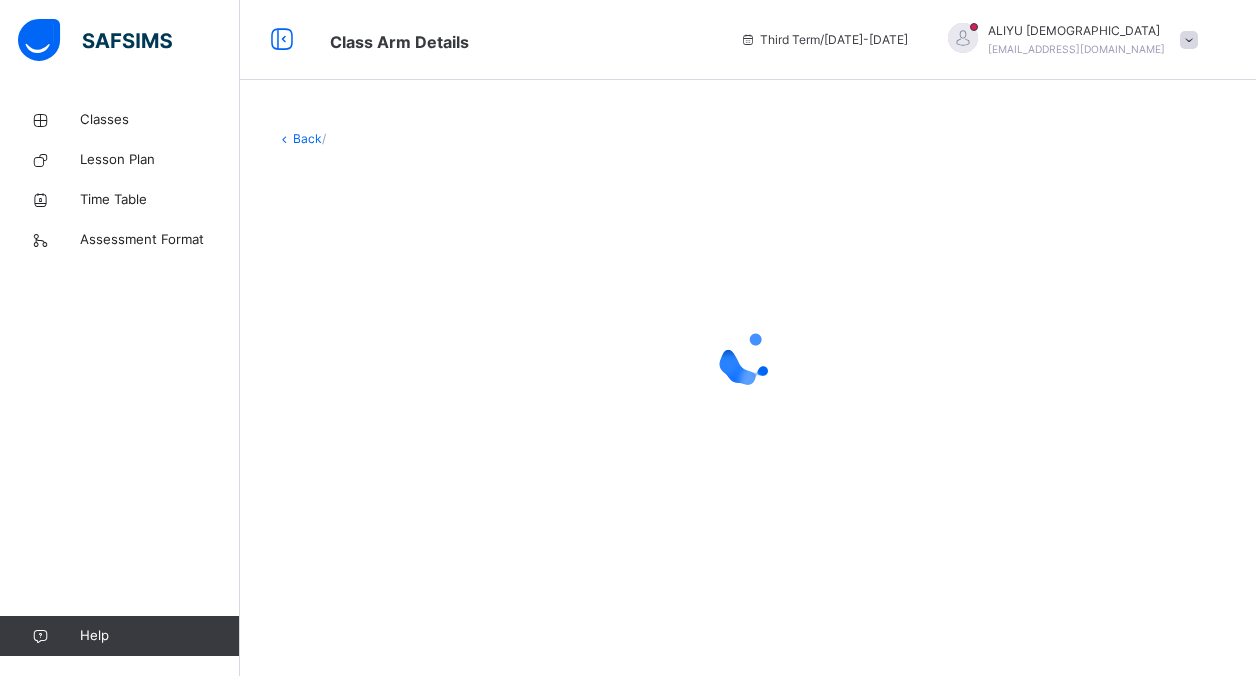 click at bounding box center (748, 358) 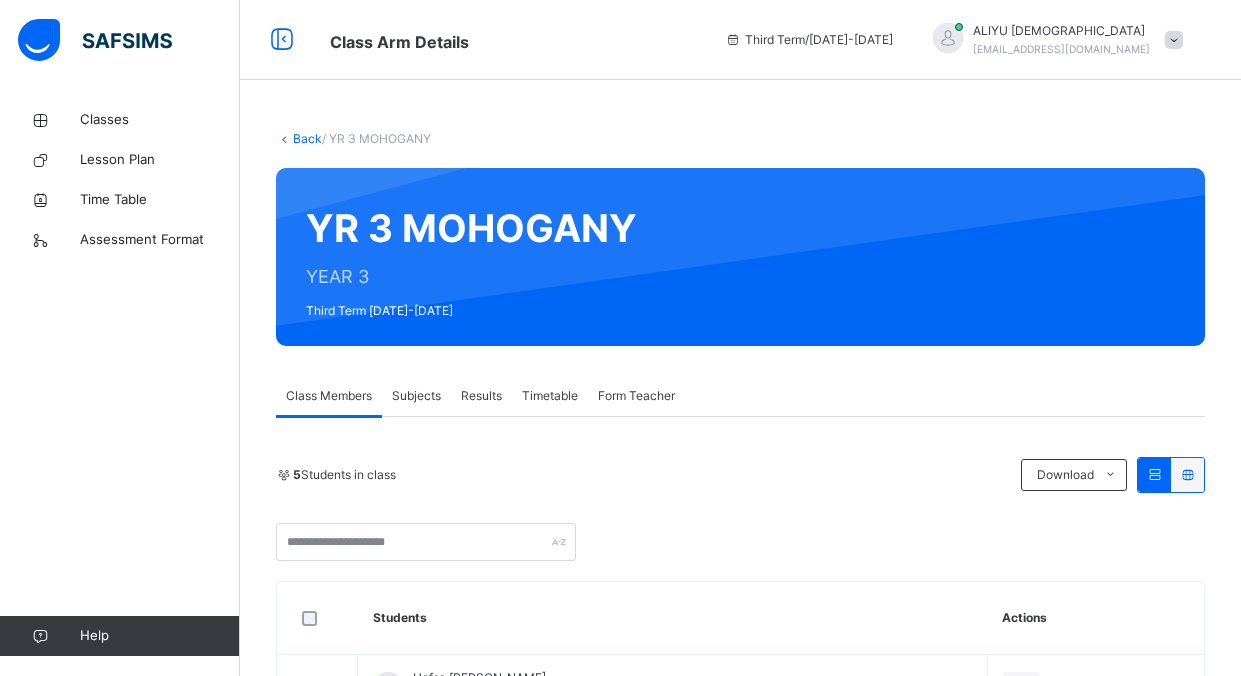 click on "Subjects" at bounding box center (416, 396) 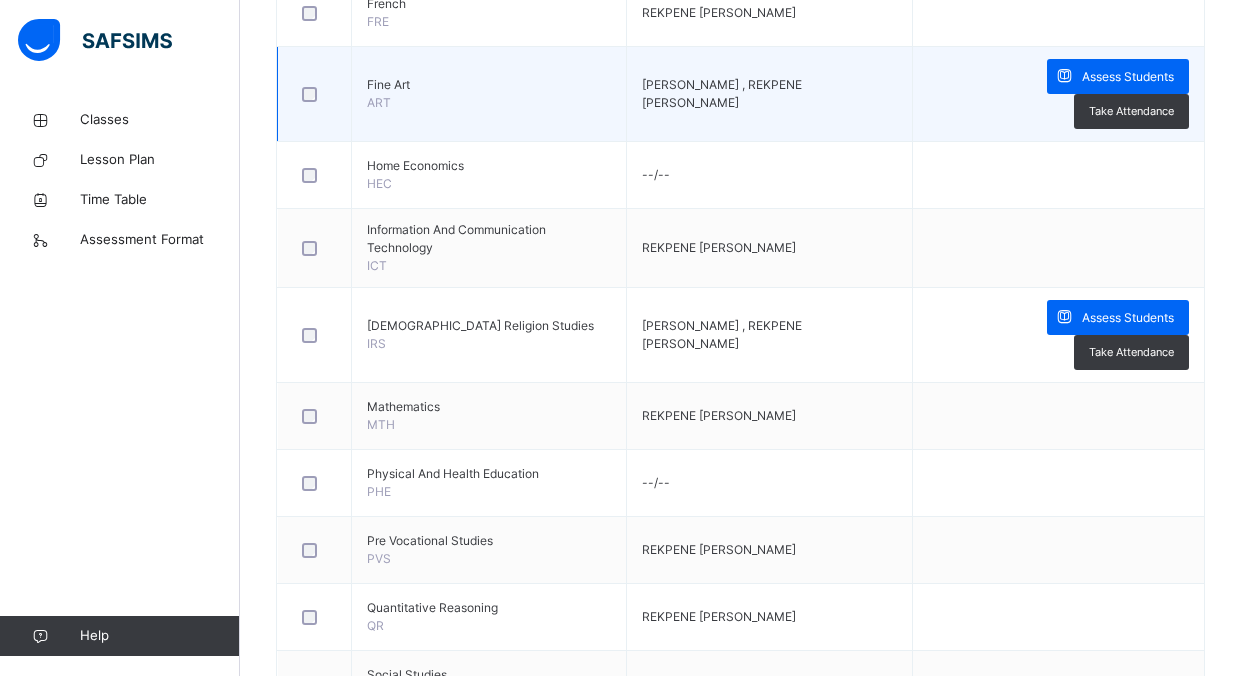 scroll, scrollTop: 1000, scrollLeft: 0, axis: vertical 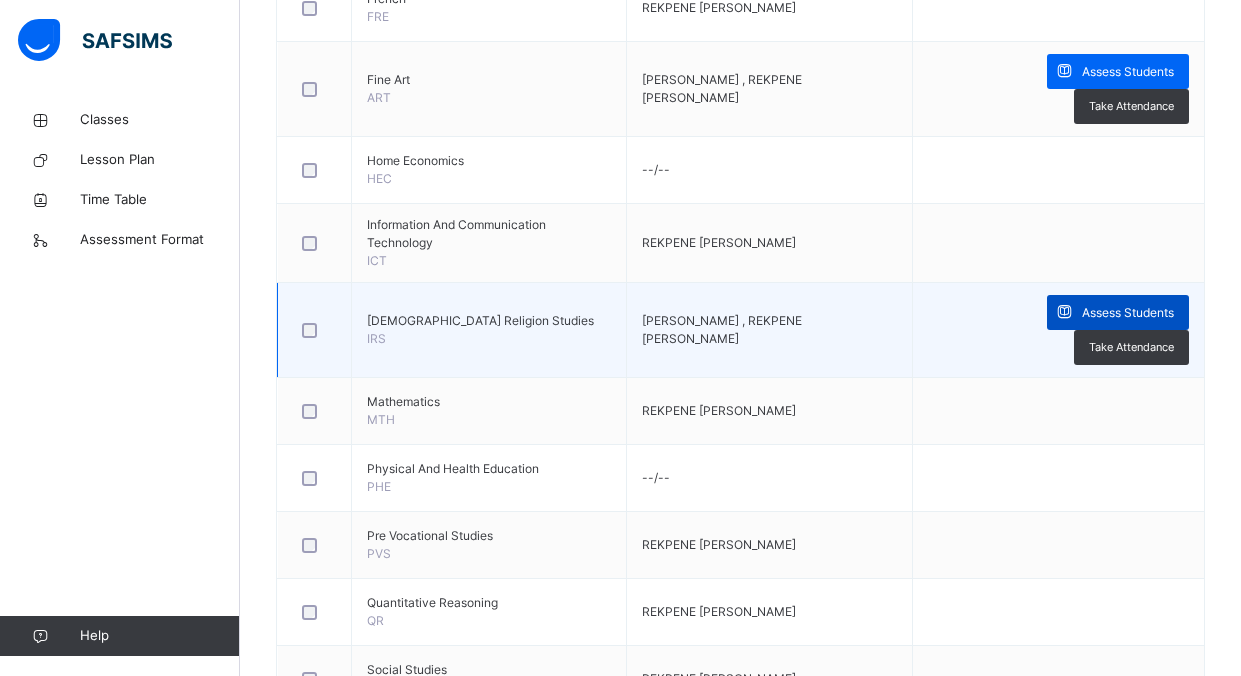 click on "Assess Students" at bounding box center (1118, 312) 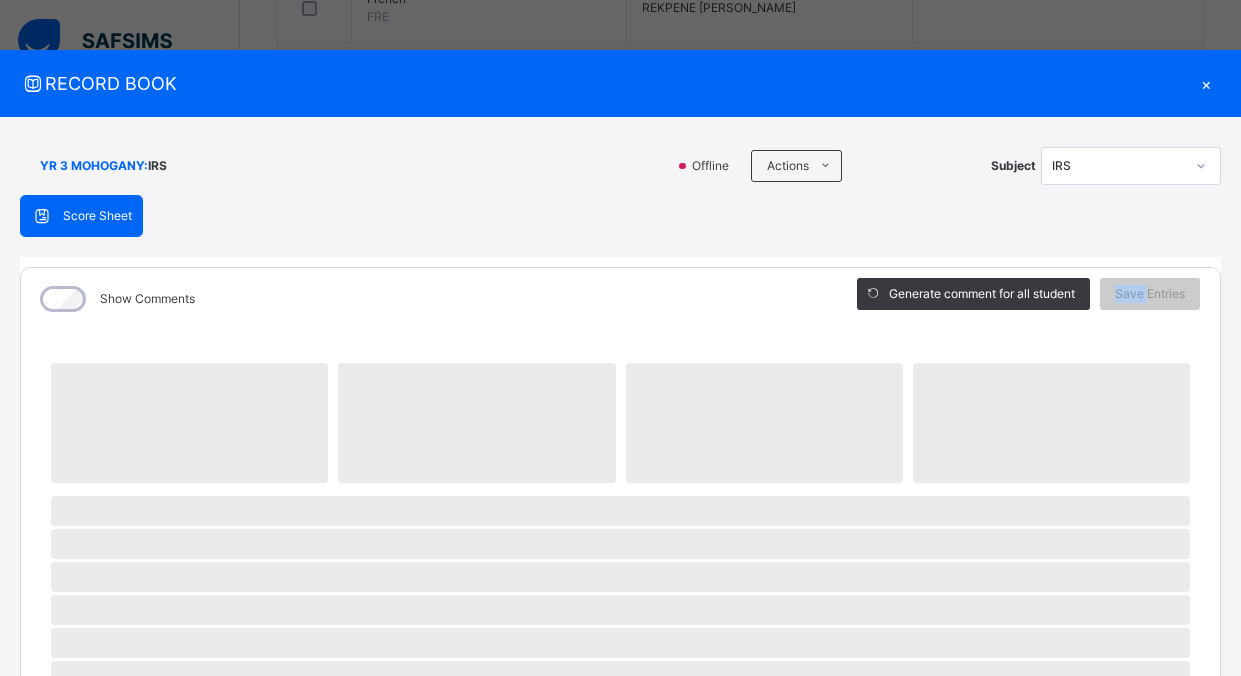 click on "Save Entries" at bounding box center [1150, 294] 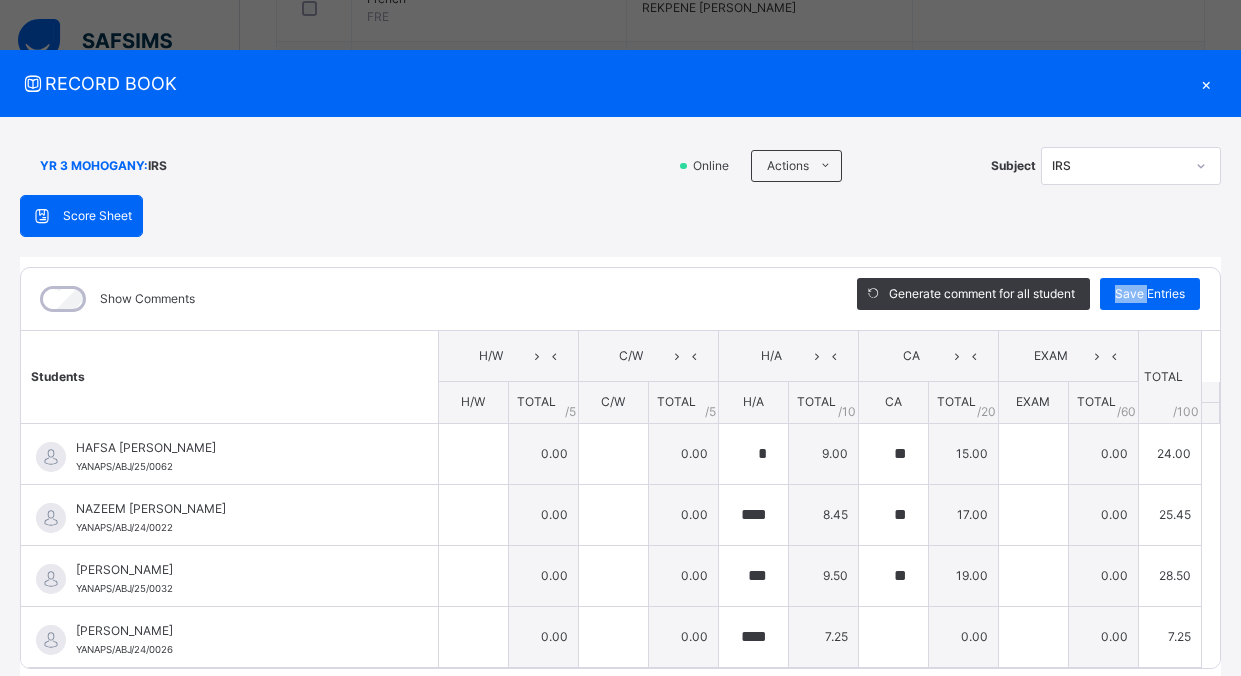 scroll, scrollTop: 73, scrollLeft: 0, axis: vertical 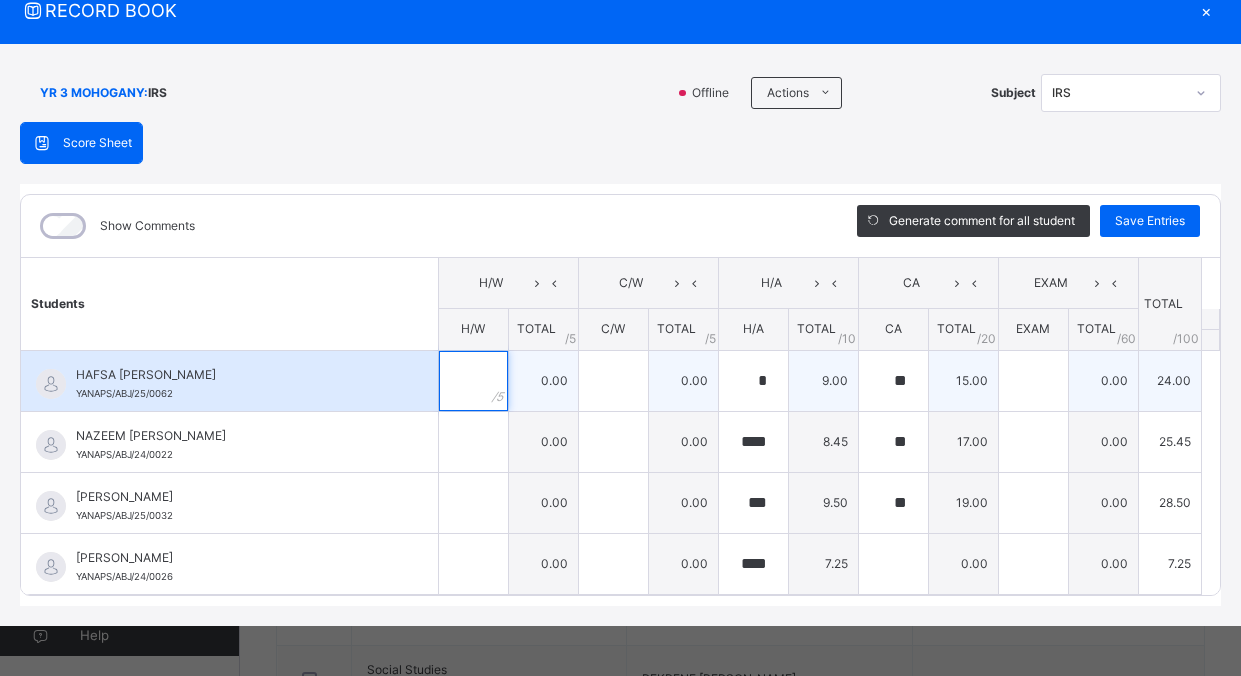 click at bounding box center [473, 381] 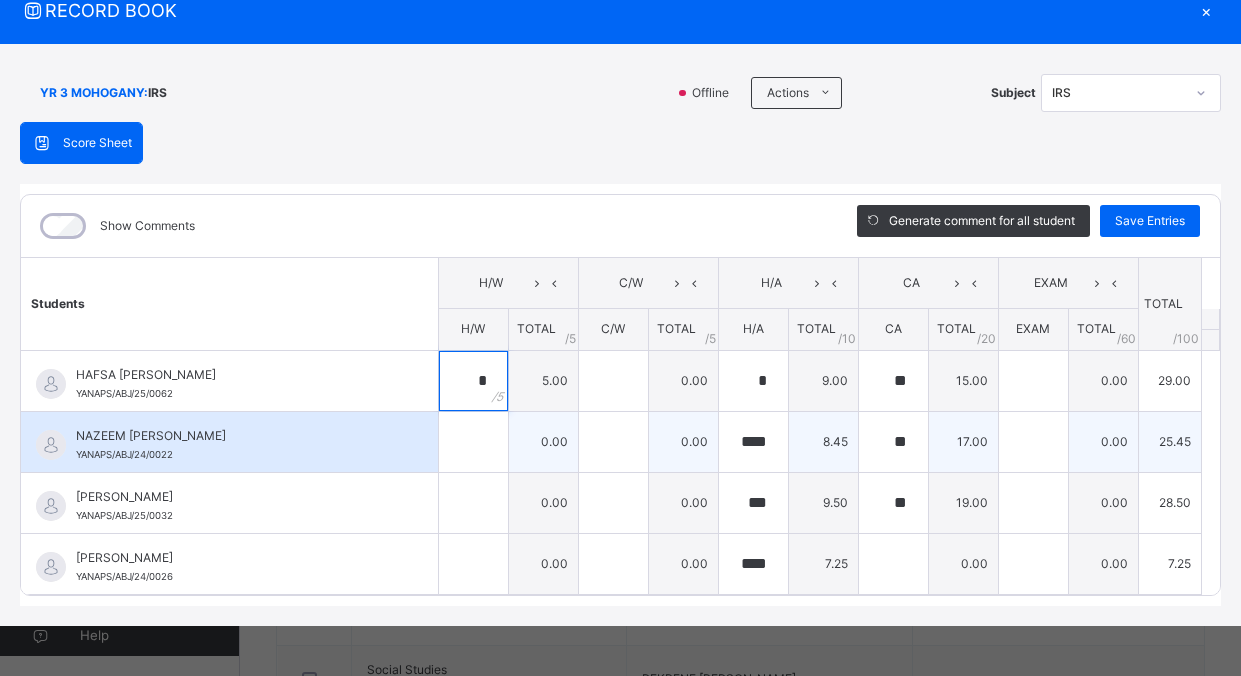 type on "*" 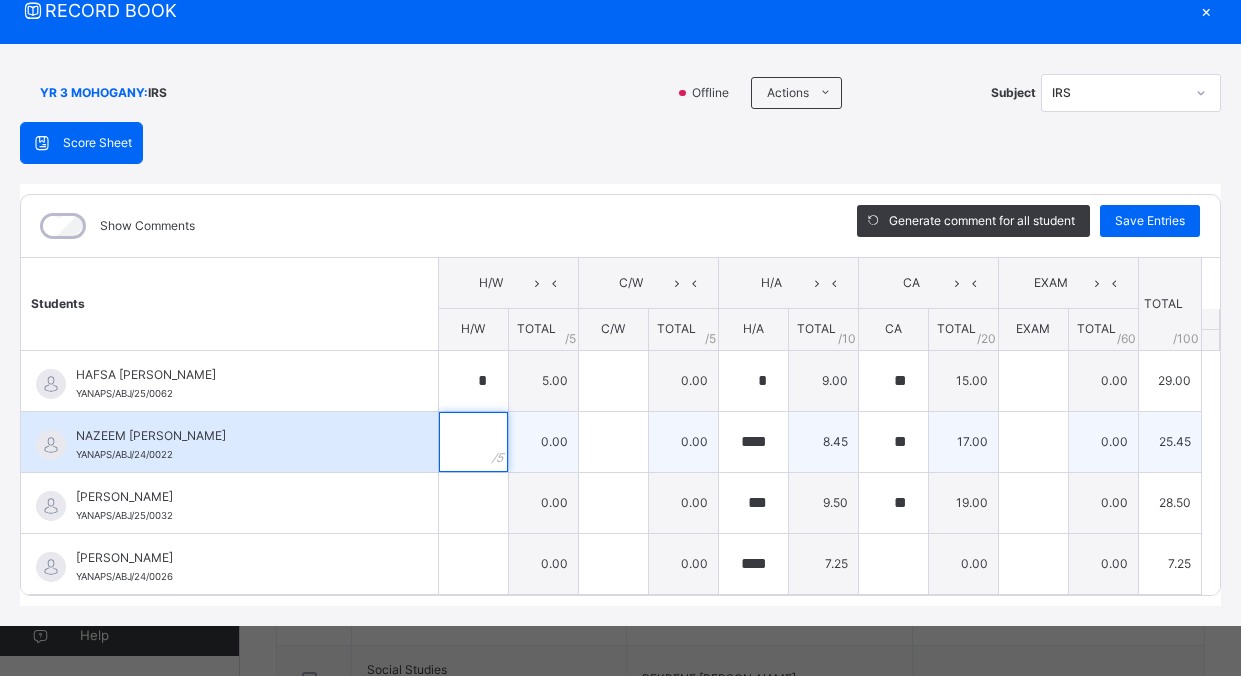 click at bounding box center (473, 442) 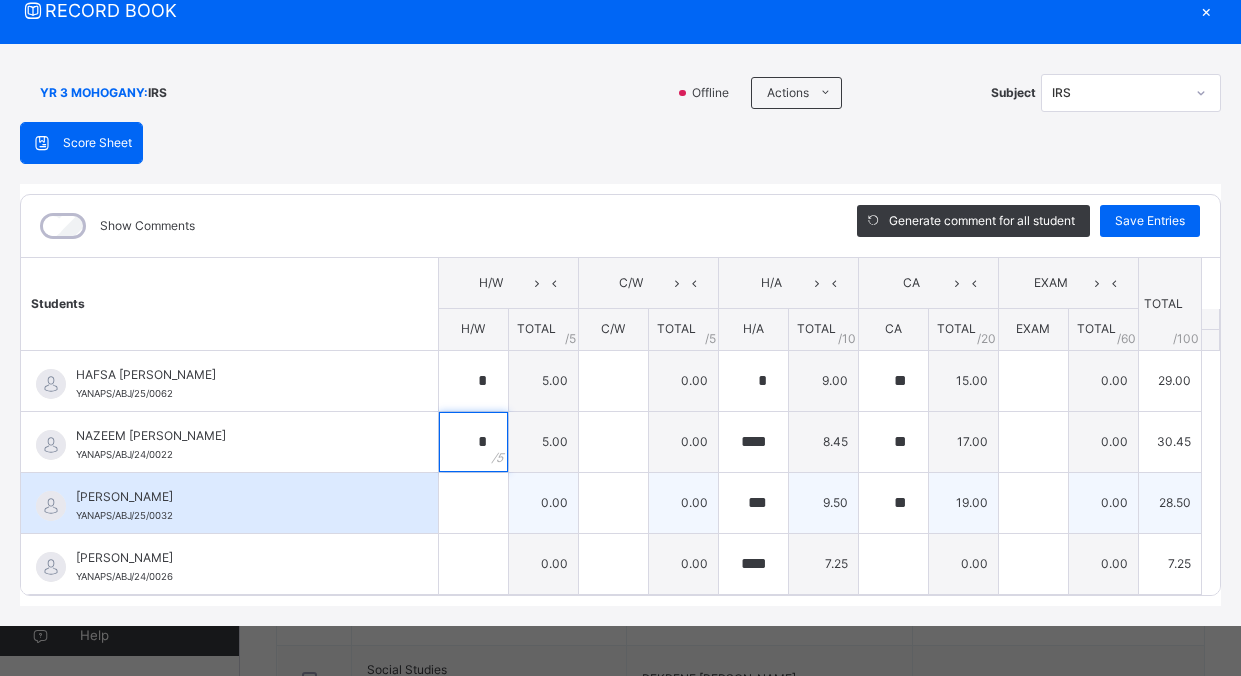 type on "*" 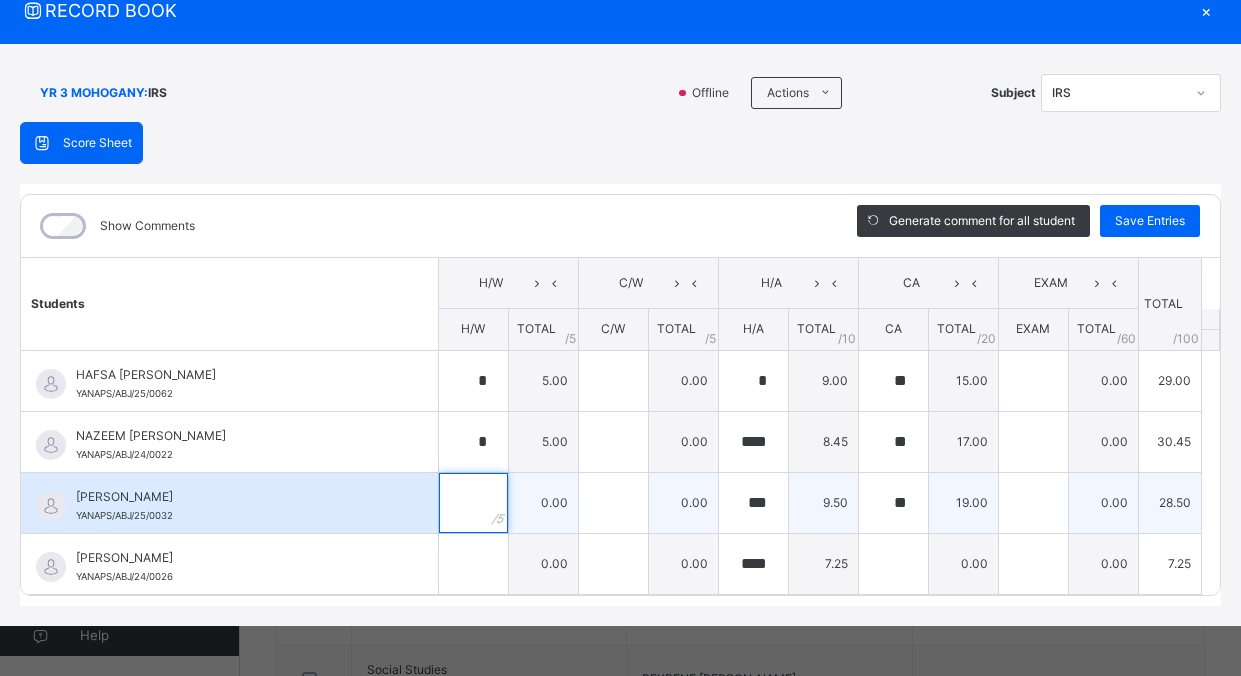 click at bounding box center (473, 503) 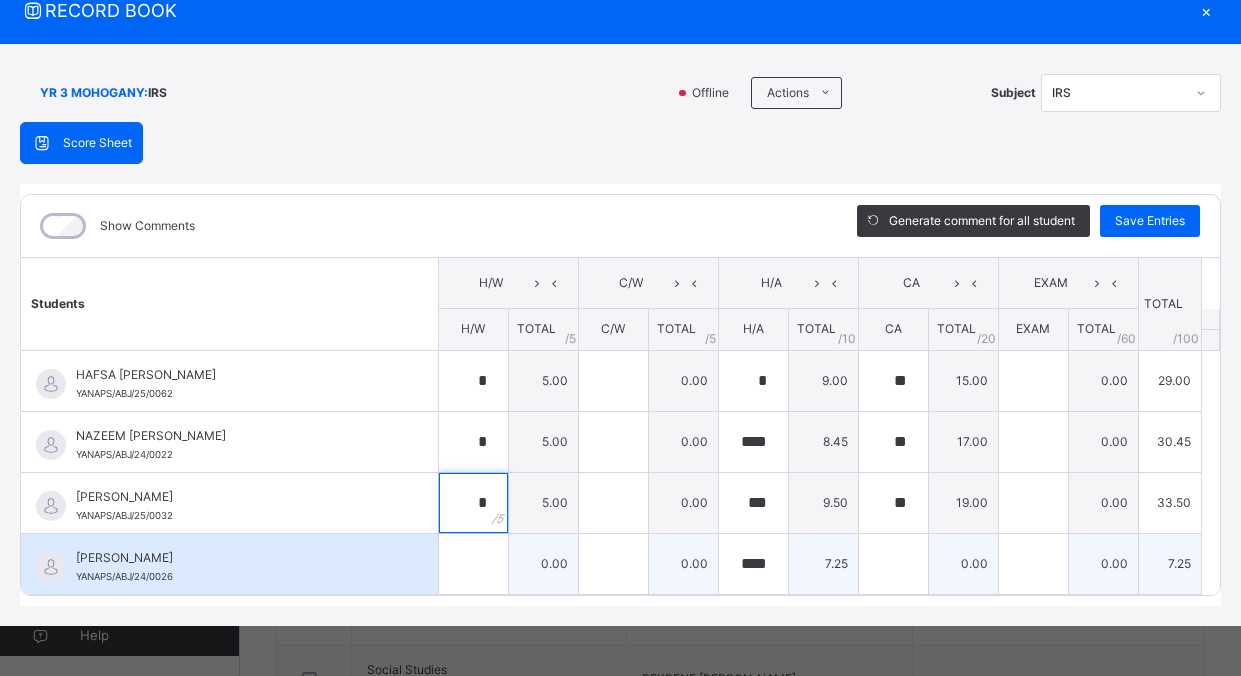 type on "*" 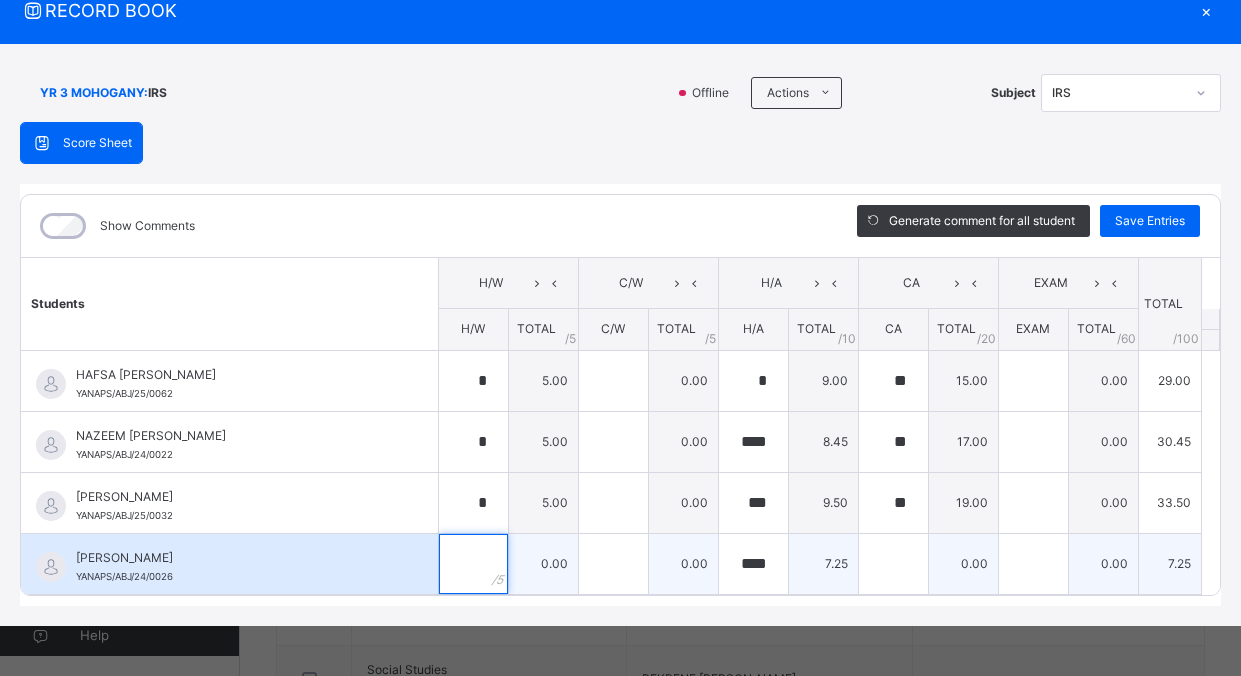 click at bounding box center (473, 564) 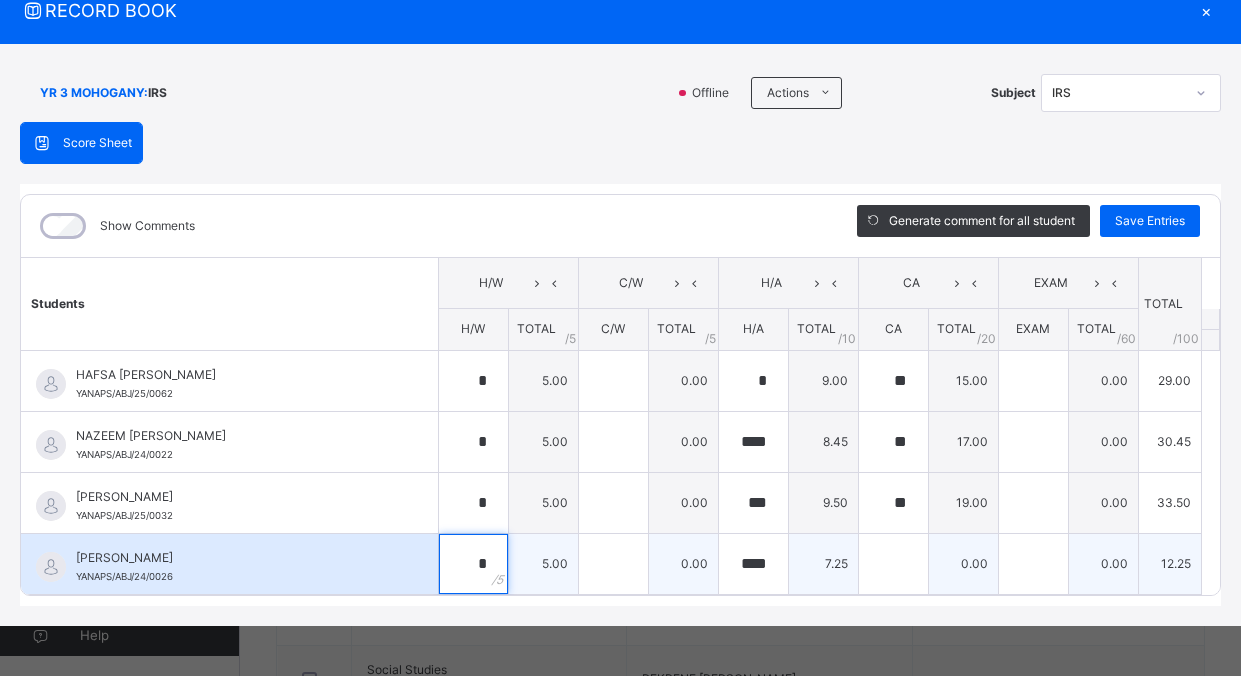 type on "*" 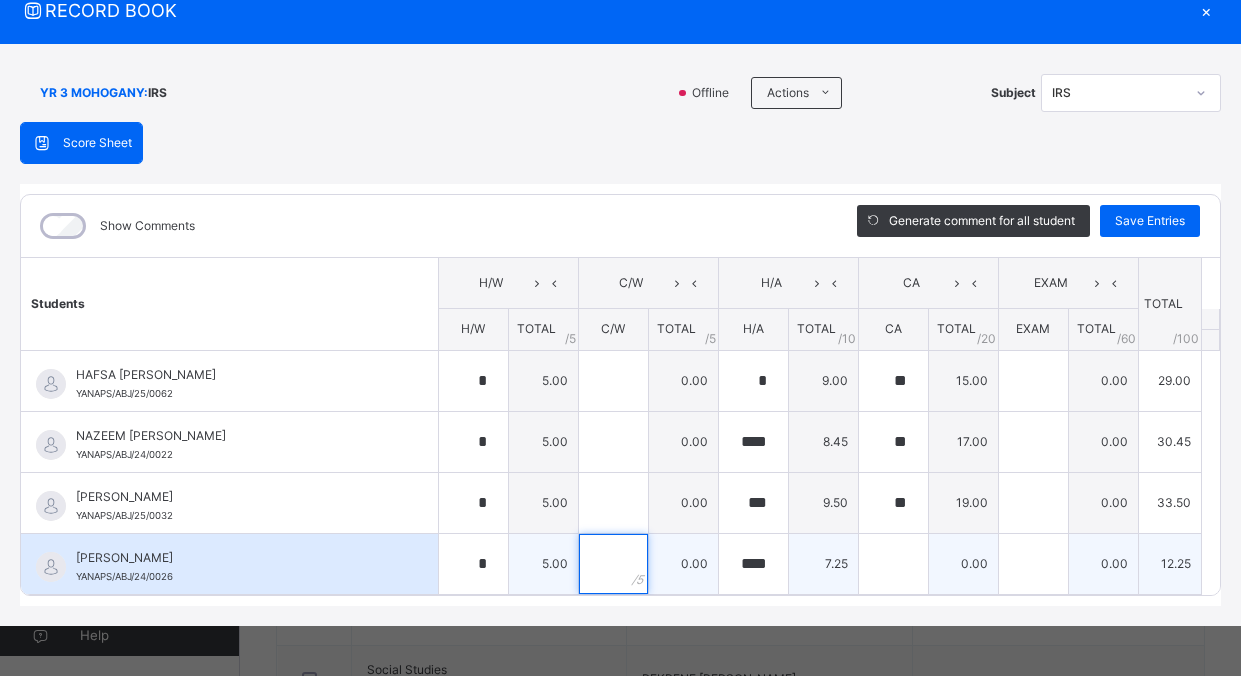 click at bounding box center [613, 564] 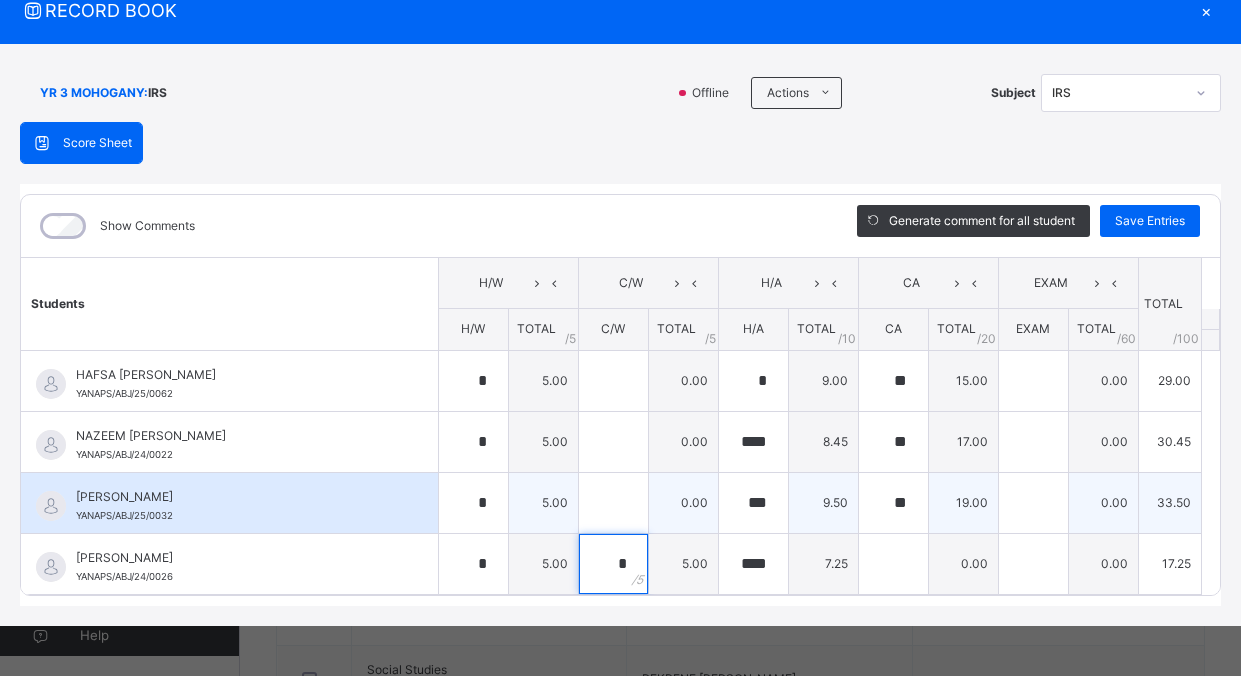 type on "*" 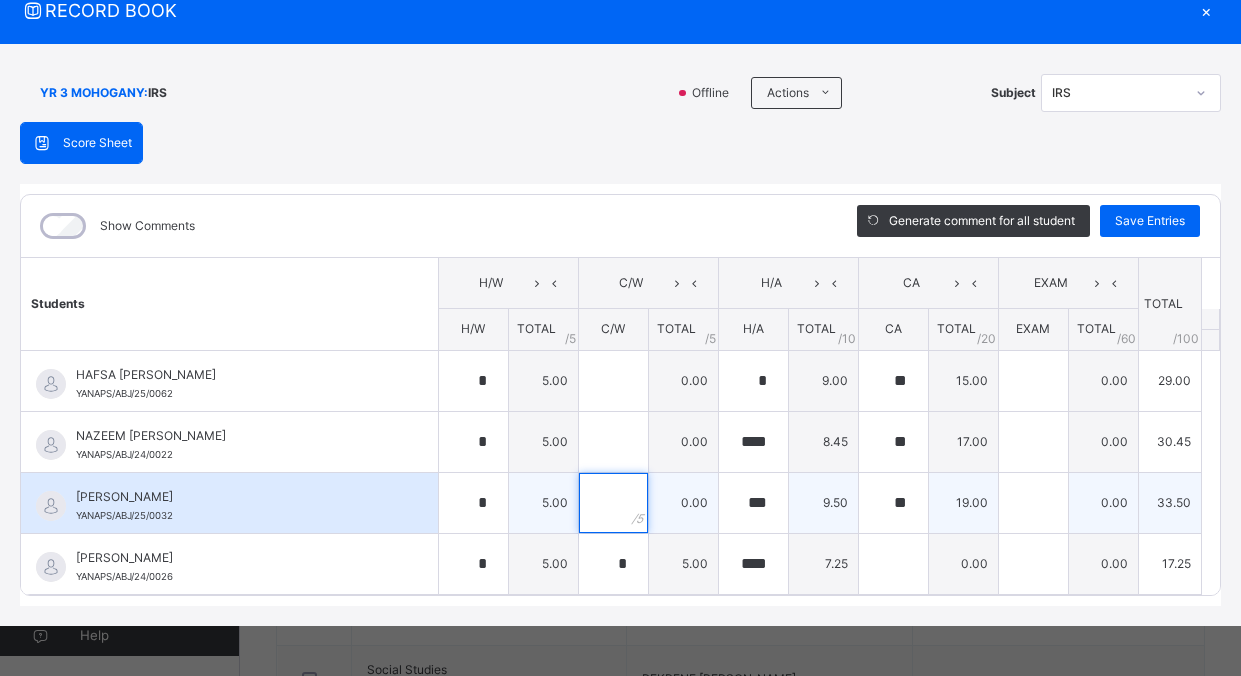 click at bounding box center (613, 503) 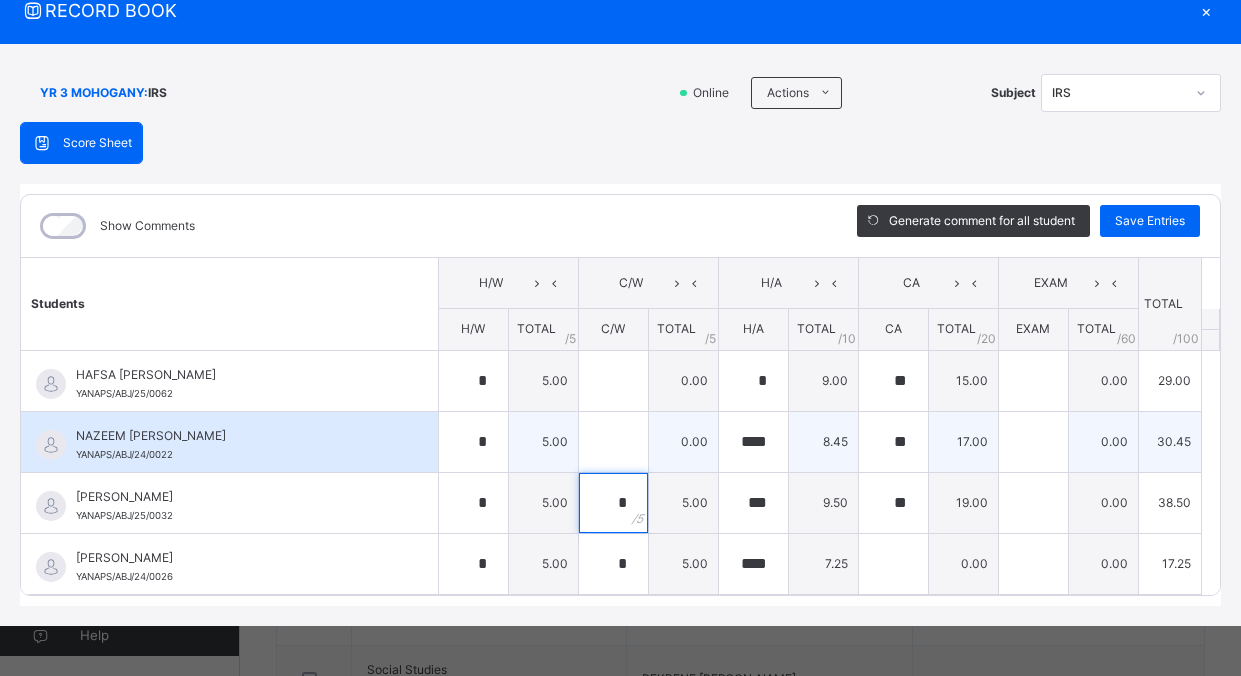type on "*" 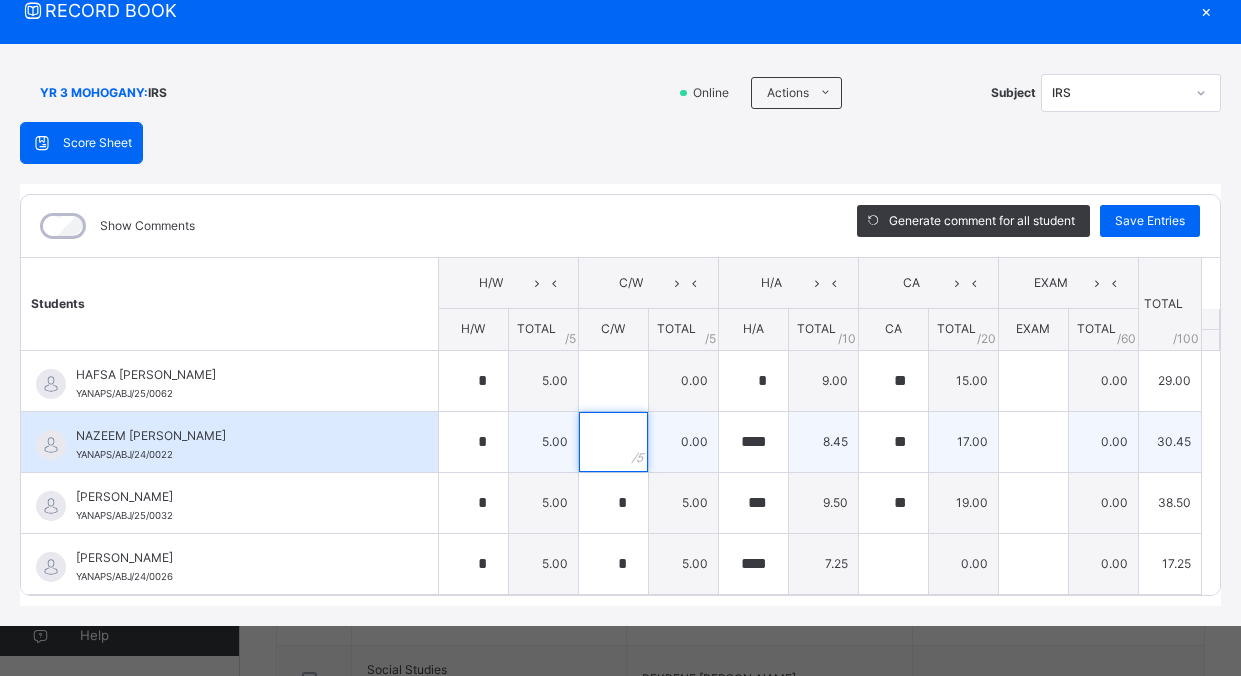 click at bounding box center (613, 442) 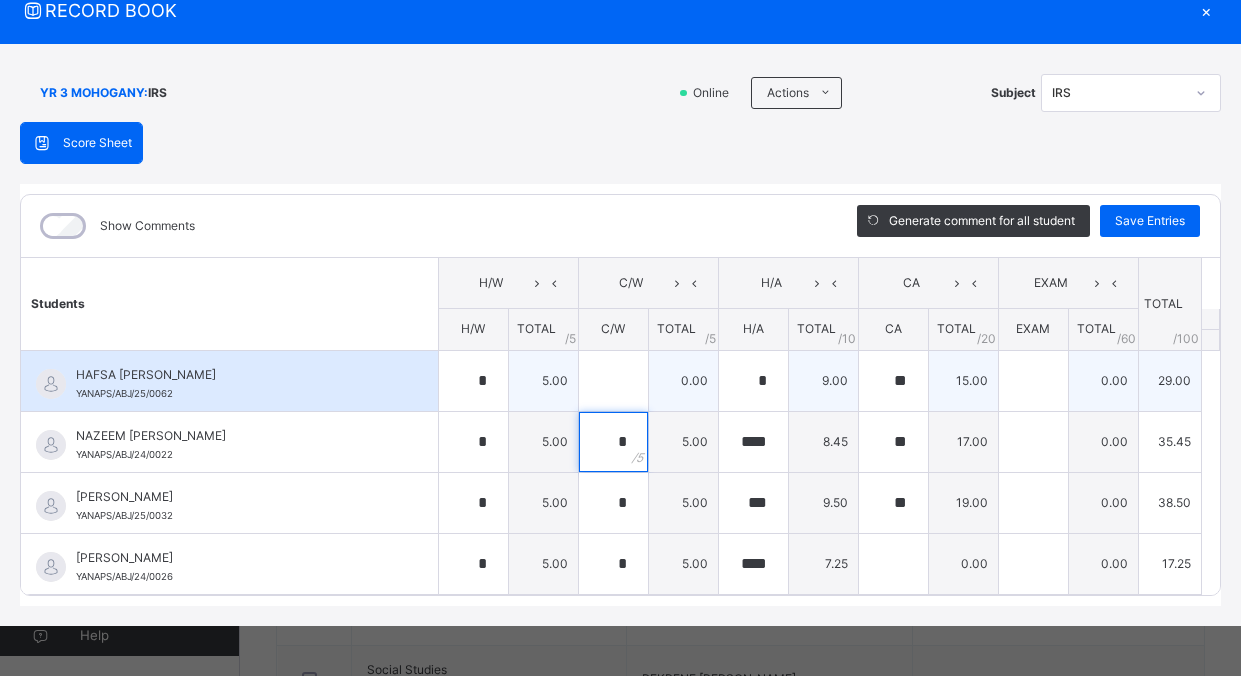 type on "*" 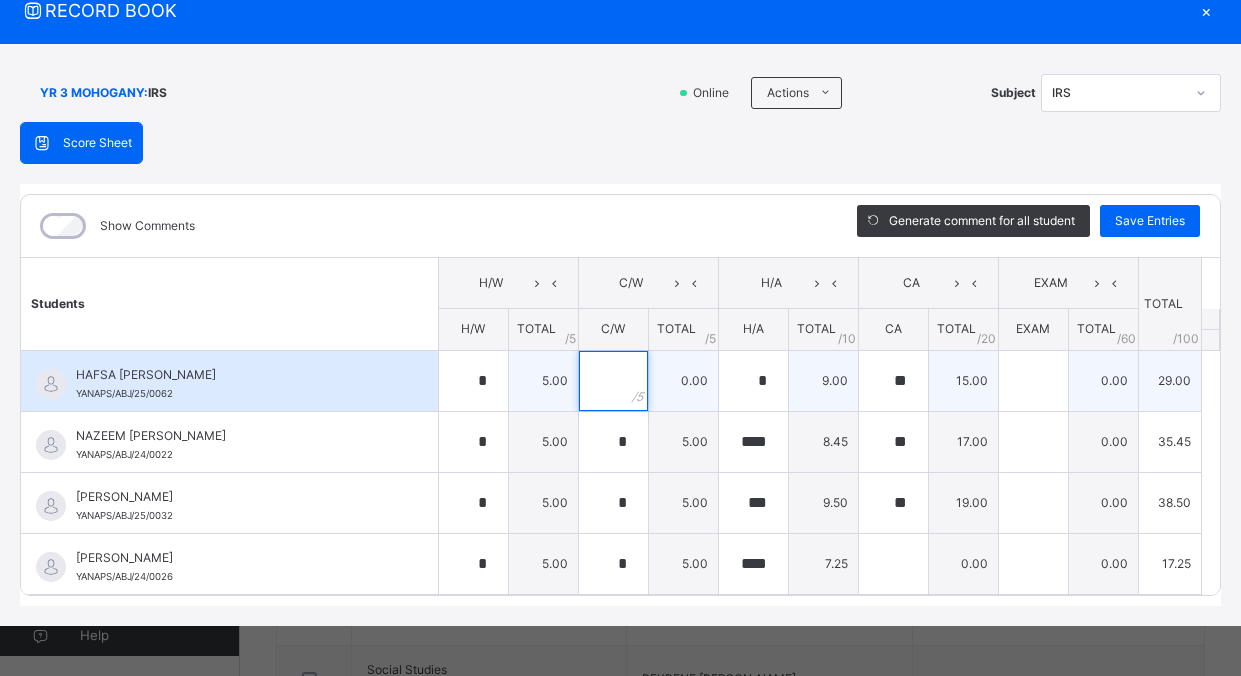 click at bounding box center (613, 381) 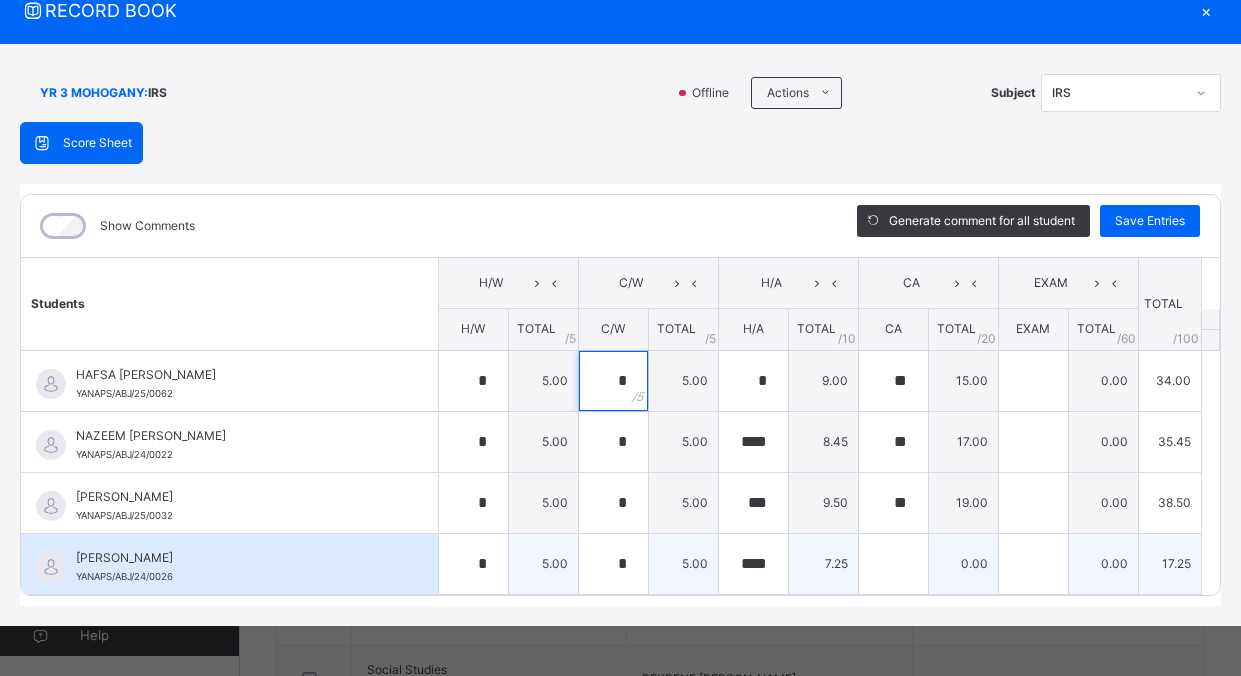 type on "*" 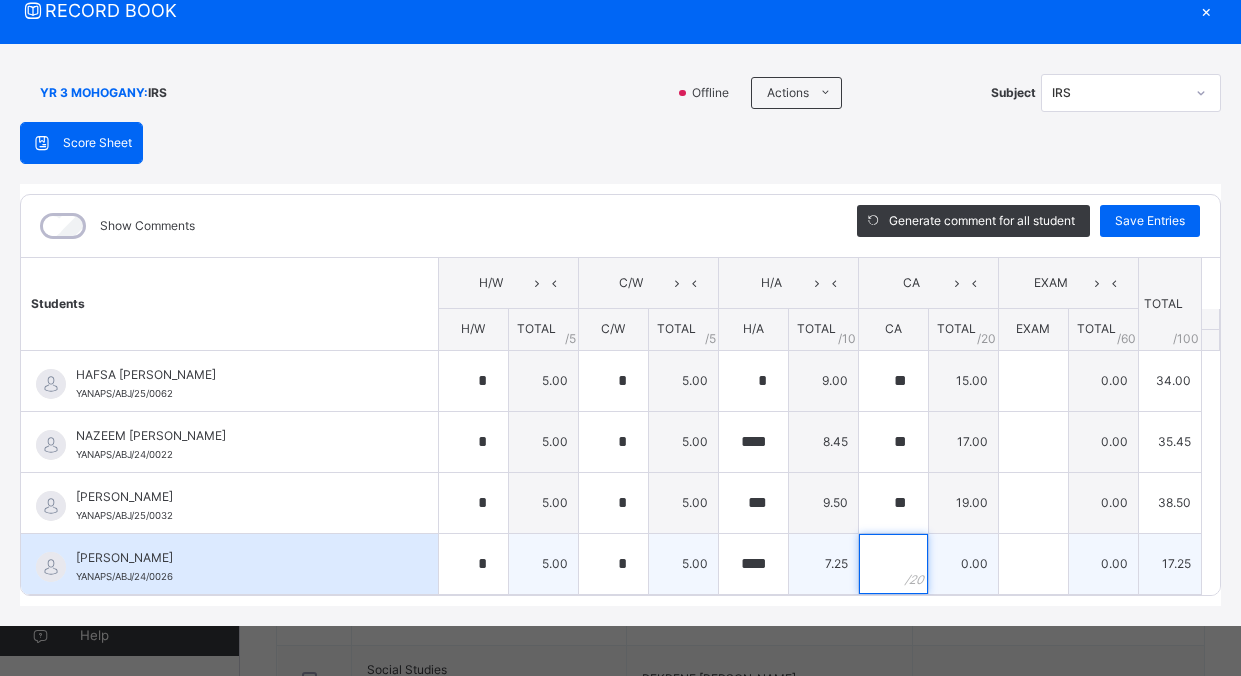 click at bounding box center (893, 564) 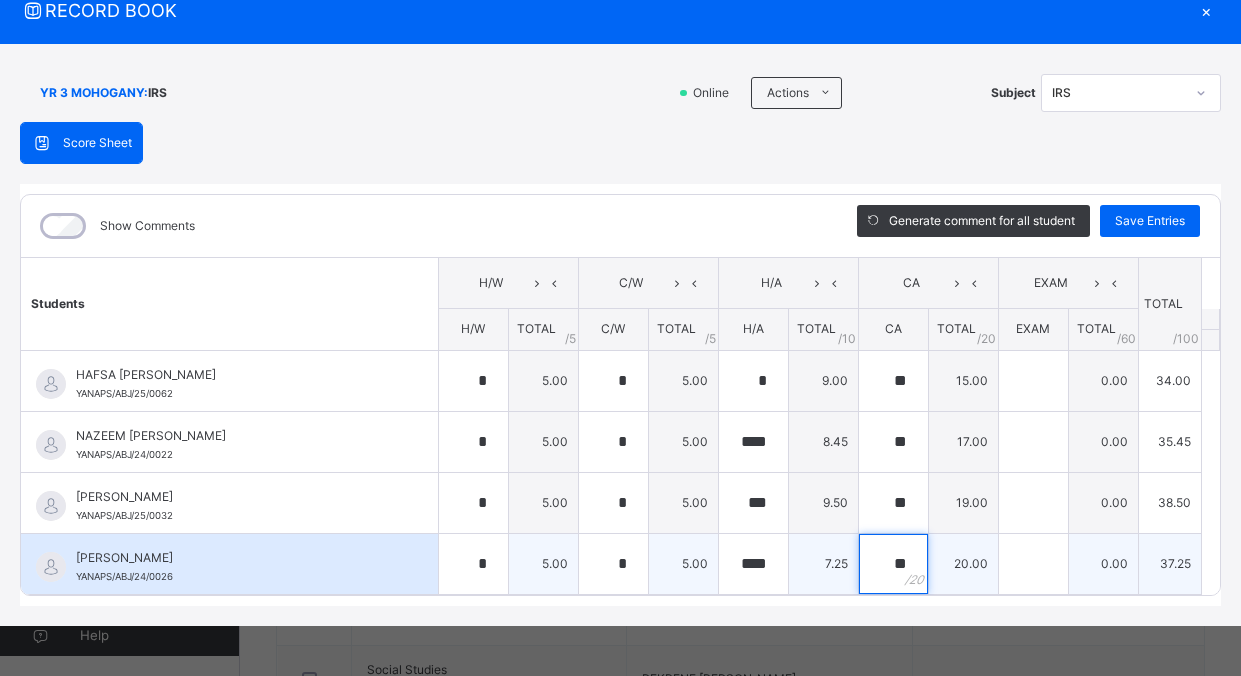 type on "*" 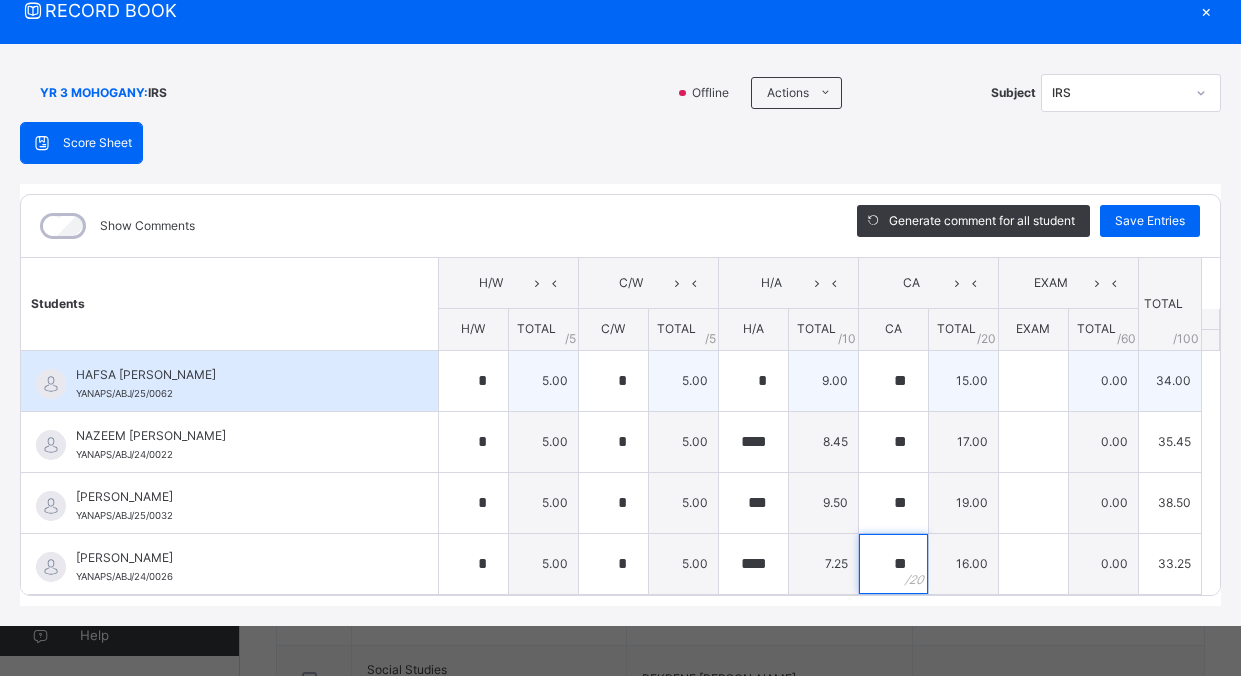 type on "**" 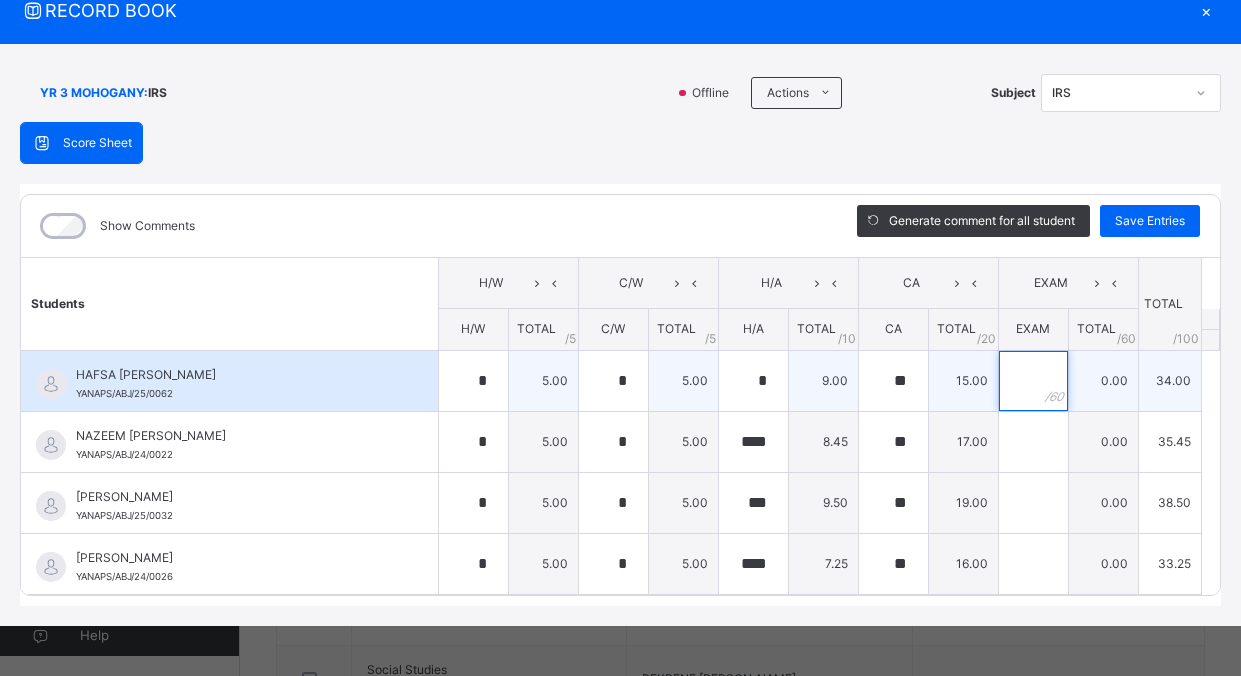 click at bounding box center [1033, 381] 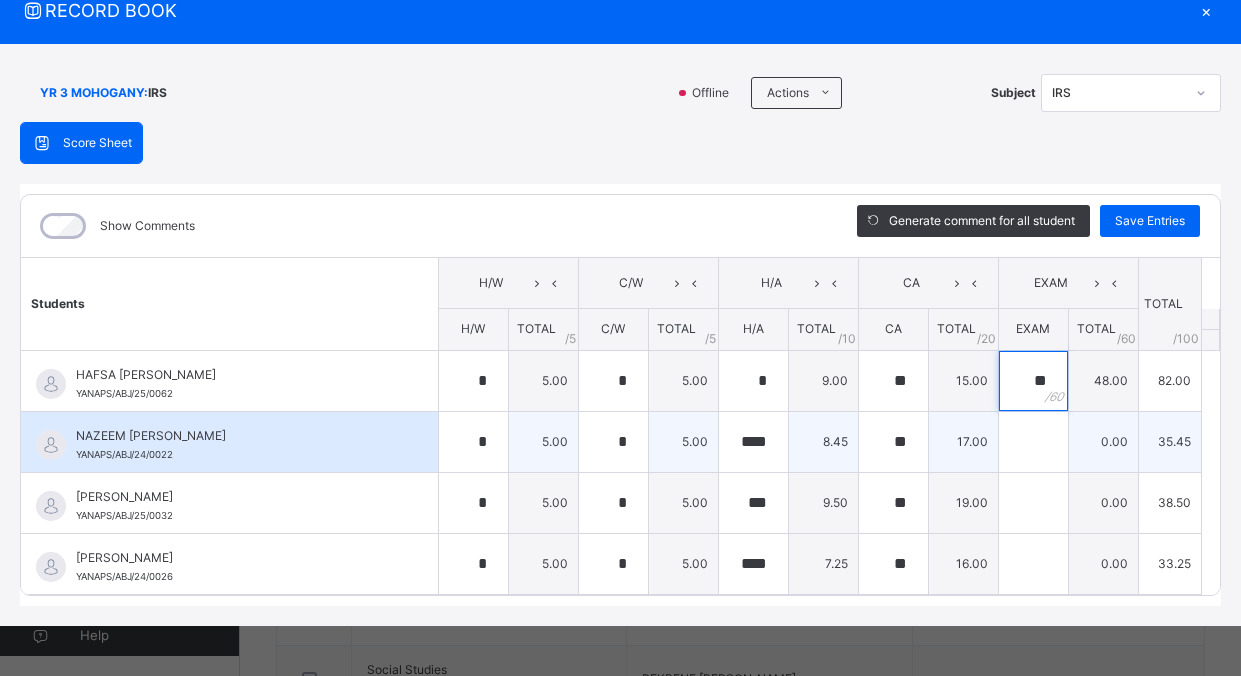 type on "**" 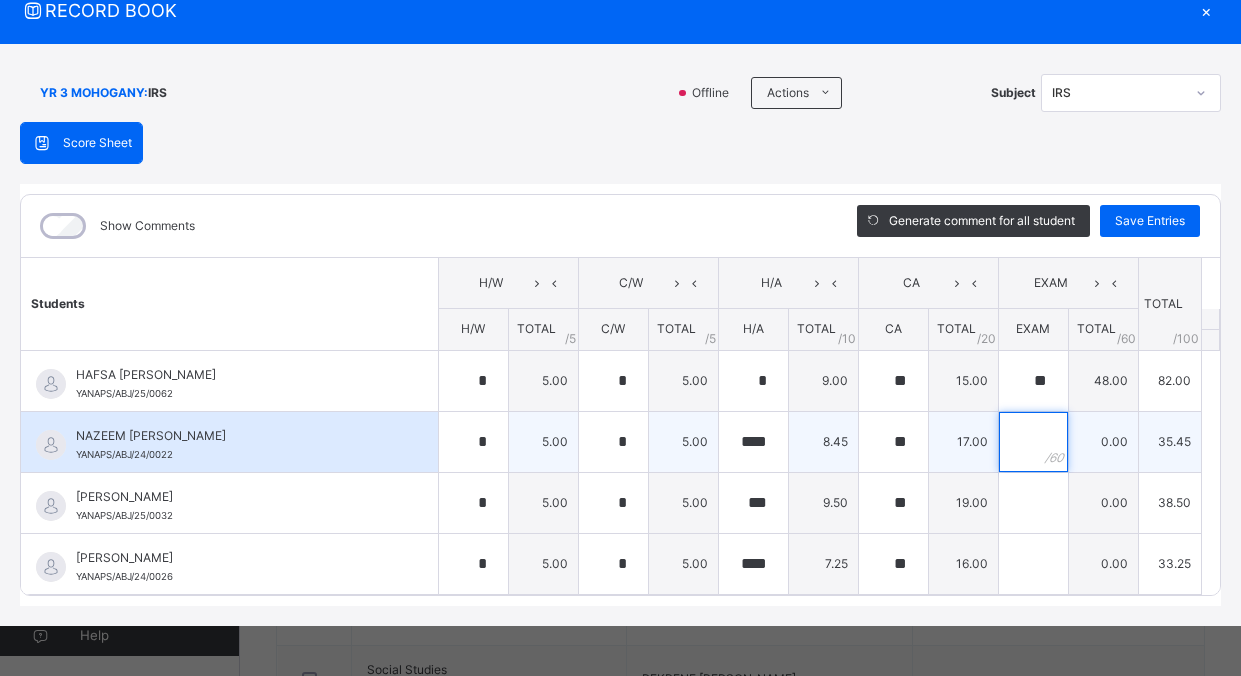 click at bounding box center (1033, 442) 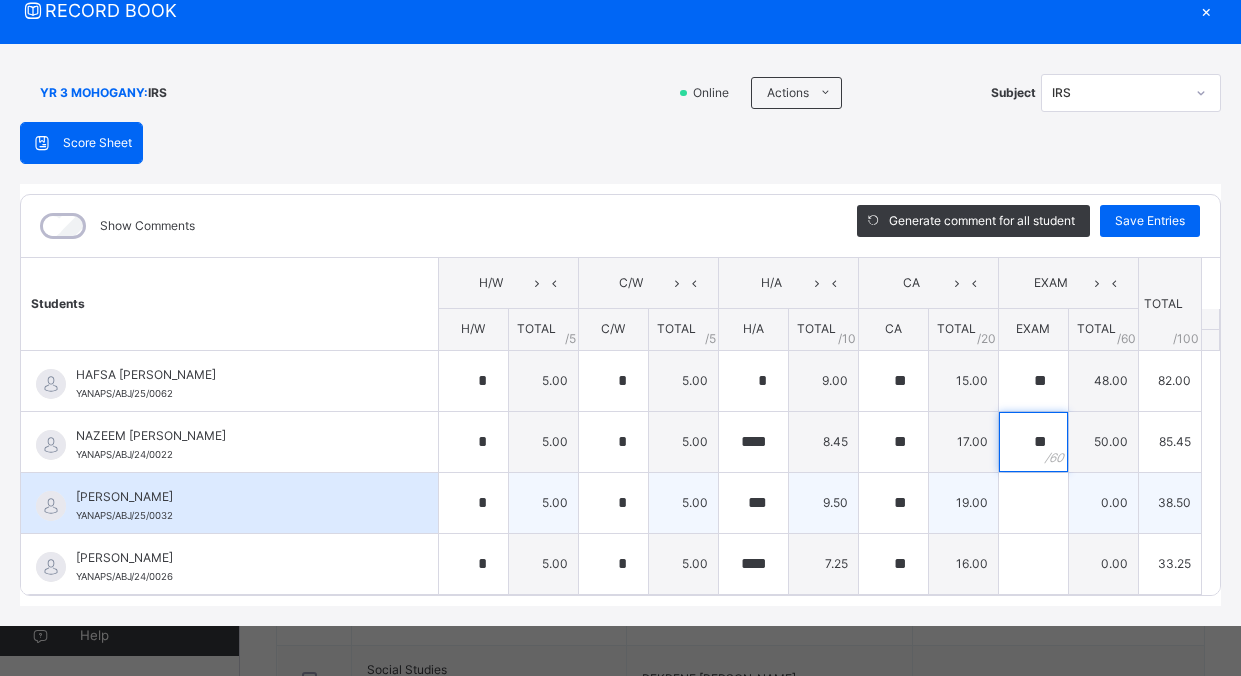type on "**" 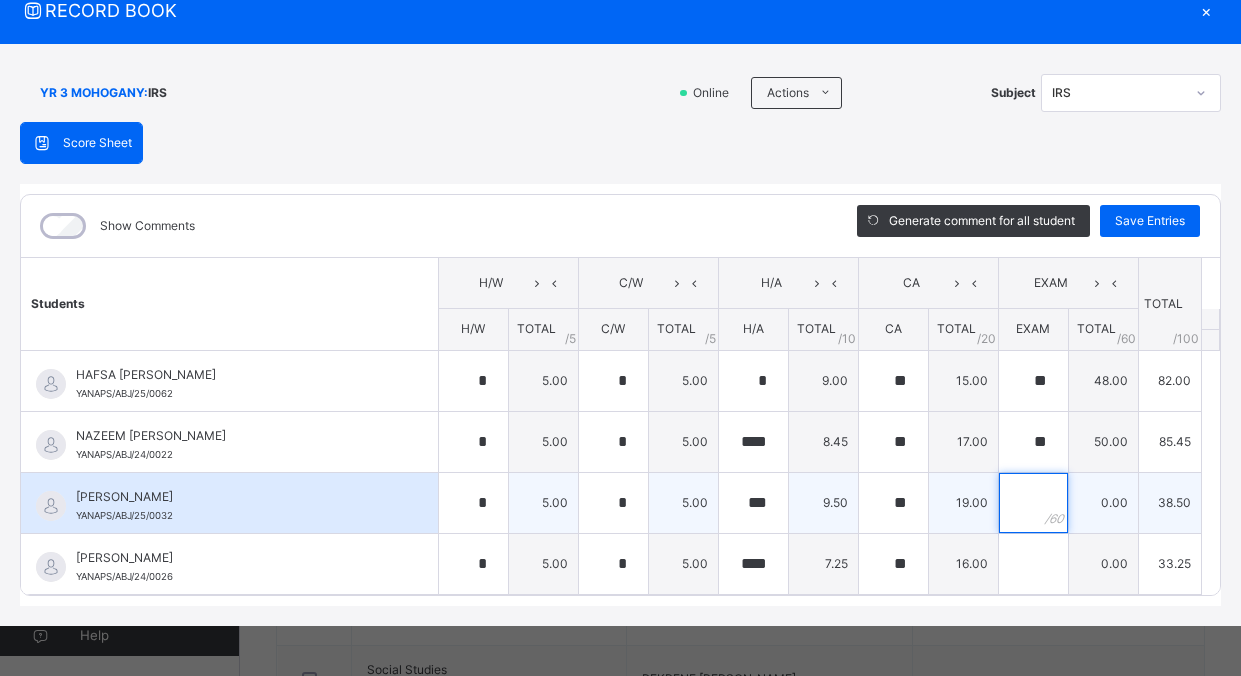 click at bounding box center (1033, 503) 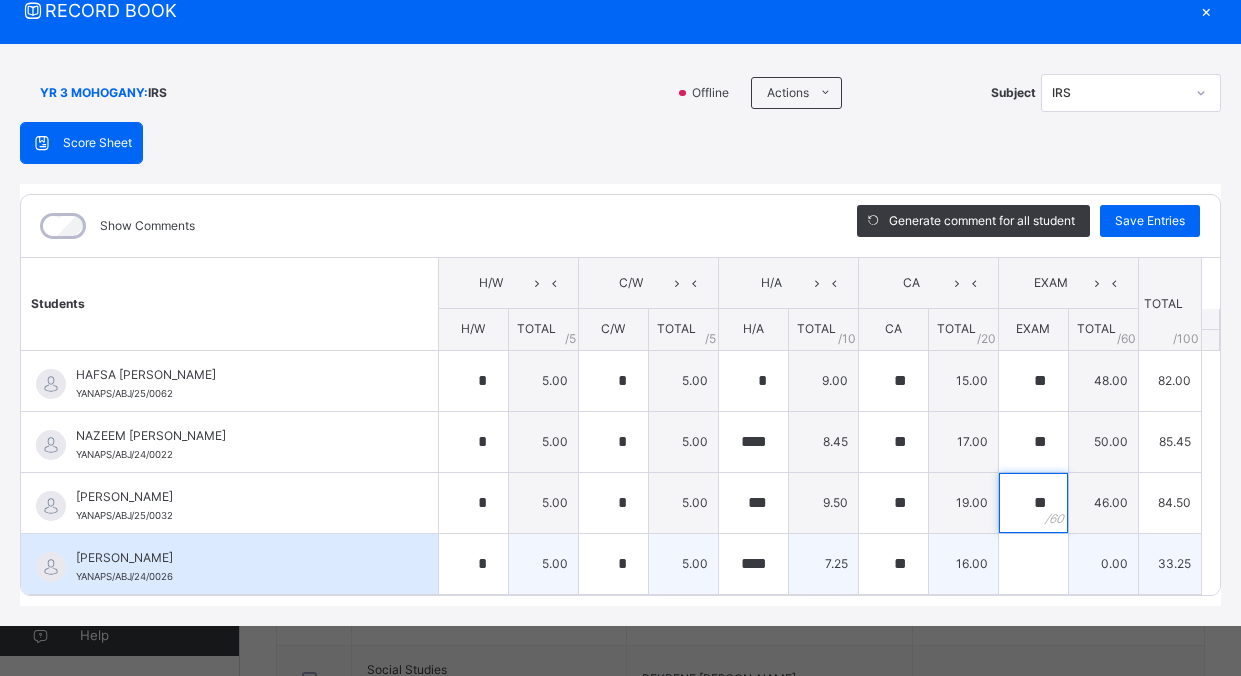 type on "**" 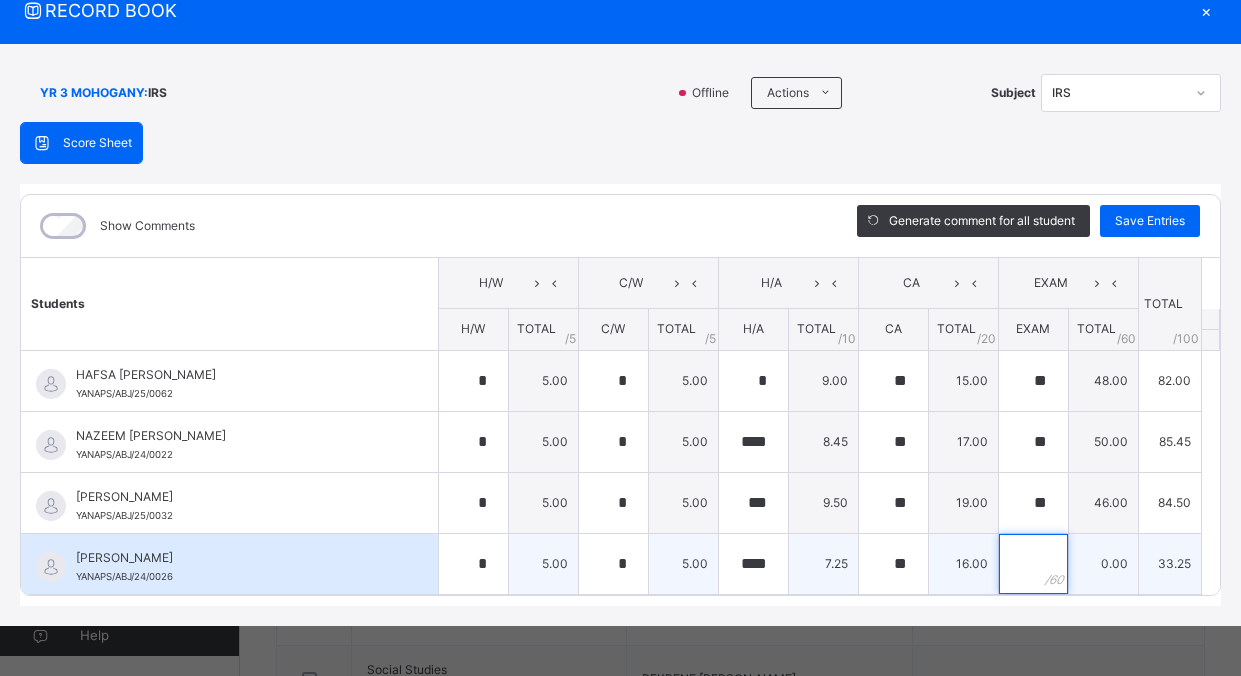 click at bounding box center (1033, 564) 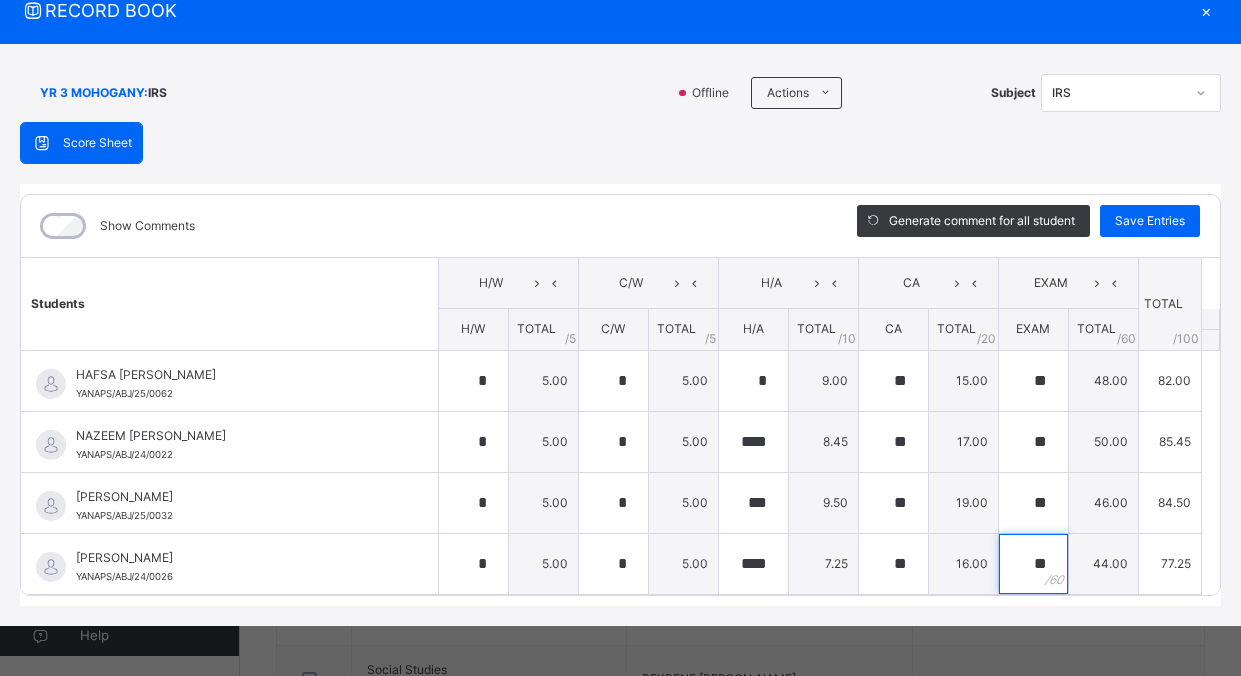 type on "**" 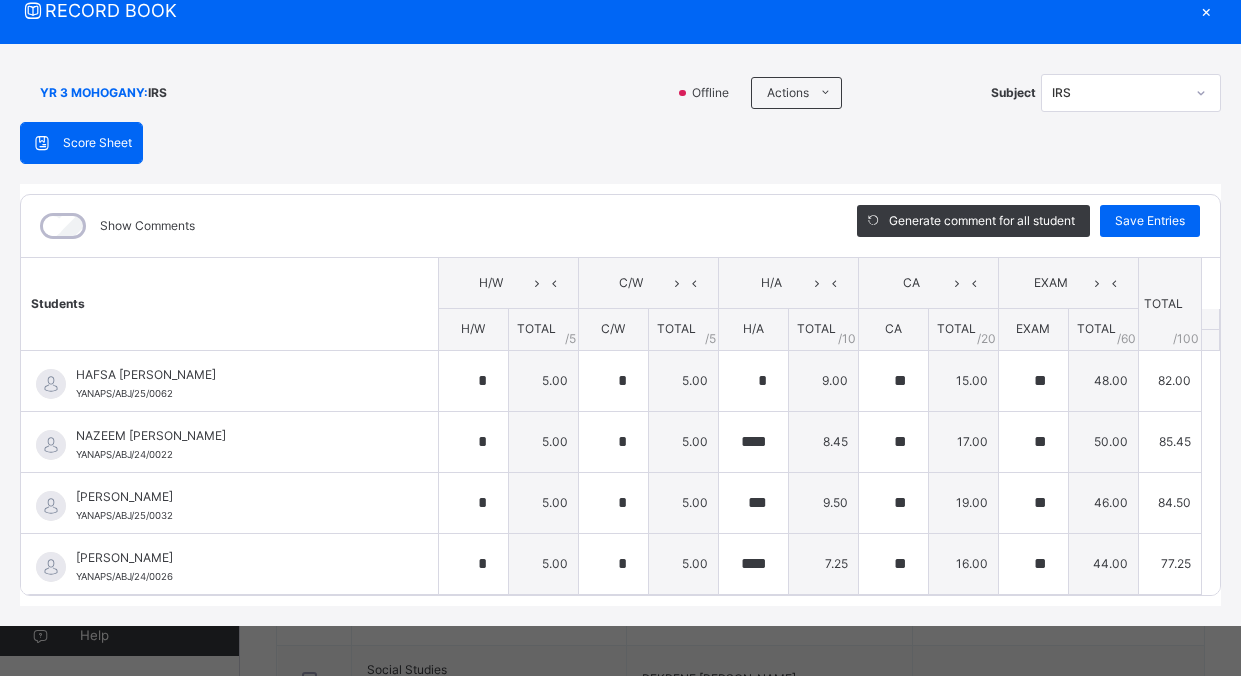 click on "Generate comment for all student   Save Entries" at bounding box center (1028, 226) 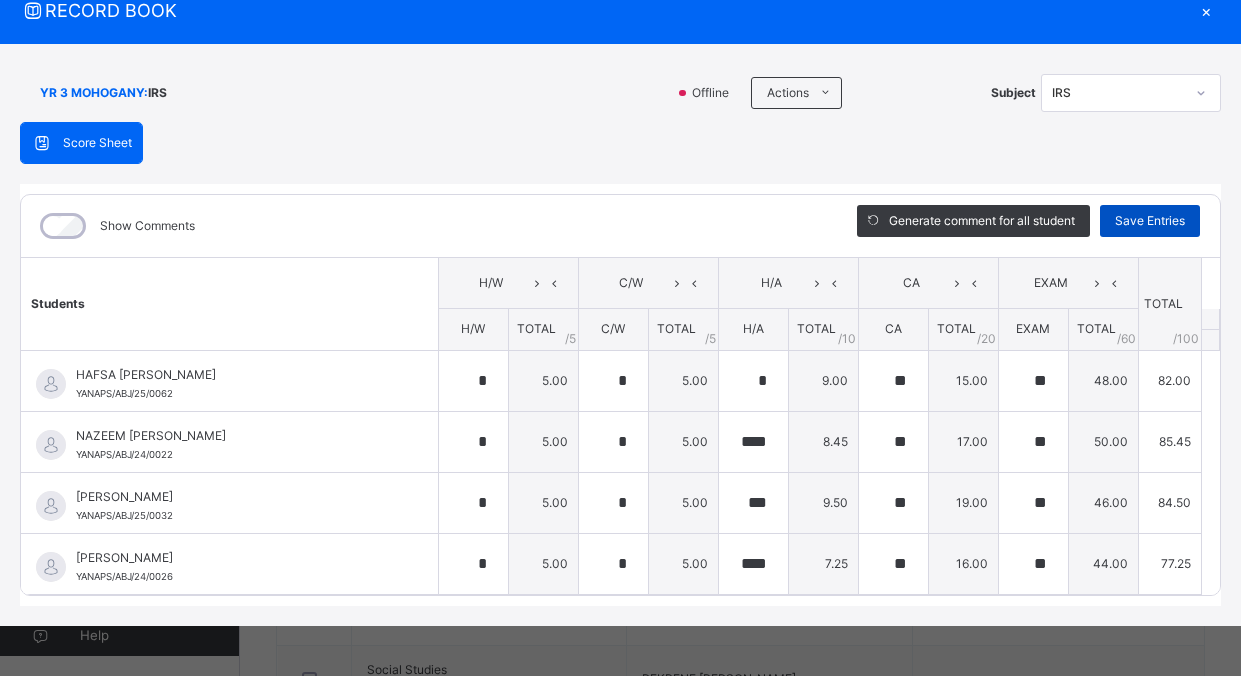 click on "Save Entries" at bounding box center (1150, 221) 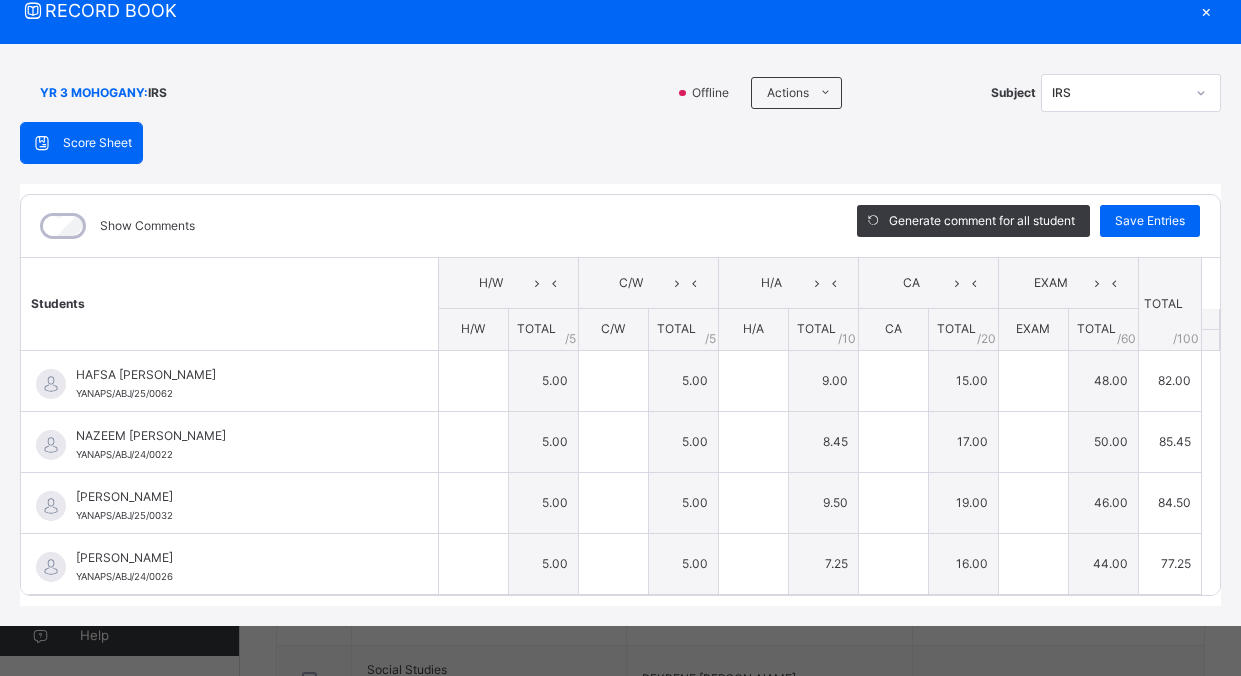 type on "*" 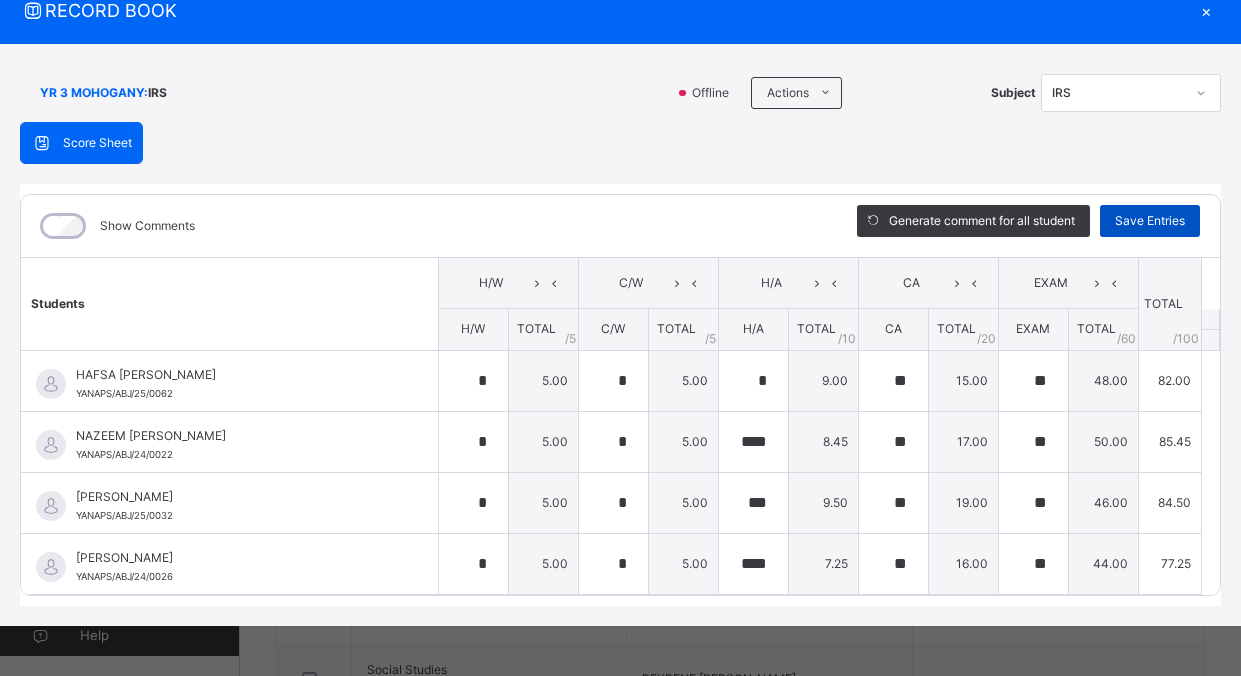 click on "Save Entries" at bounding box center (1150, 221) 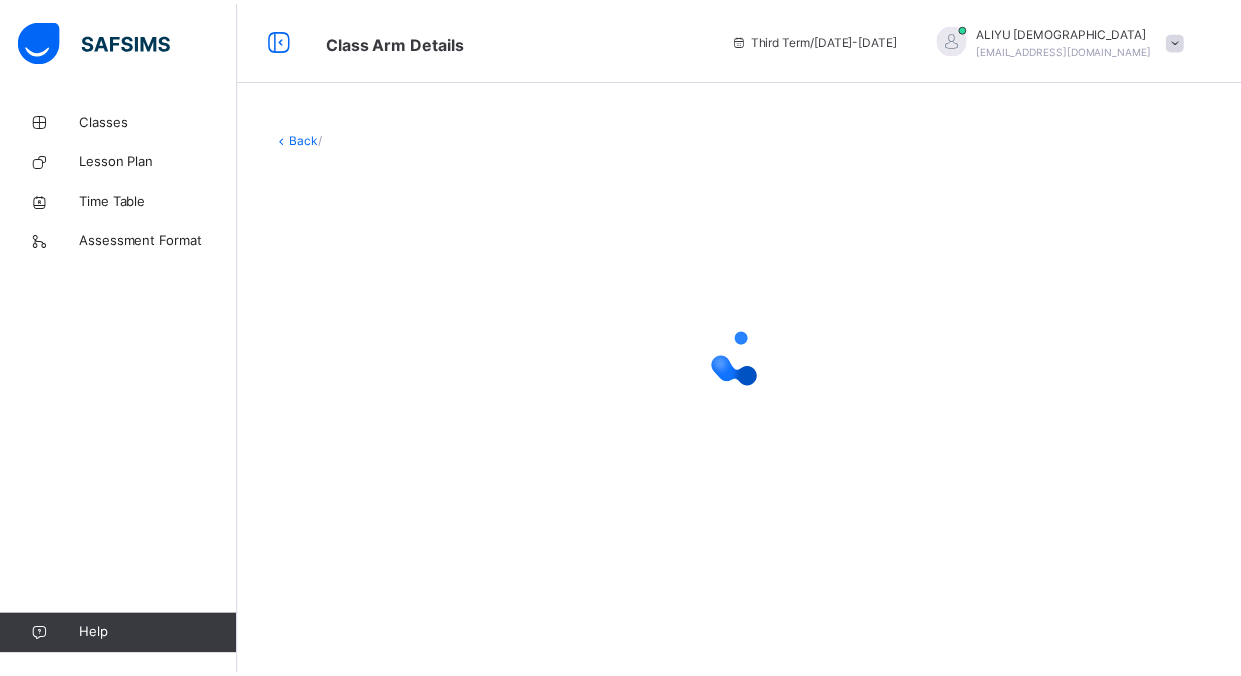 scroll, scrollTop: 0, scrollLeft: 0, axis: both 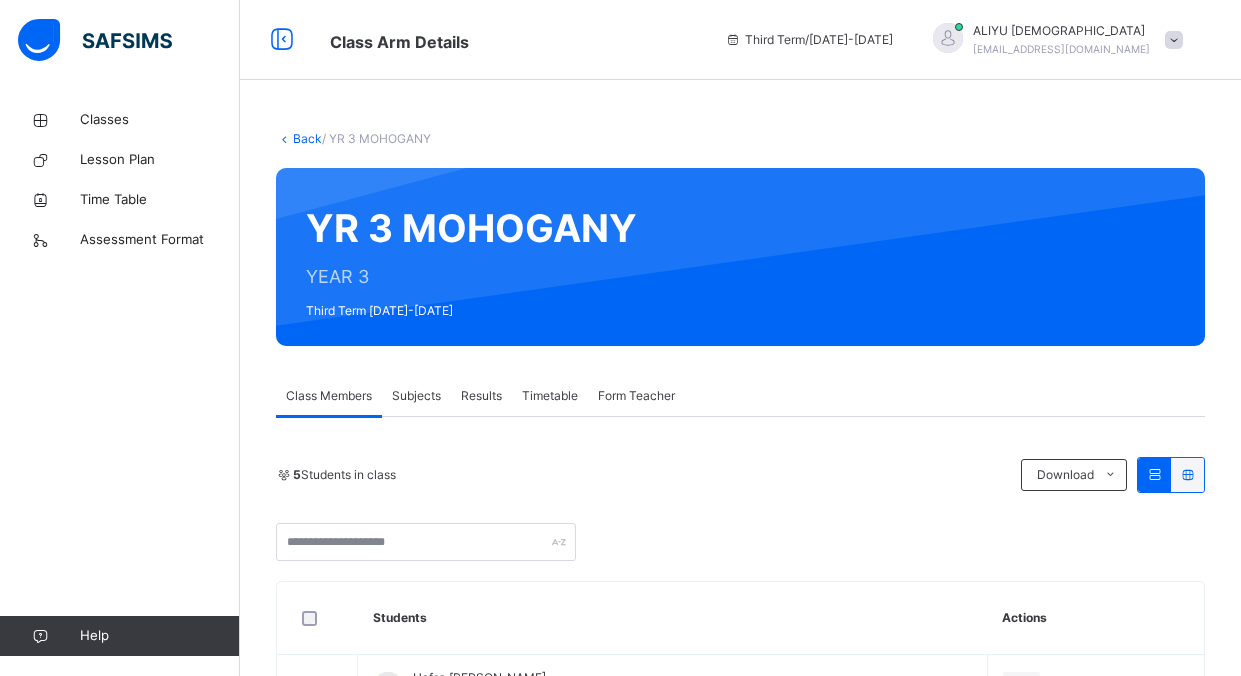 click on "Subjects" at bounding box center [416, 396] 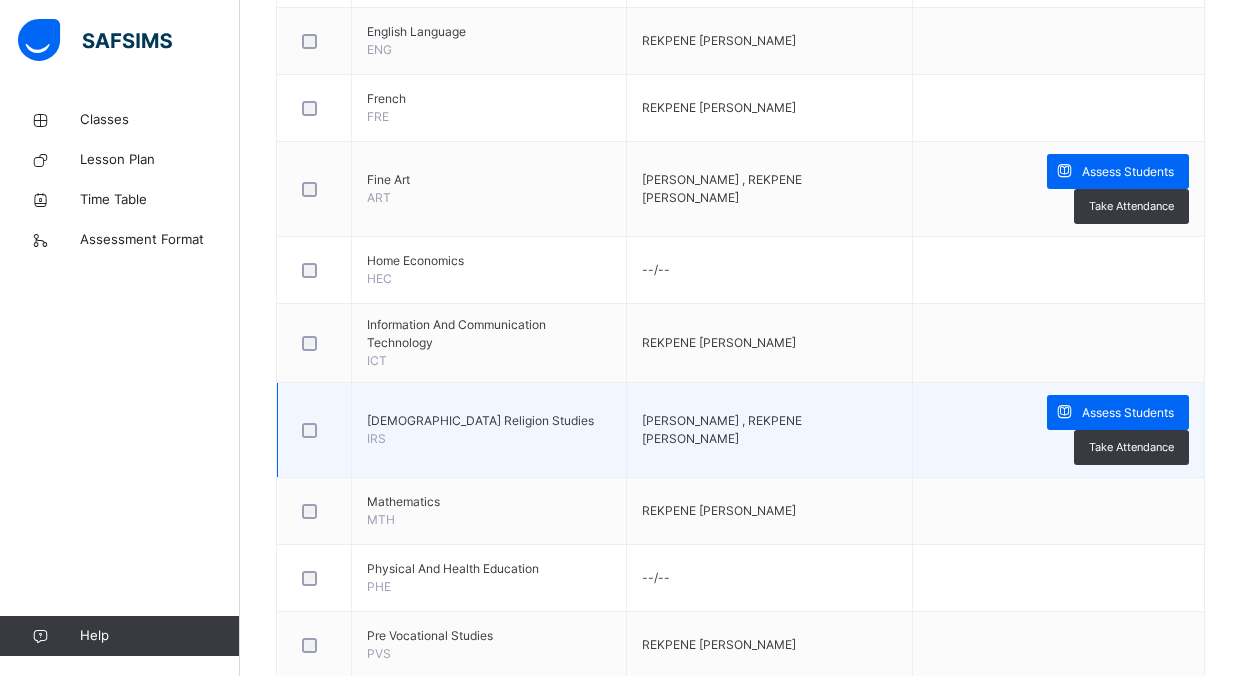 scroll, scrollTop: 1000, scrollLeft: 0, axis: vertical 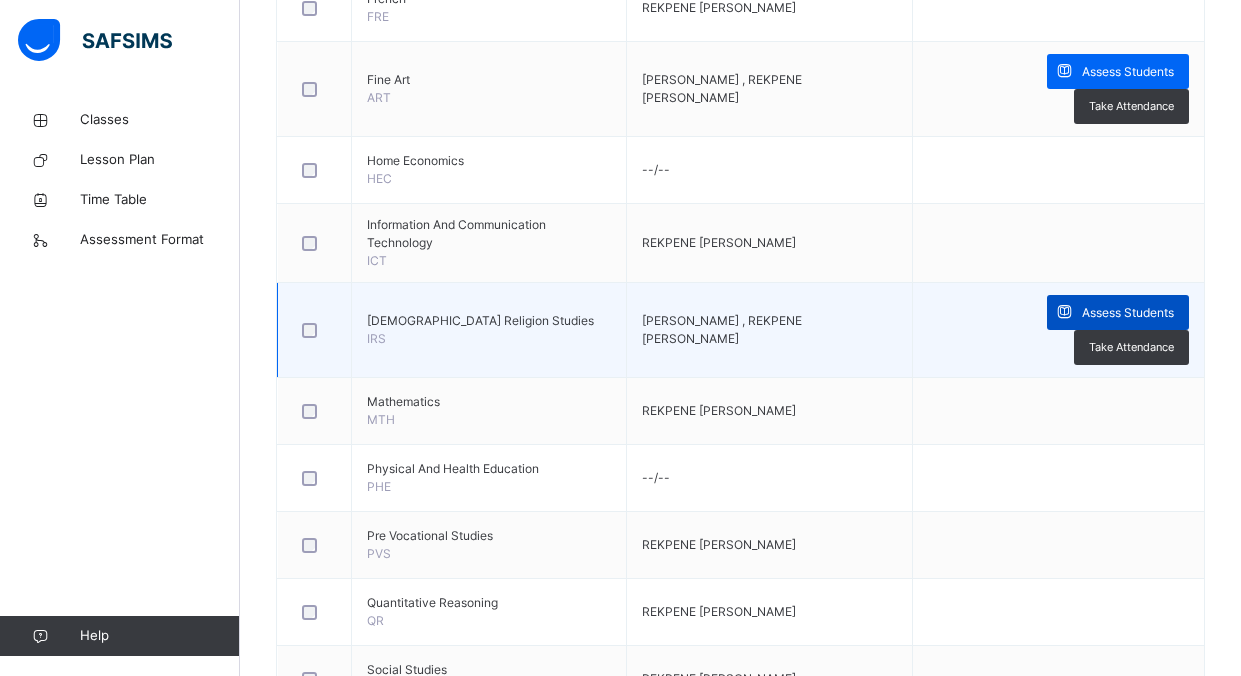 click on "Assess Students" at bounding box center (1128, 313) 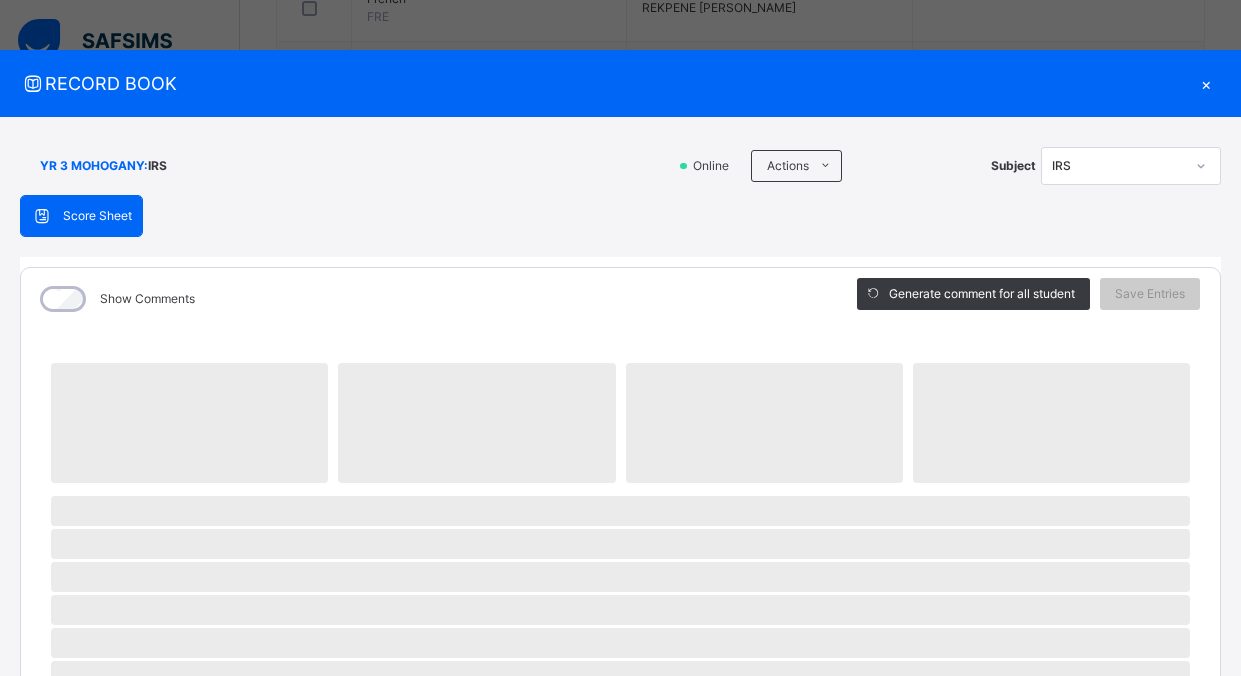 click on "Generate comment for all student   Save Entries" at bounding box center (1028, 299) 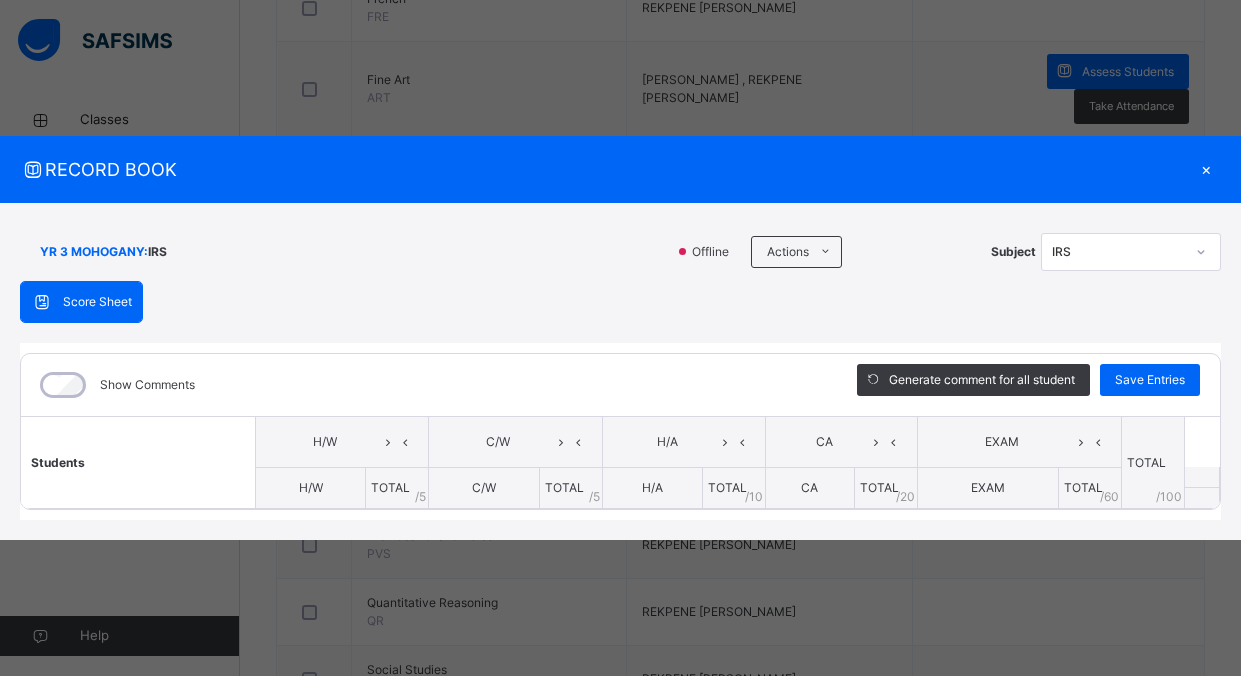 scroll, scrollTop: 0, scrollLeft: 0, axis: both 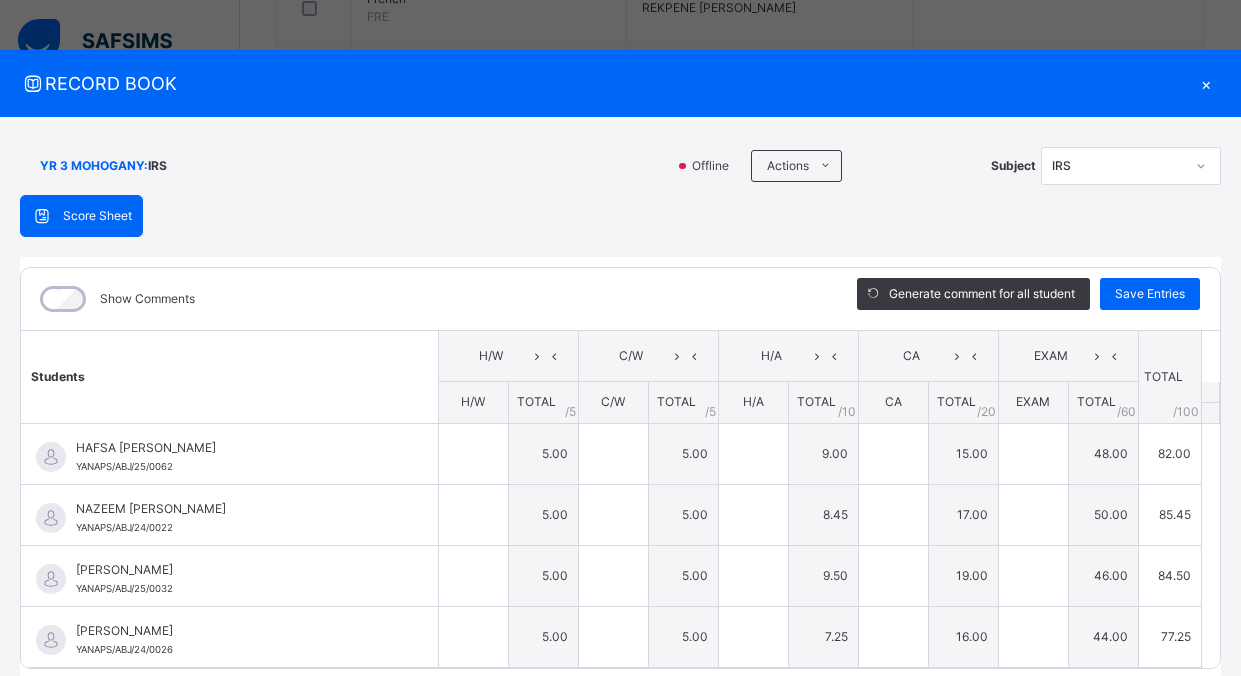 type on "*" 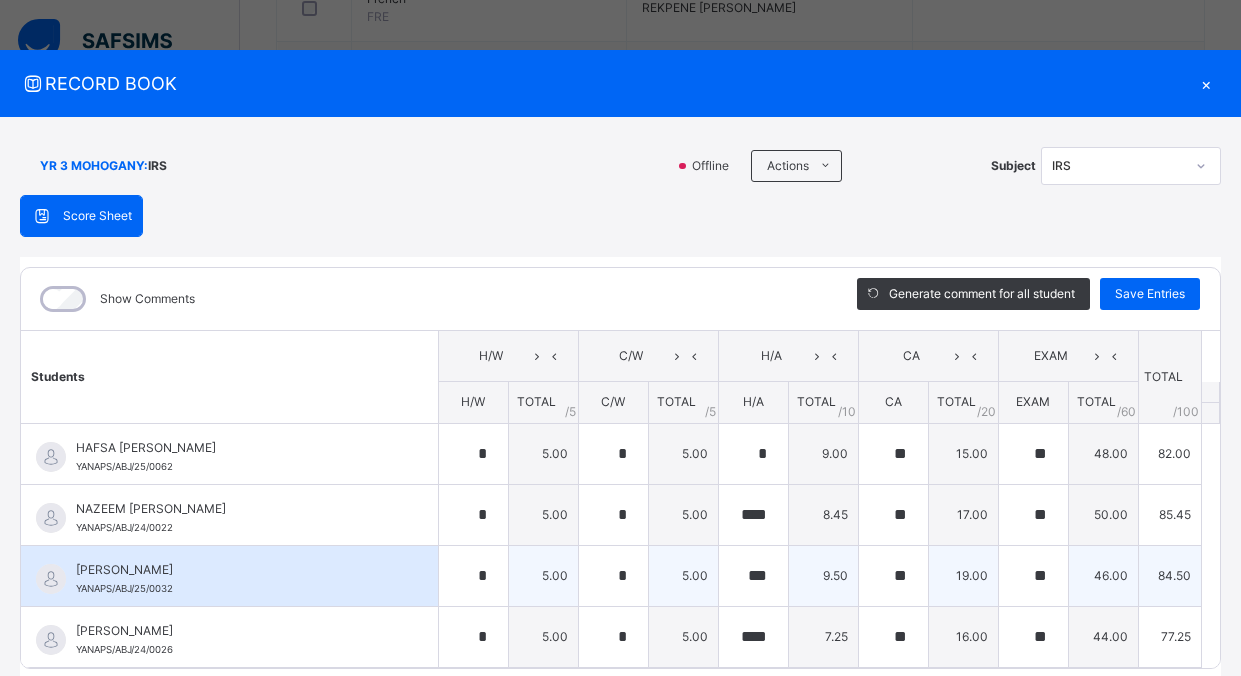 scroll, scrollTop: 73, scrollLeft: 0, axis: vertical 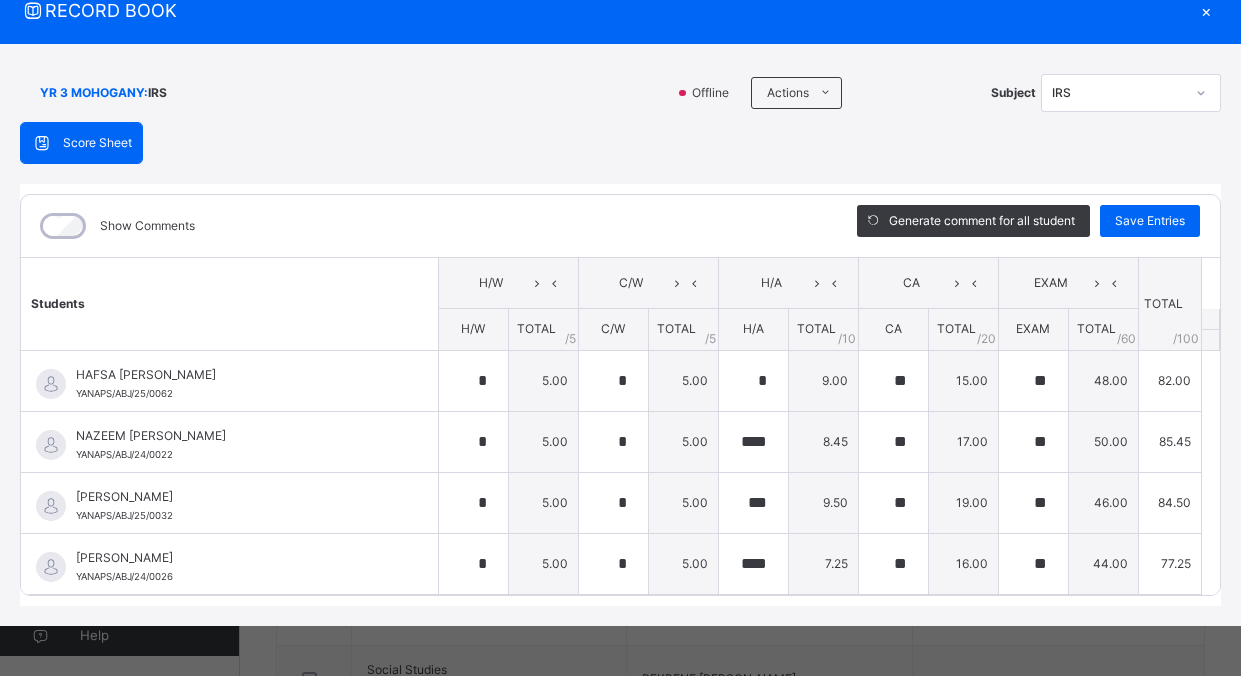 click on "Offline" at bounding box center (715, 93) 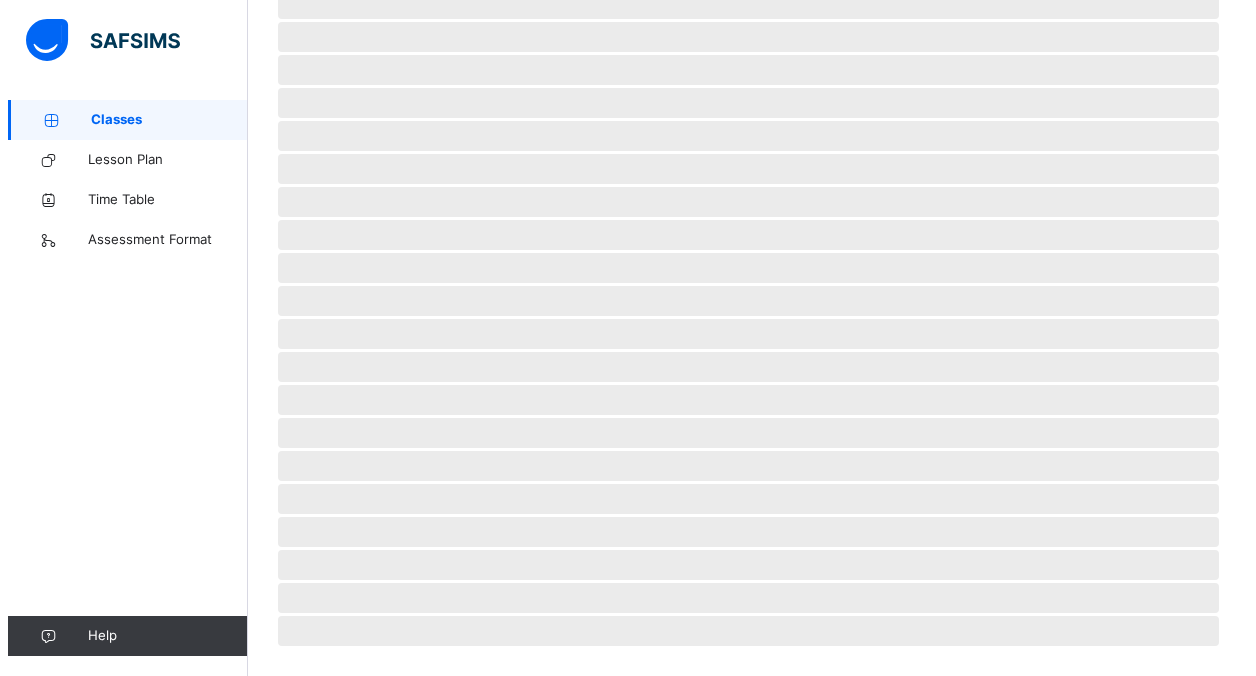 scroll, scrollTop: 0, scrollLeft: 0, axis: both 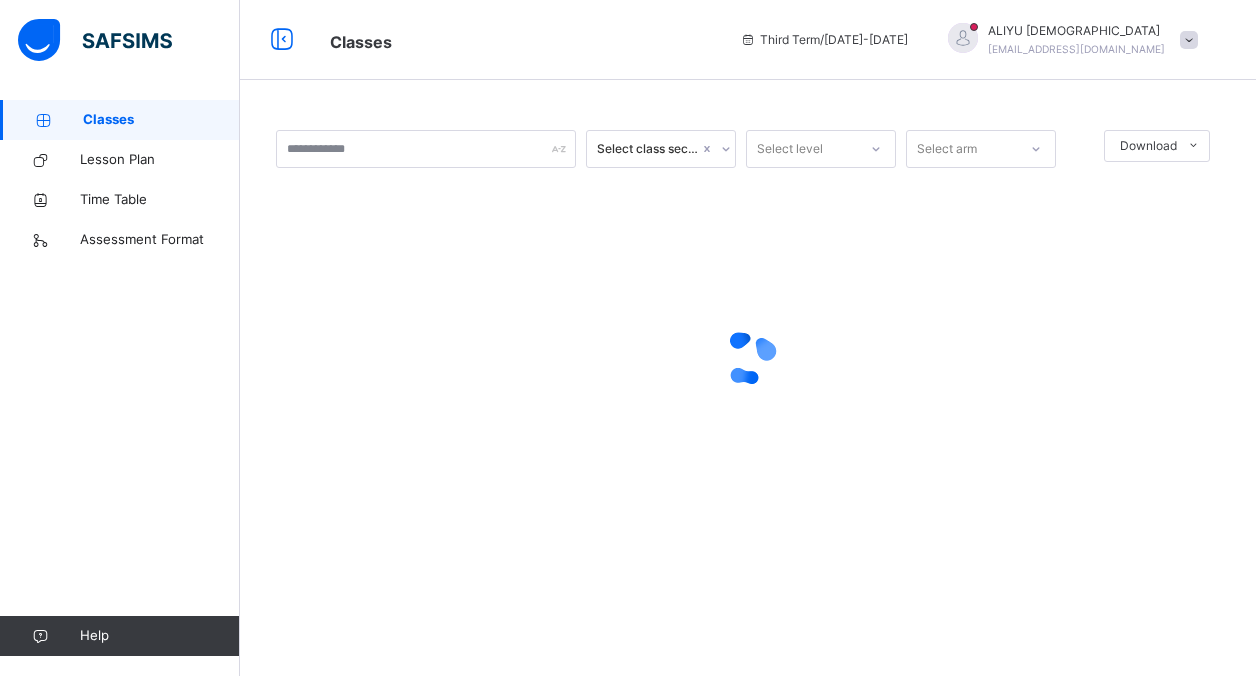 click at bounding box center (1189, 40) 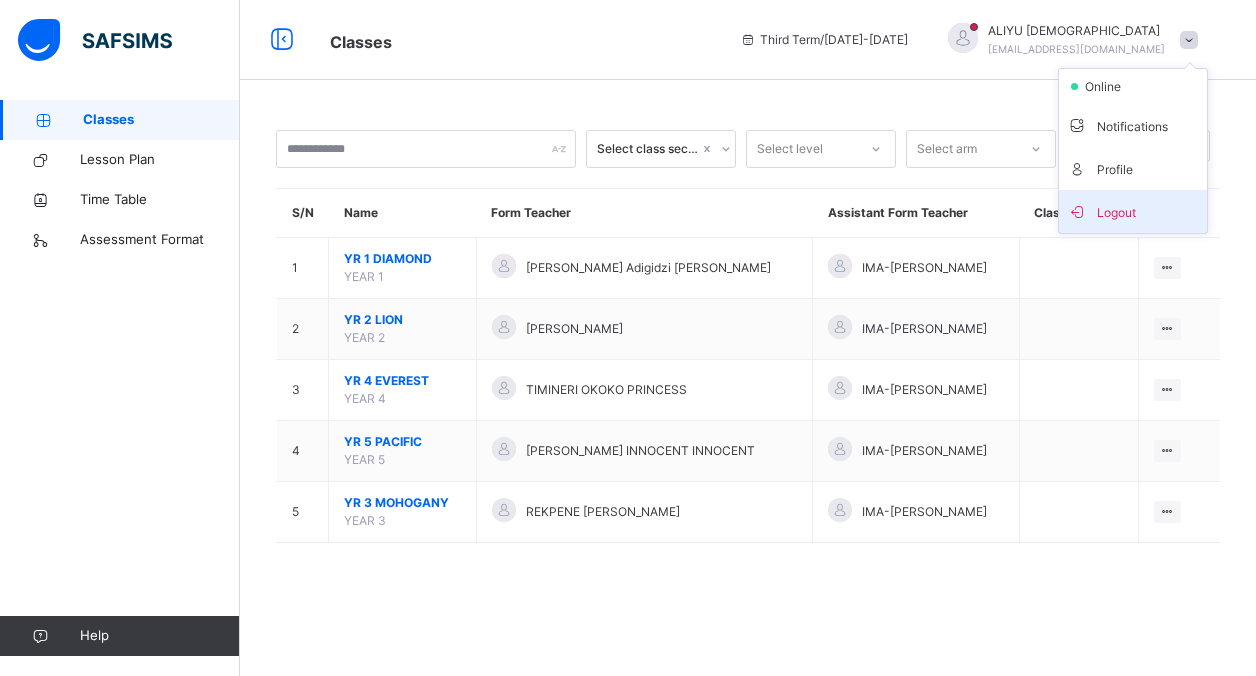 click on "Logout" at bounding box center (1133, 211) 